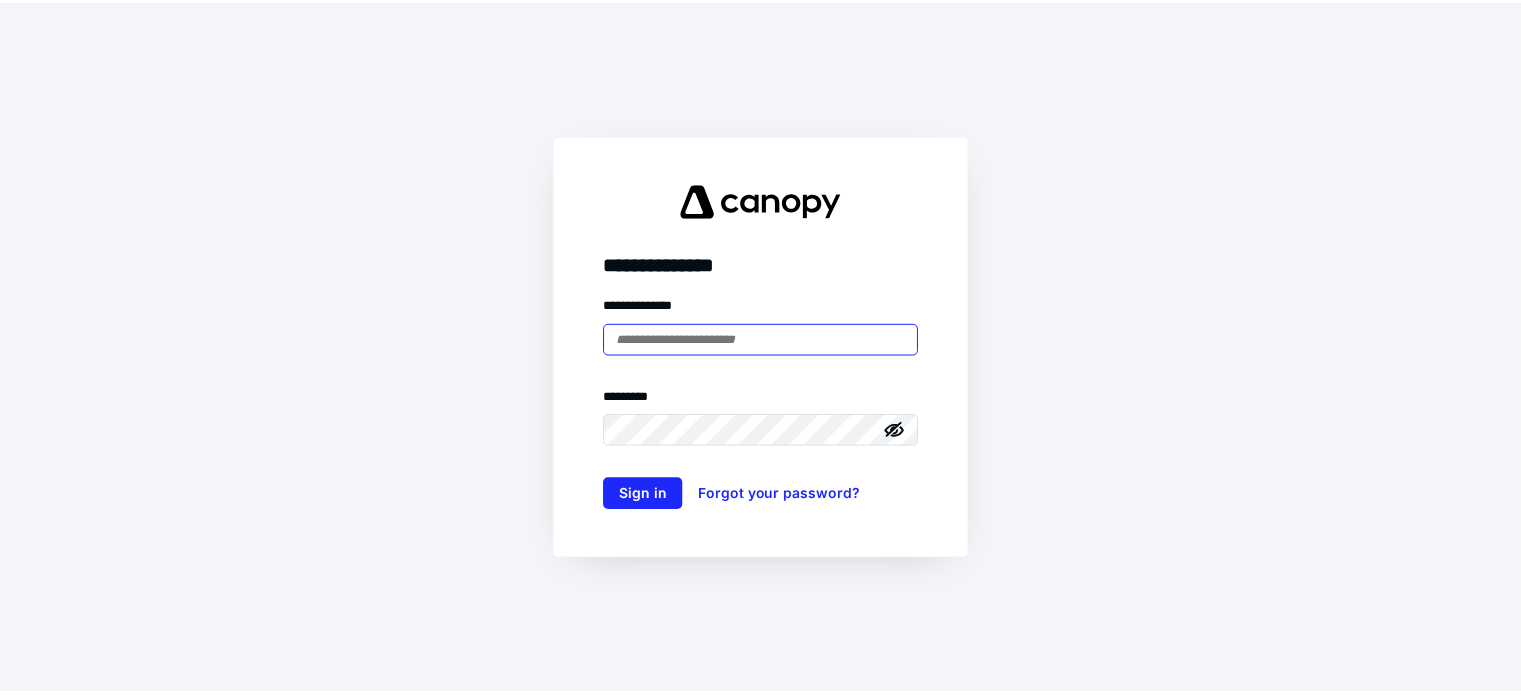 scroll, scrollTop: 0, scrollLeft: 0, axis: both 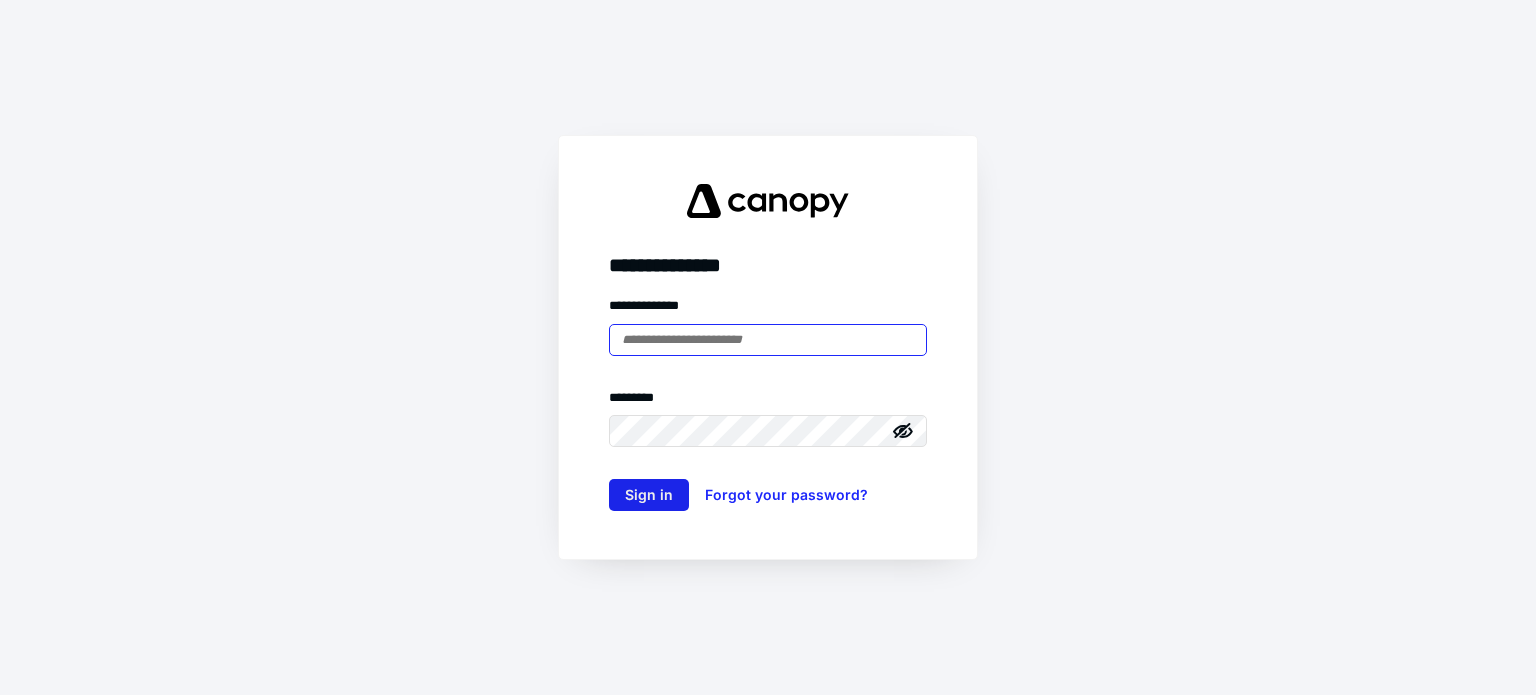type on "**********" 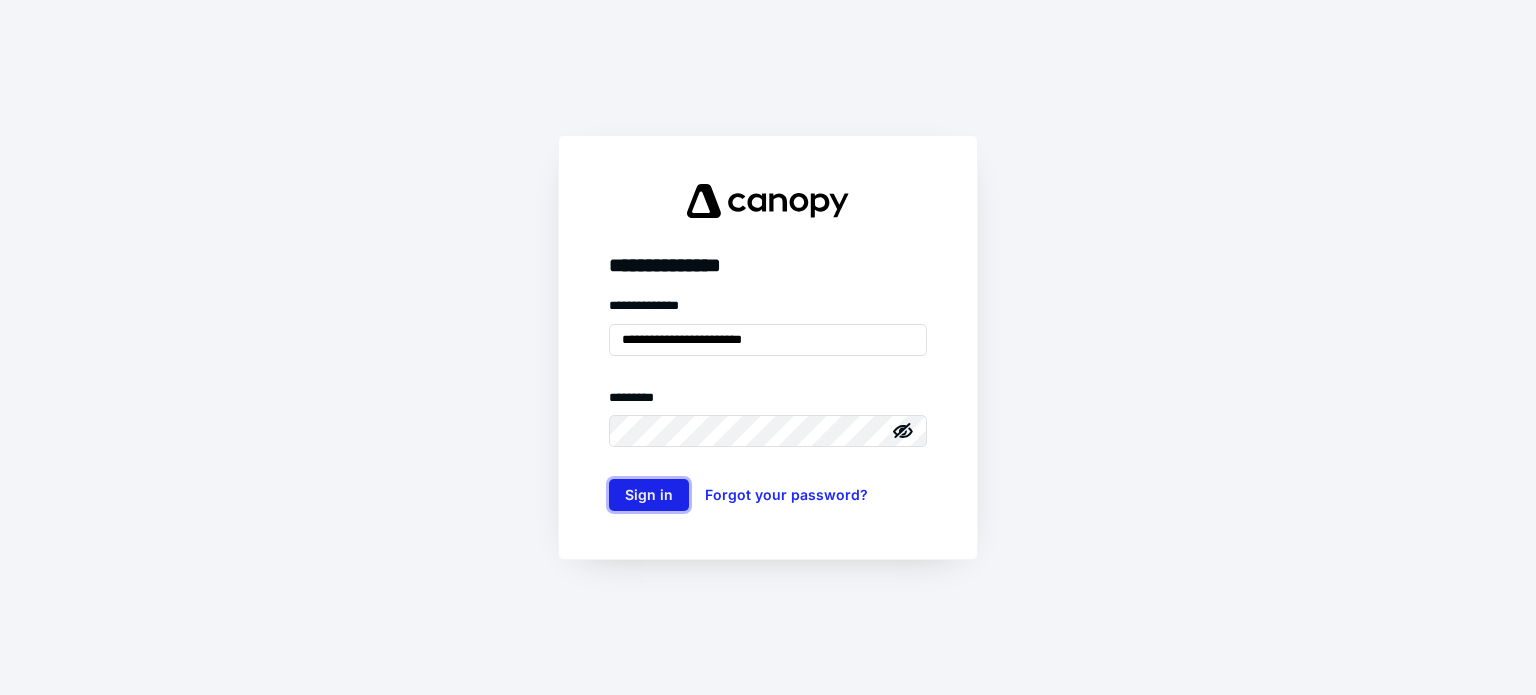 click on "Sign in" at bounding box center [649, 495] 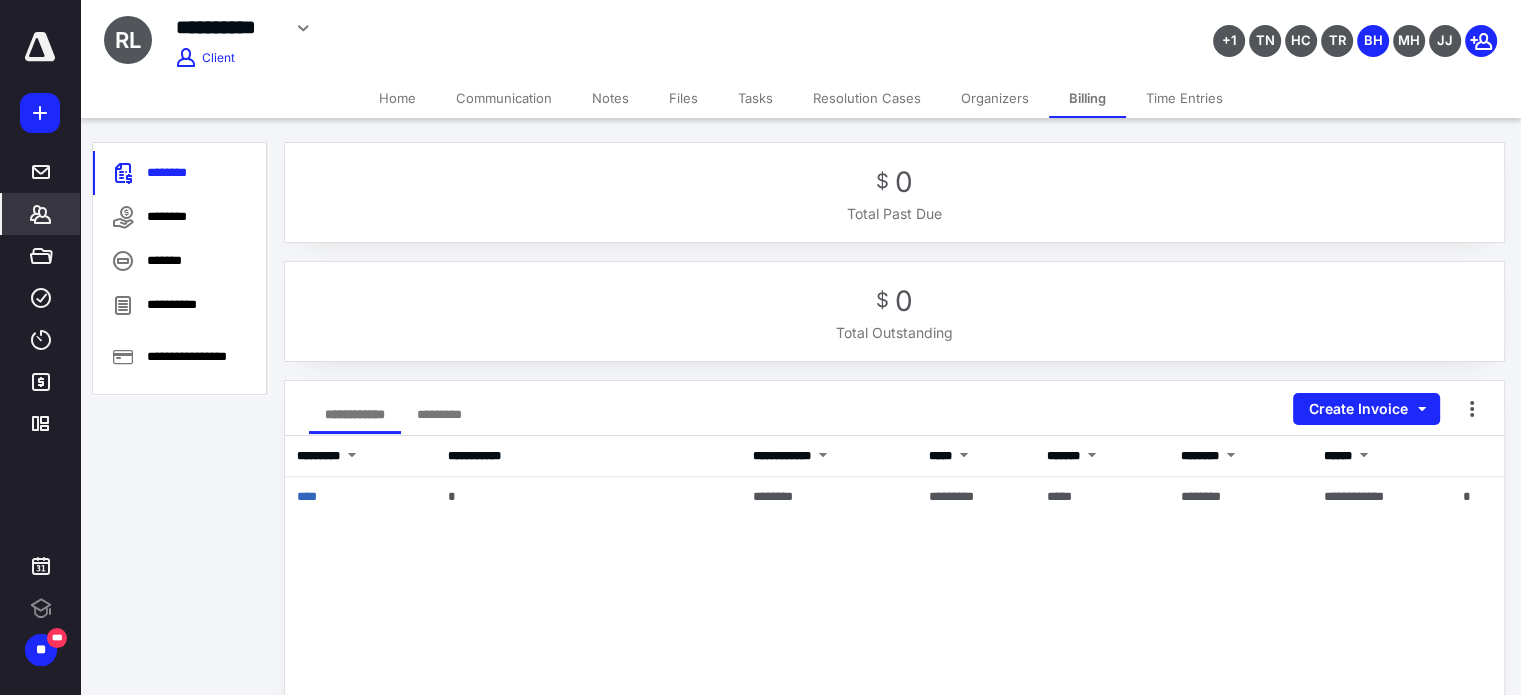 scroll, scrollTop: 0, scrollLeft: 0, axis: both 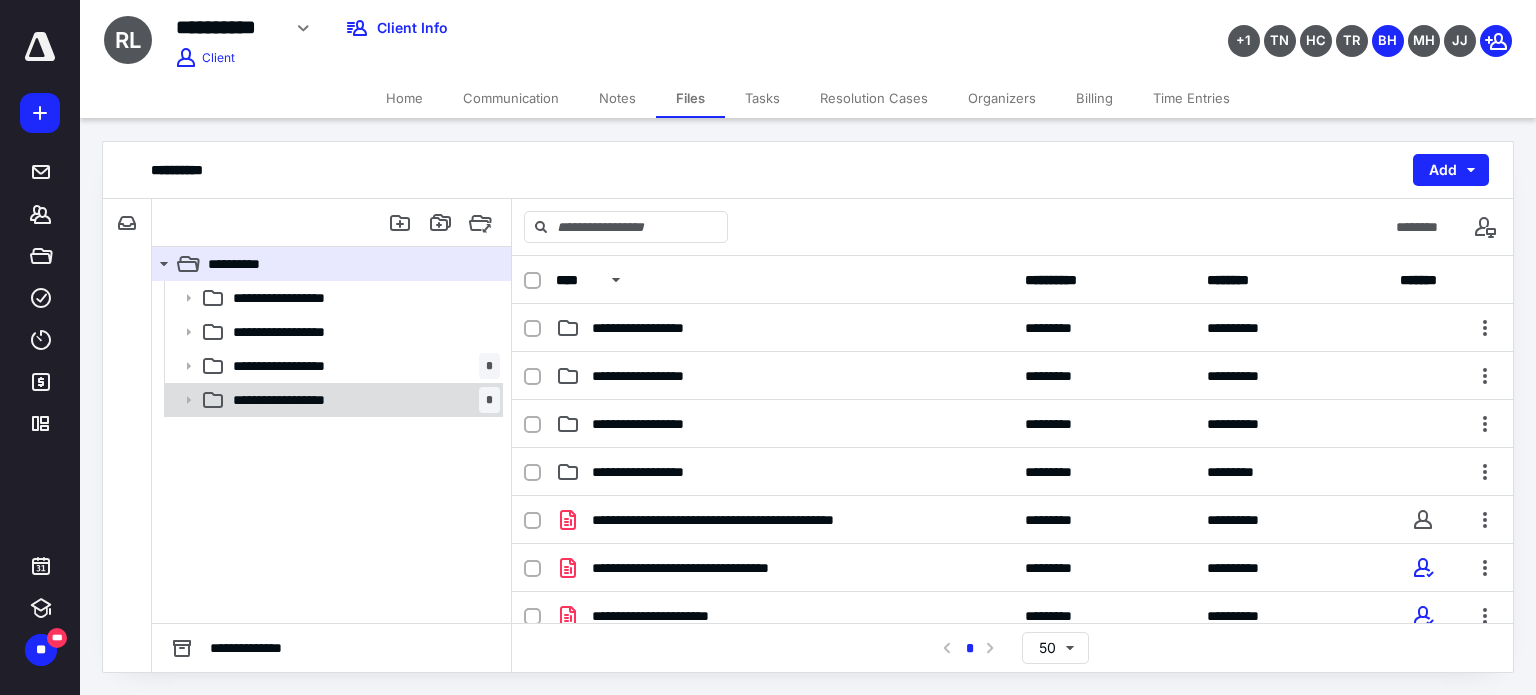 click on "**********" at bounding box center [303, 400] 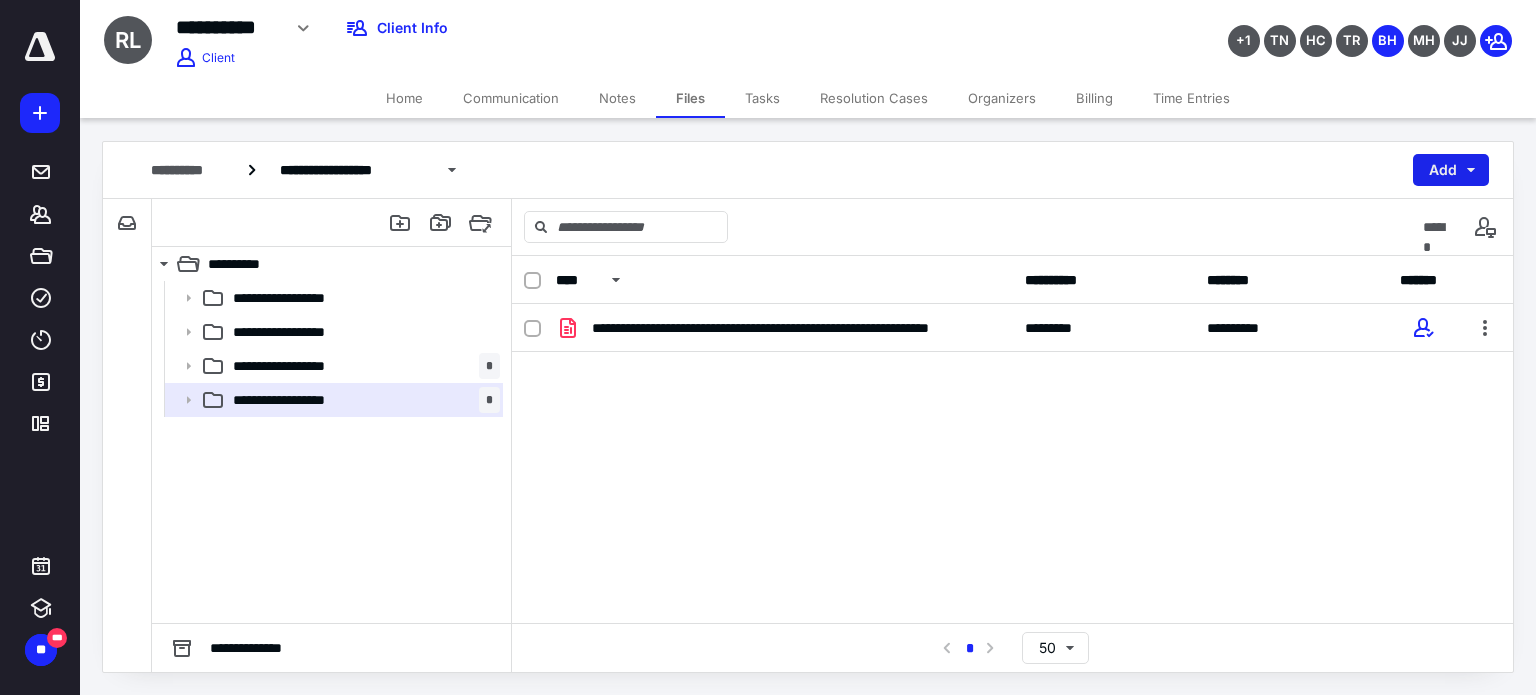 click on "Add" at bounding box center (1451, 170) 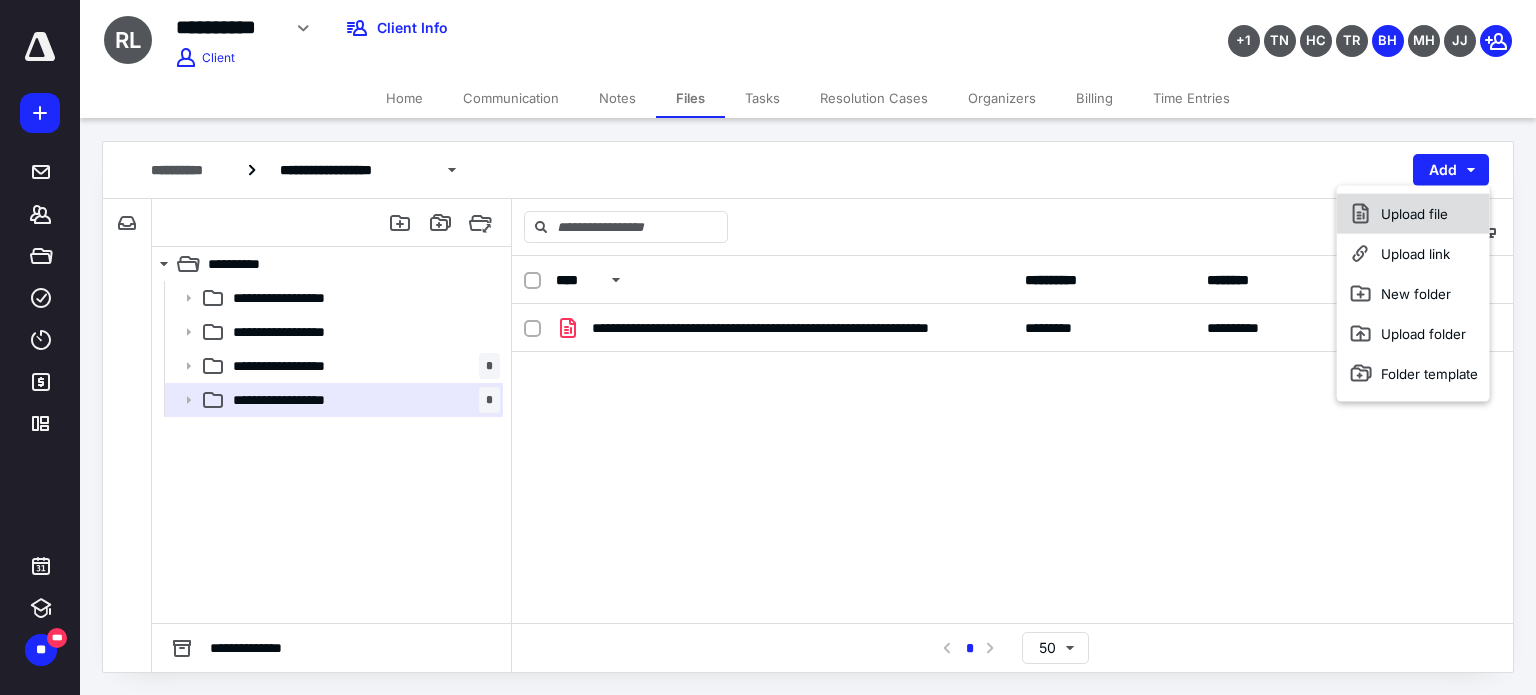 click on "Upload file" at bounding box center [1413, 214] 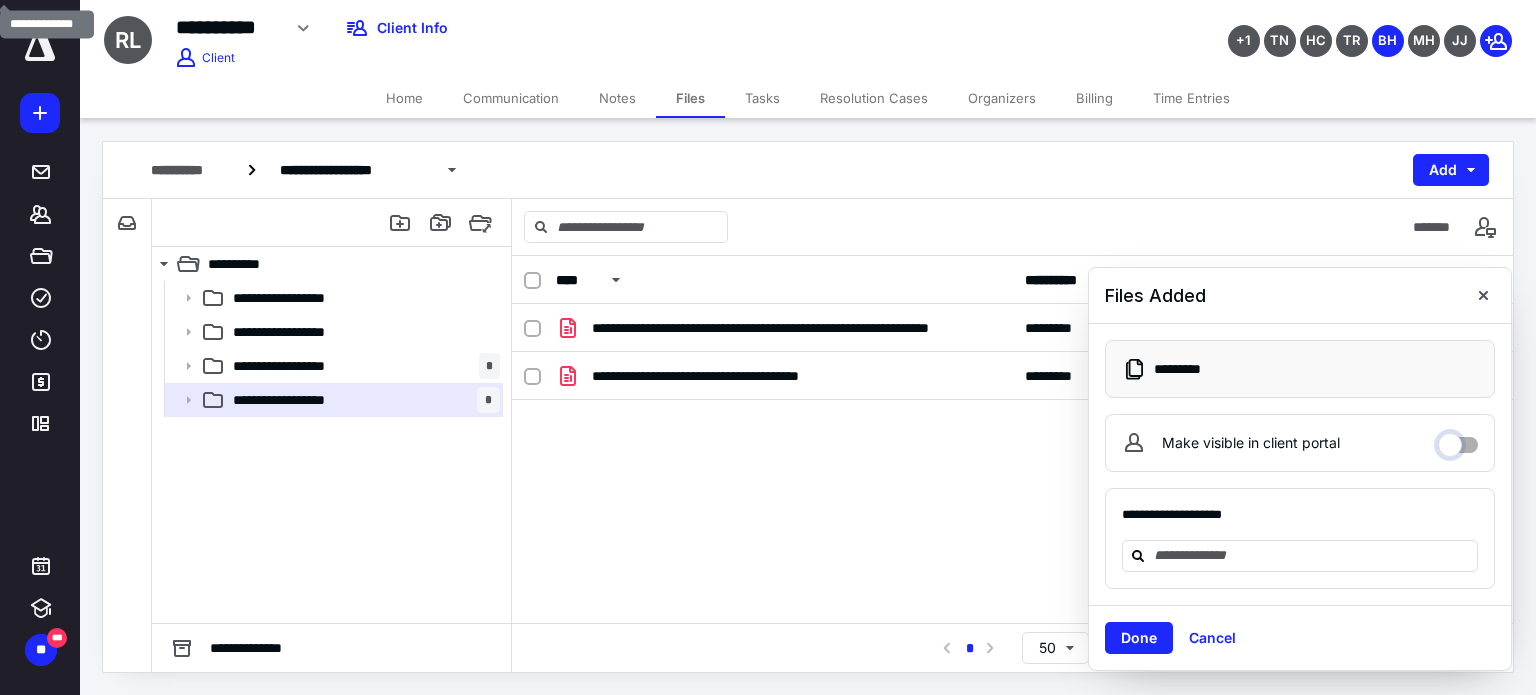 click on "Make visible in client portal" at bounding box center [1458, 440] 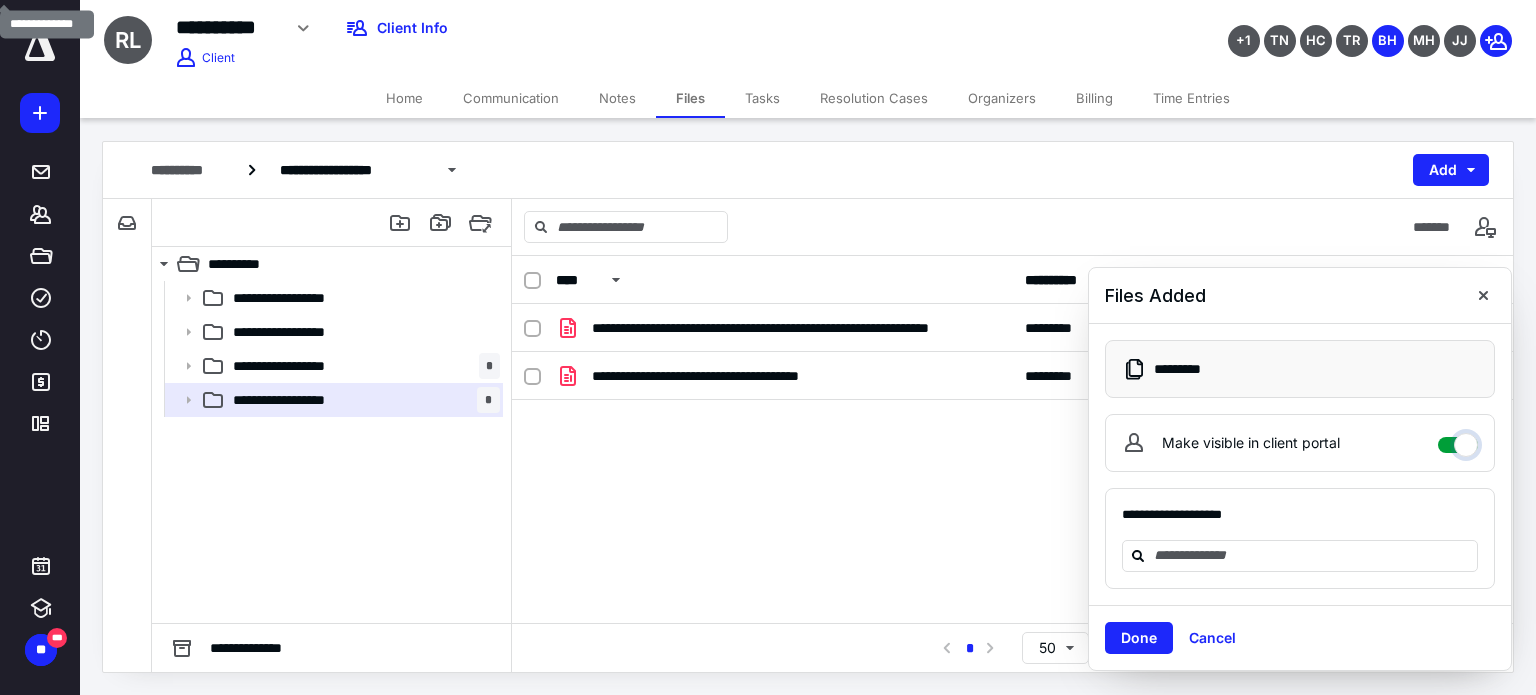 checkbox on "****" 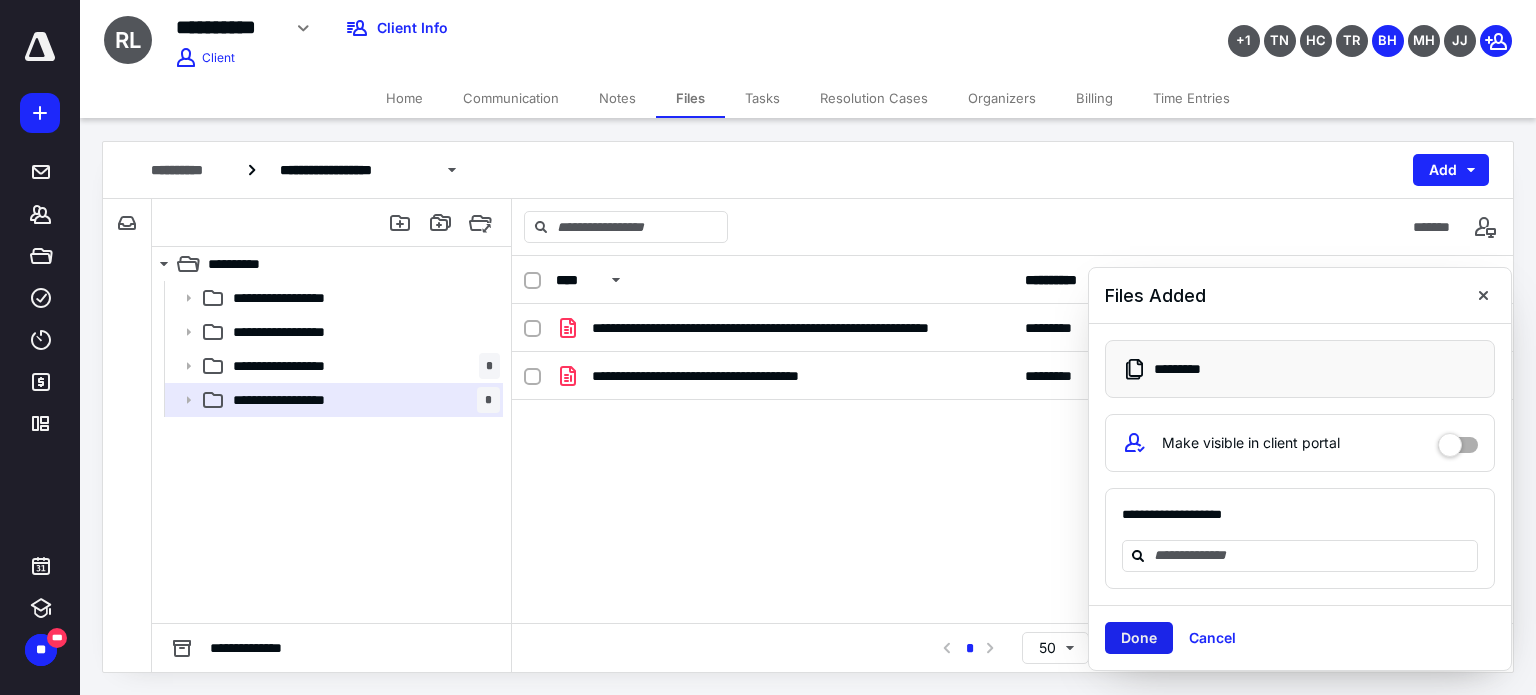 click on "Done" at bounding box center (1139, 638) 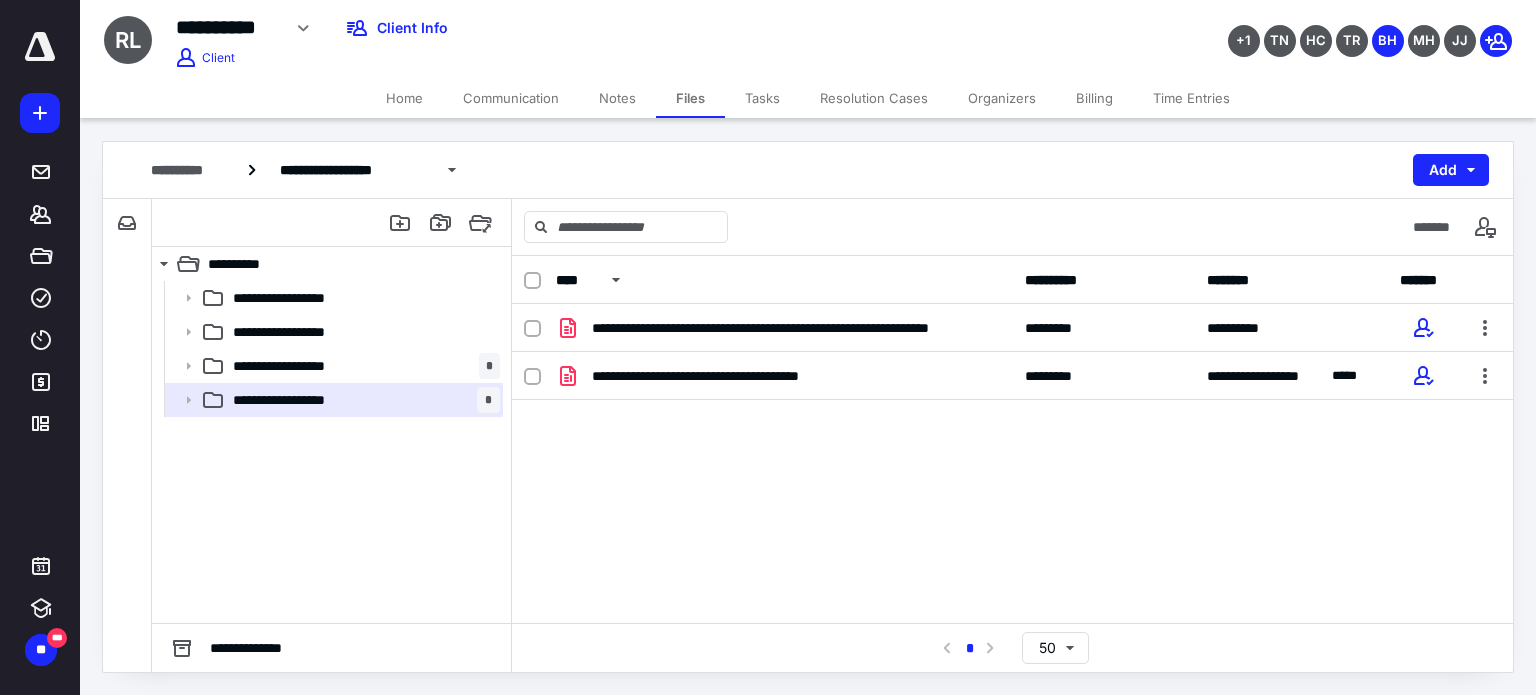 click on "Billing" at bounding box center (1094, 98) 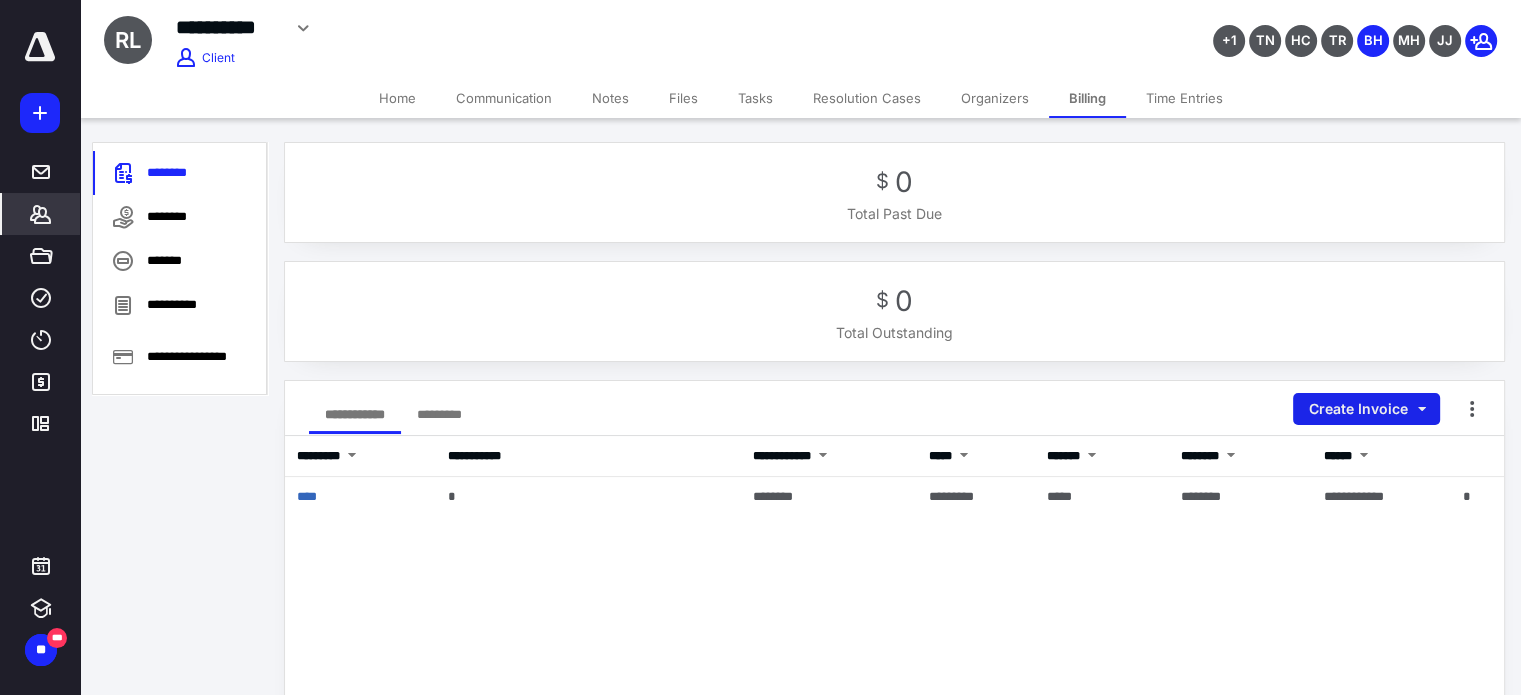 click on "Create Invoice" at bounding box center (1366, 409) 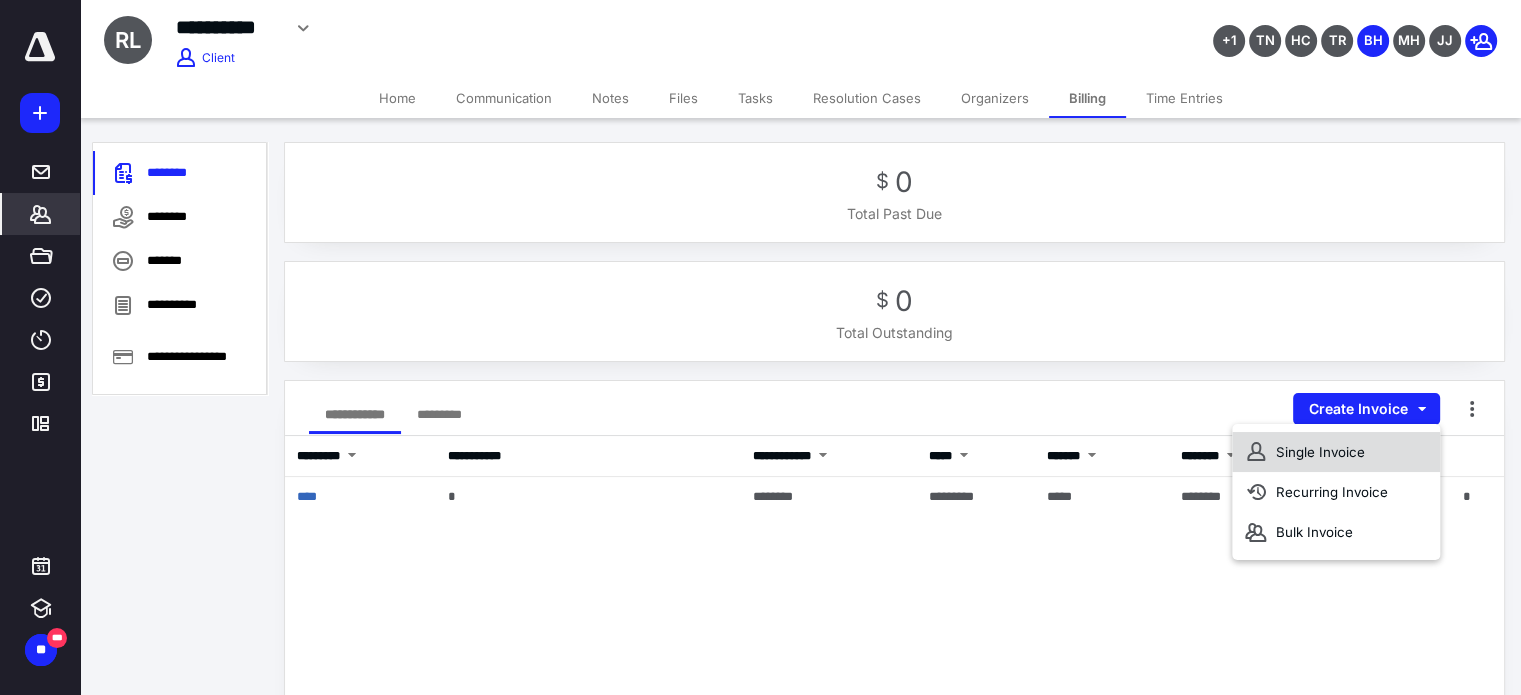 click on "Single Invoice" at bounding box center (1336, 452) 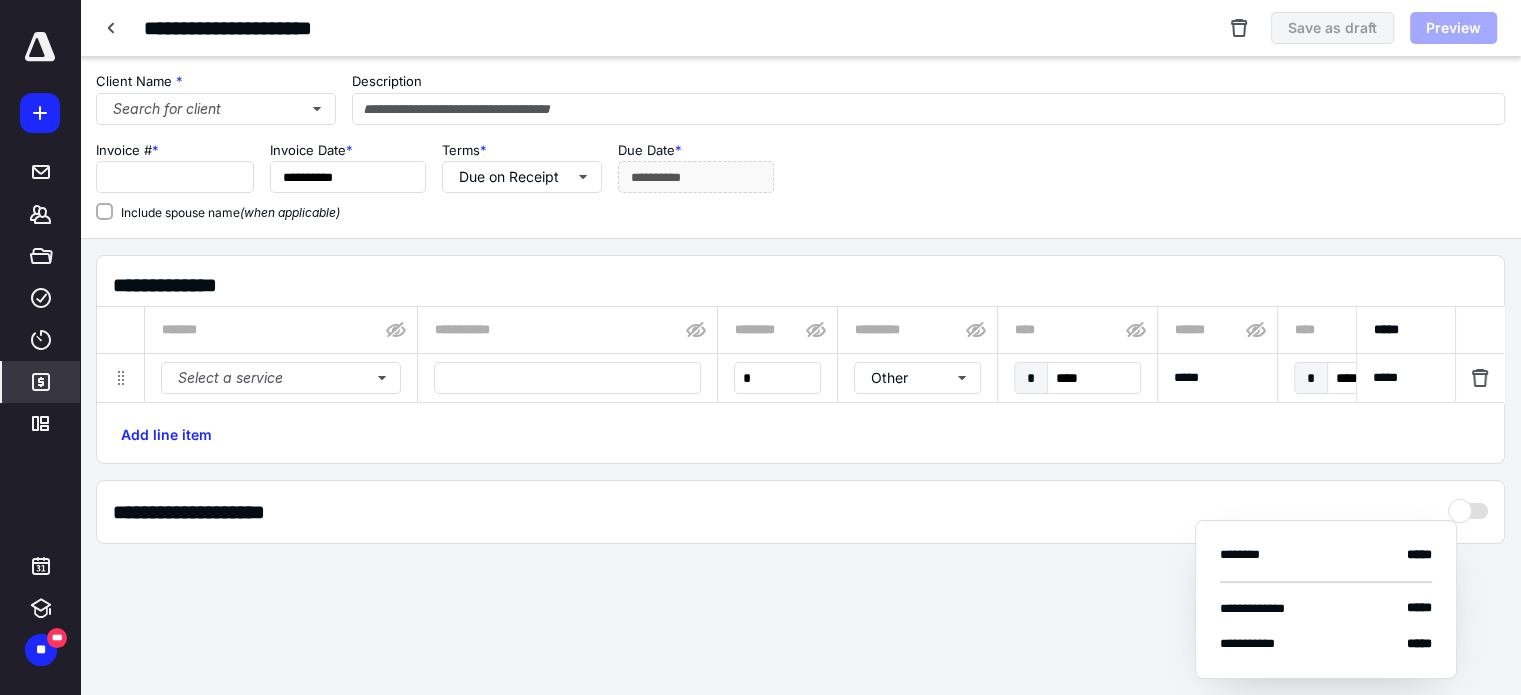 type on "****" 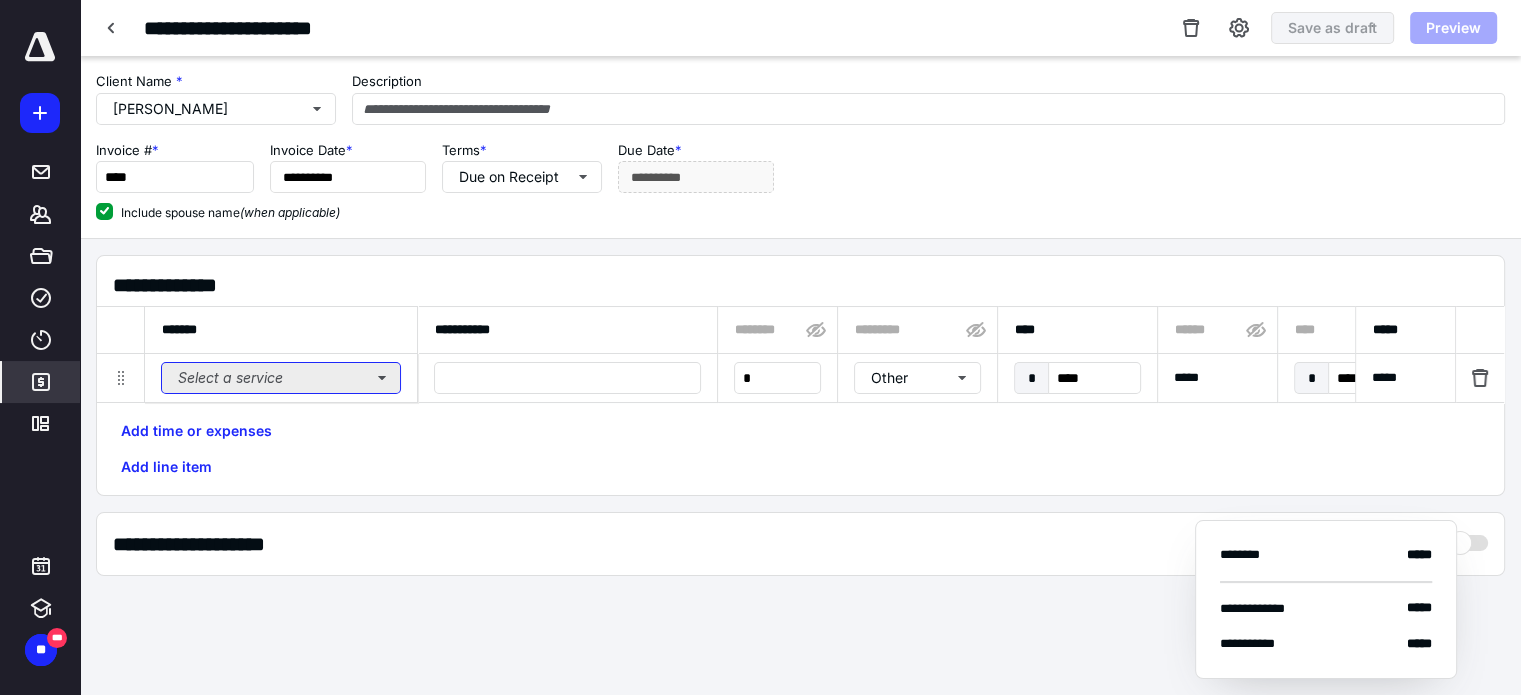 click on "Select a service" at bounding box center (281, 378) 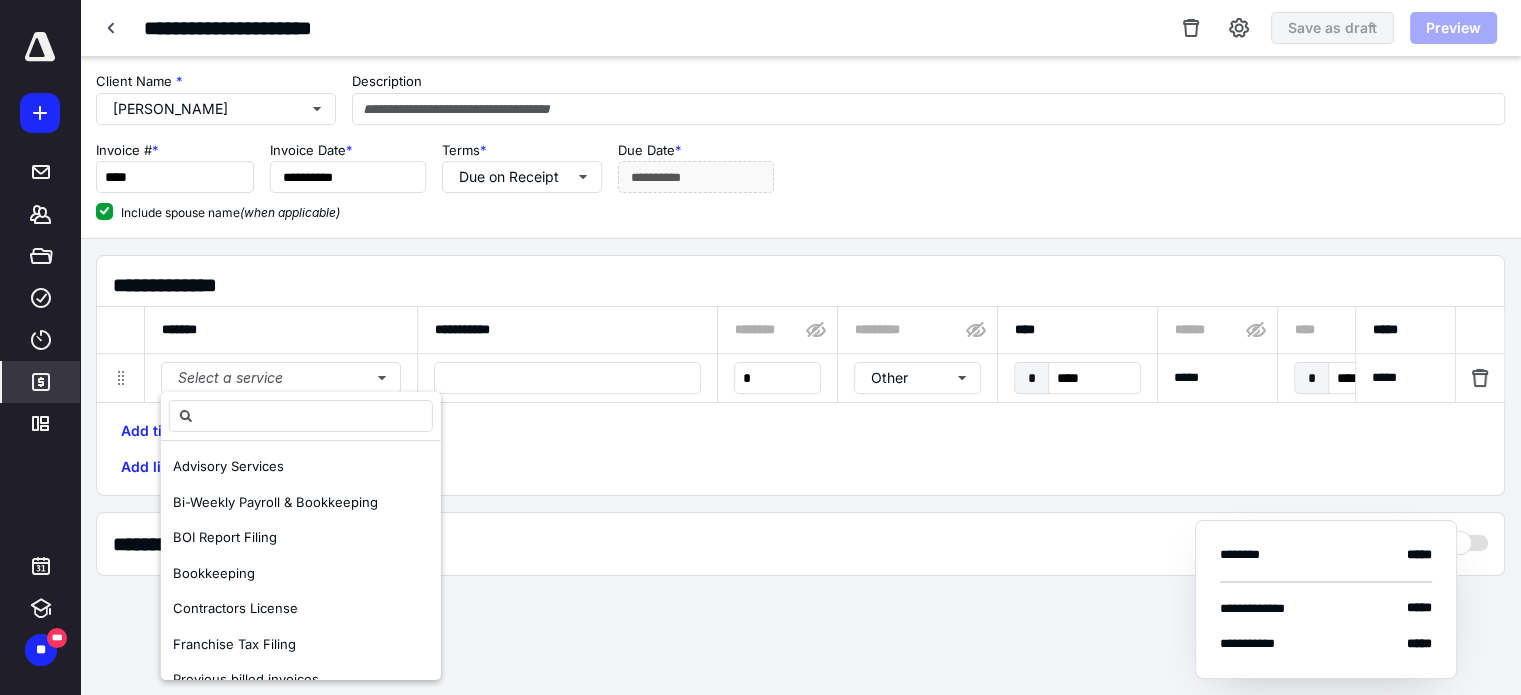 scroll, scrollTop: 167, scrollLeft: 0, axis: vertical 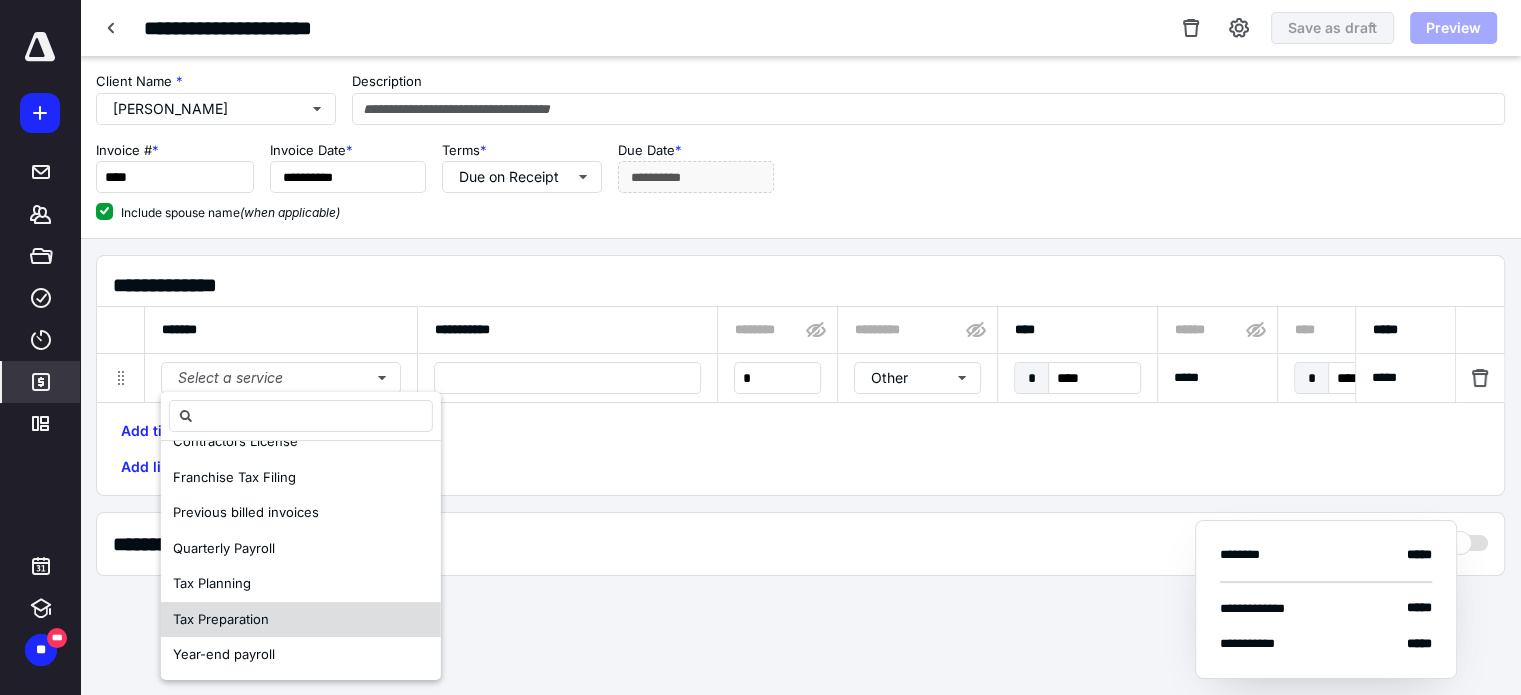 click on "Tax Preparation" at bounding box center (221, 619) 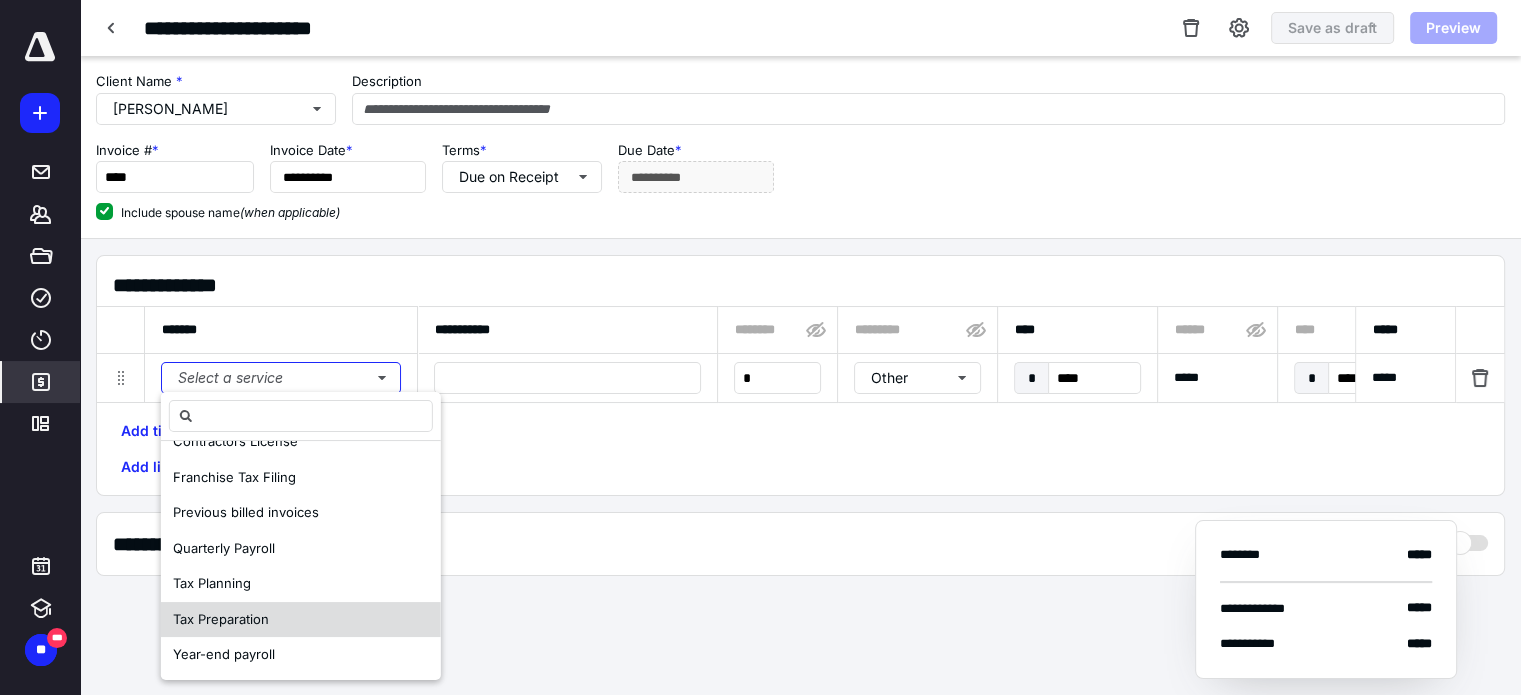 scroll, scrollTop: 0, scrollLeft: 0, axis: both 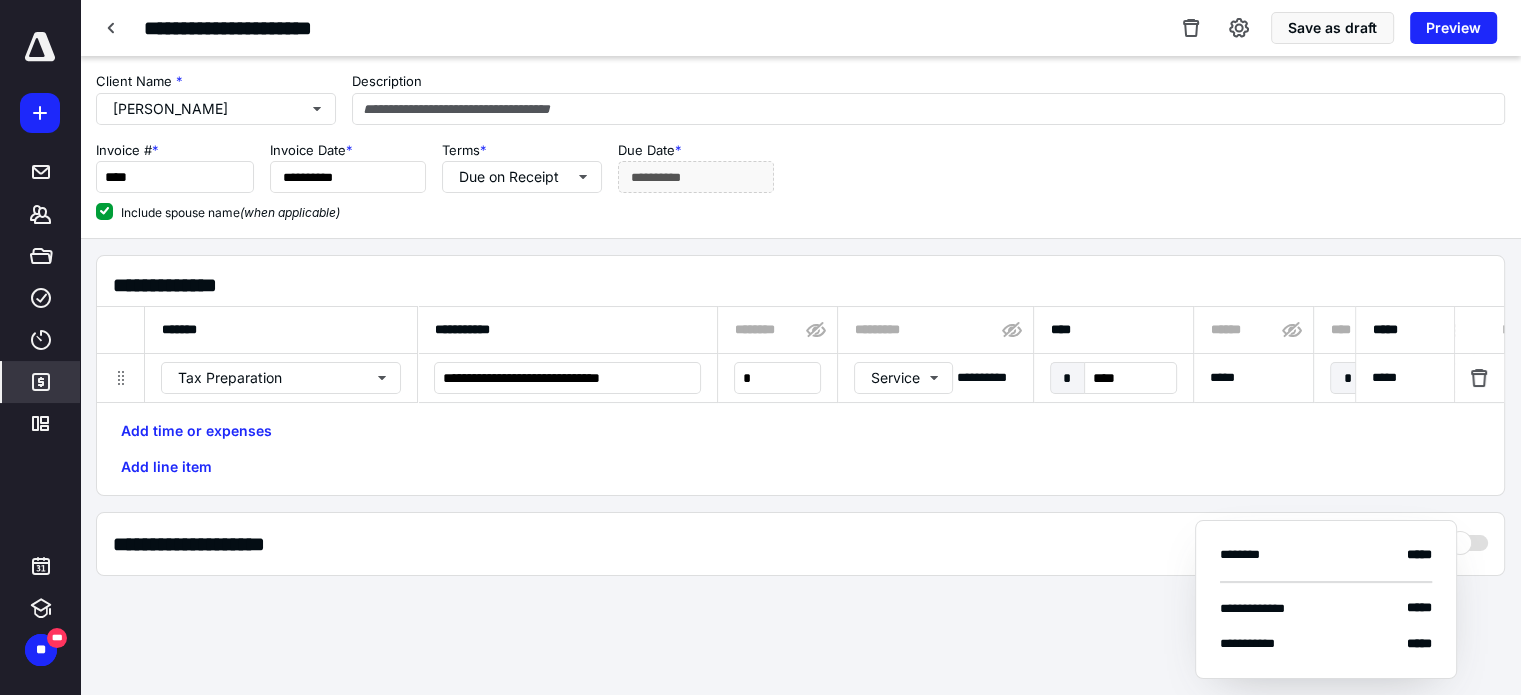click on "Add time or expenses Add line item" at bounding box center [800, 449] 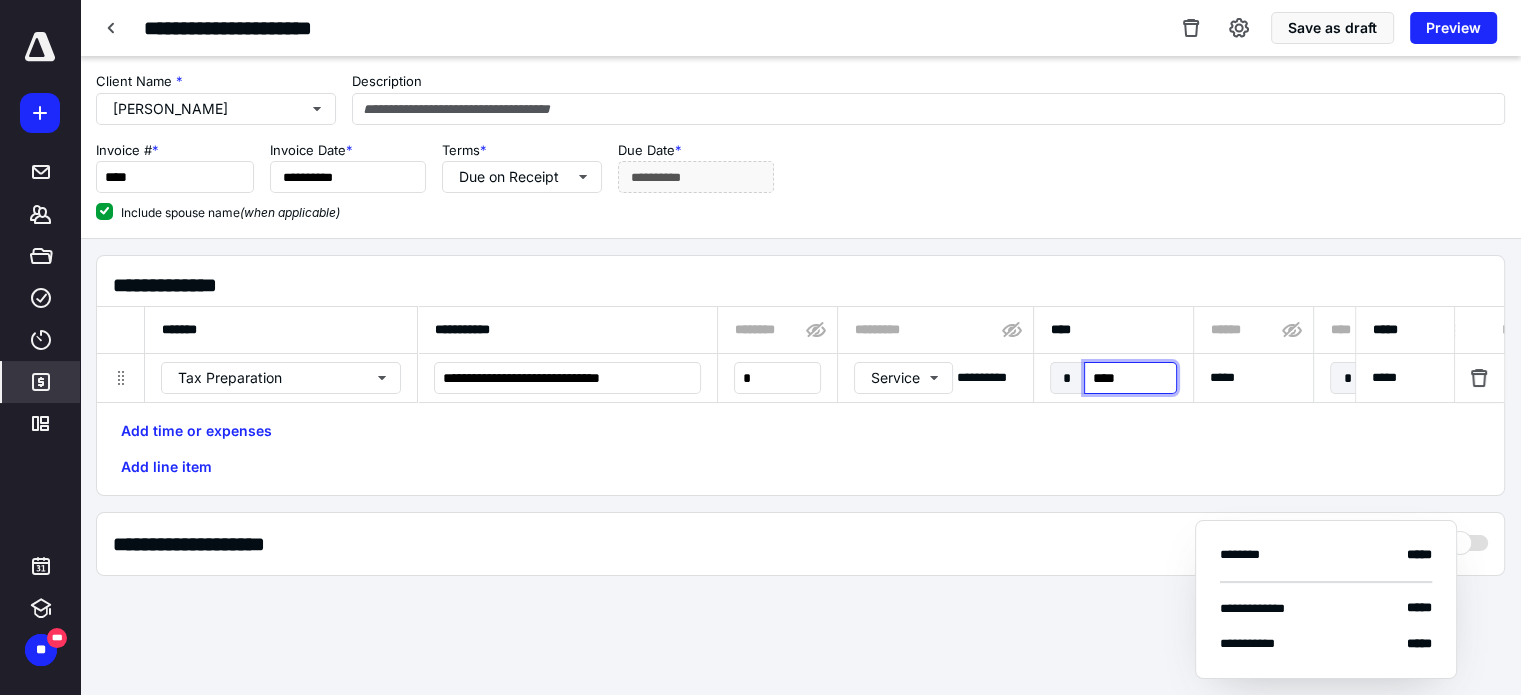 click on "****" at bounding box center [1130, 378] 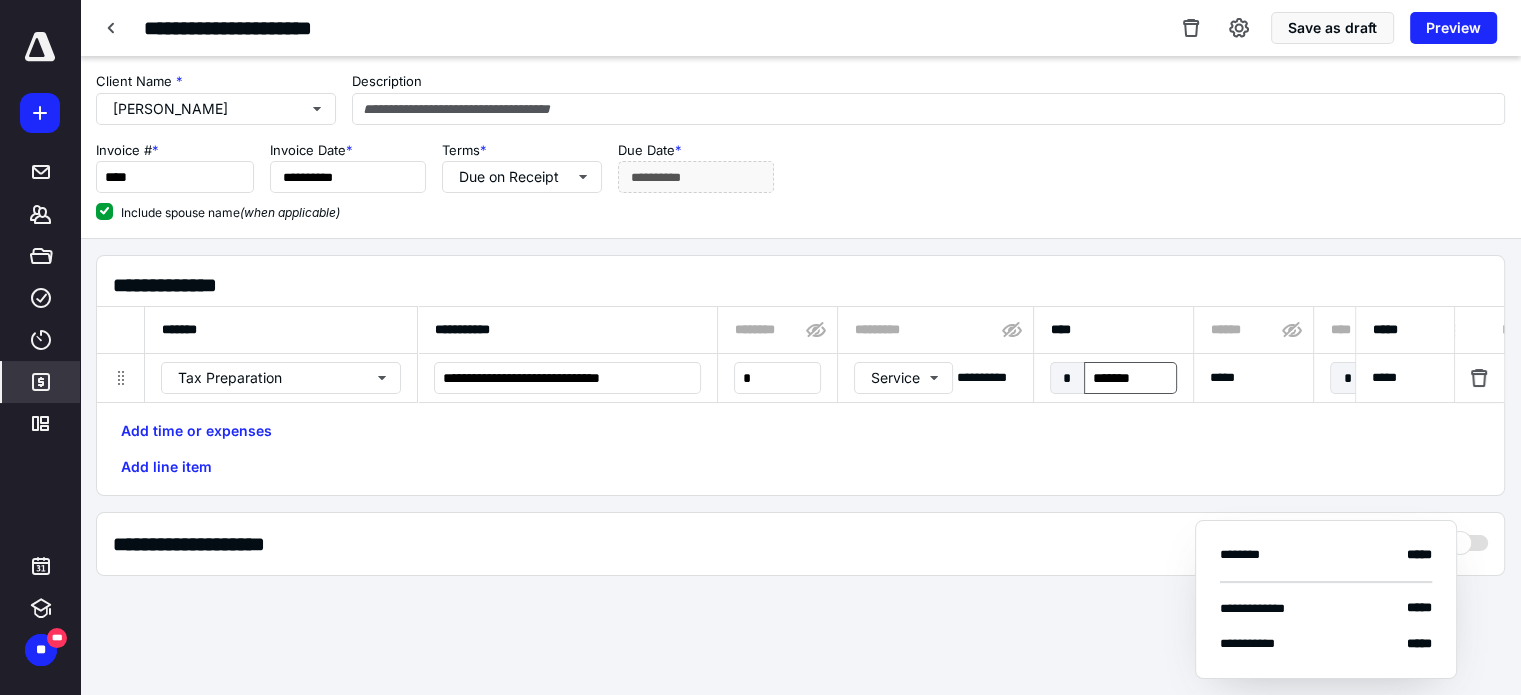 scroll, scrollTop: 0, scrollLeft: 1041, axis: horizontal 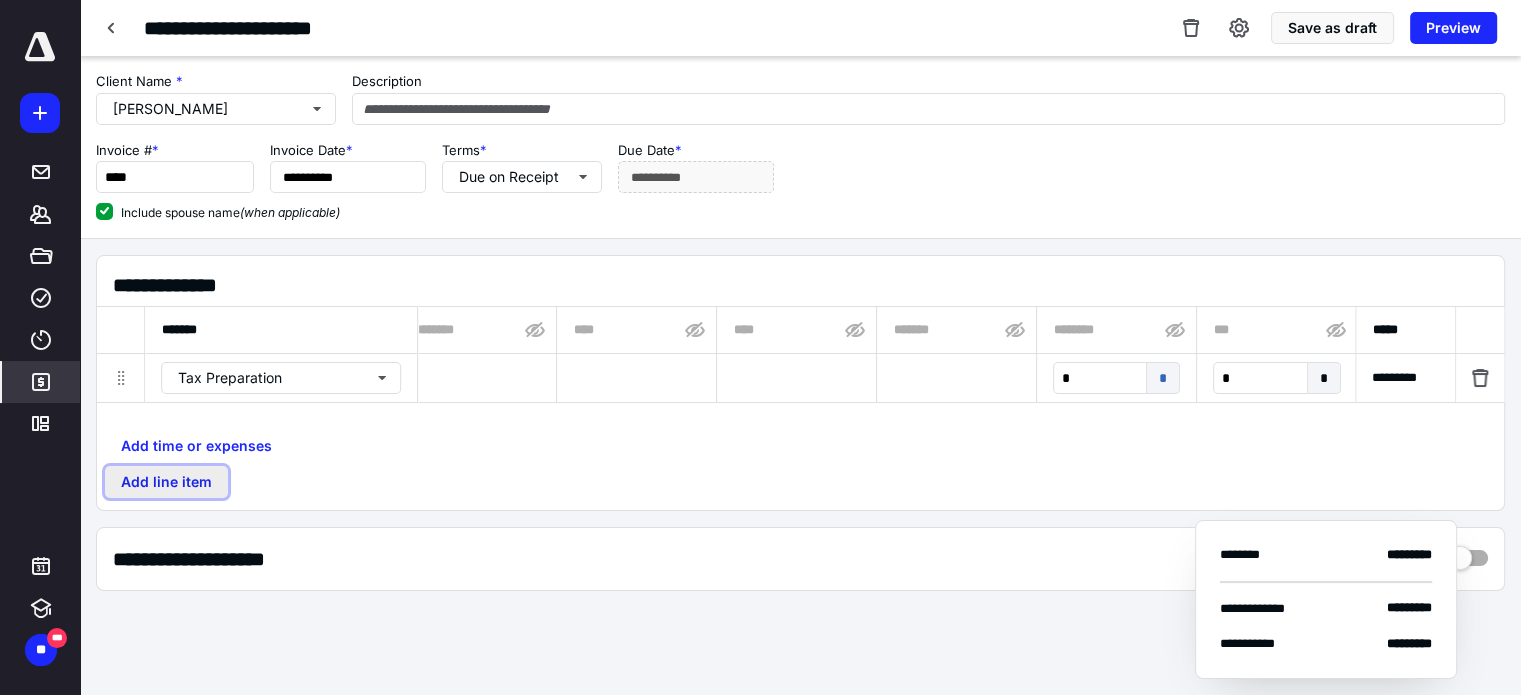 click on "Add line item" at bounding box center [166, 482] 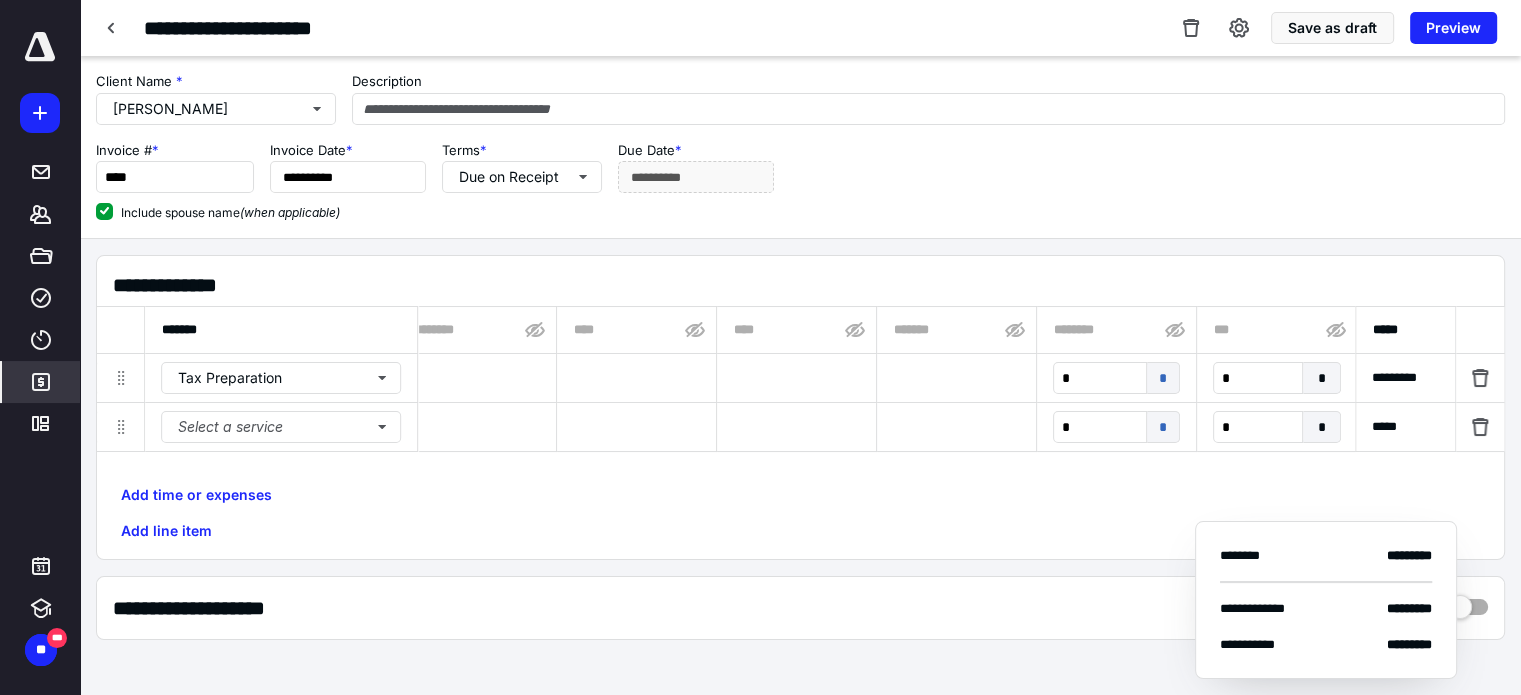 drag, startPoint x: 760, startPoint y: 464, endPoint x: 708, endPoint y: 473, distance: 52.773098 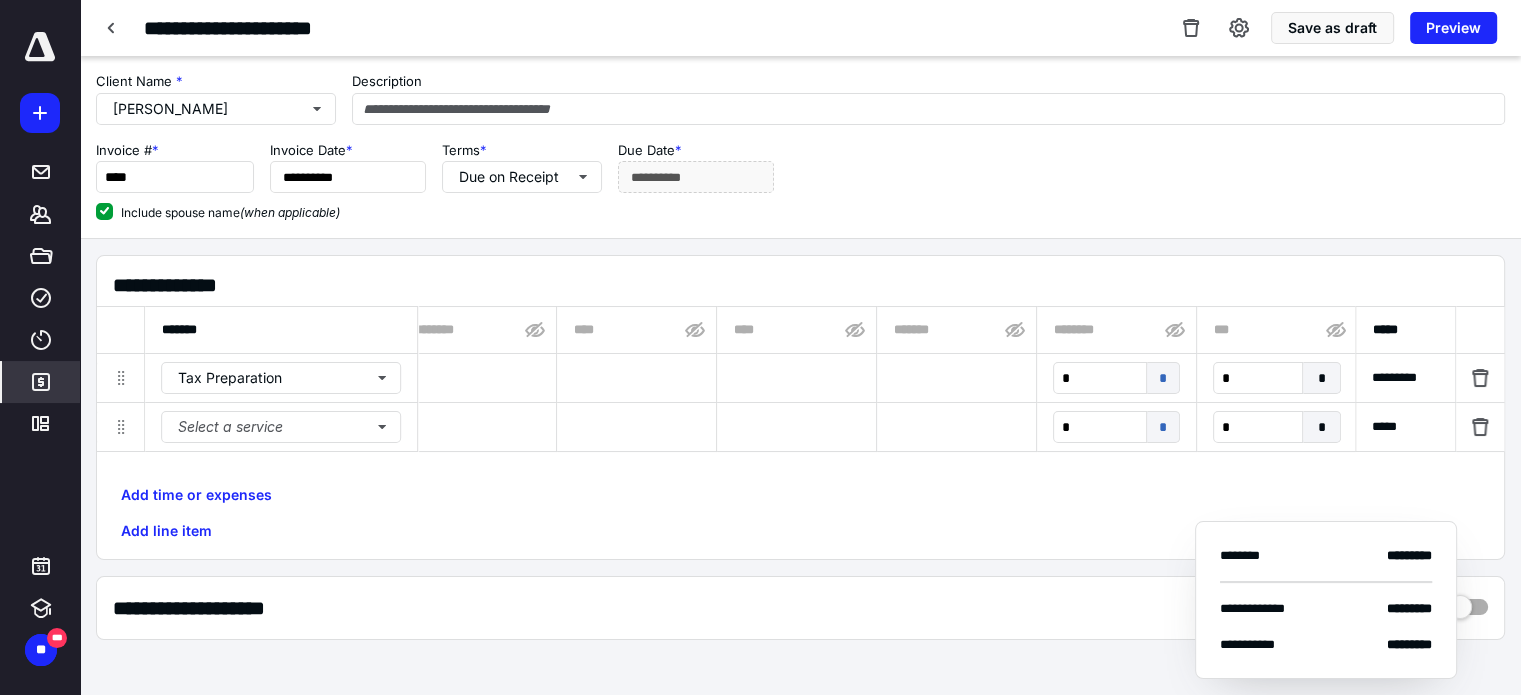 click on "**********" at bounding box center [800, 392] 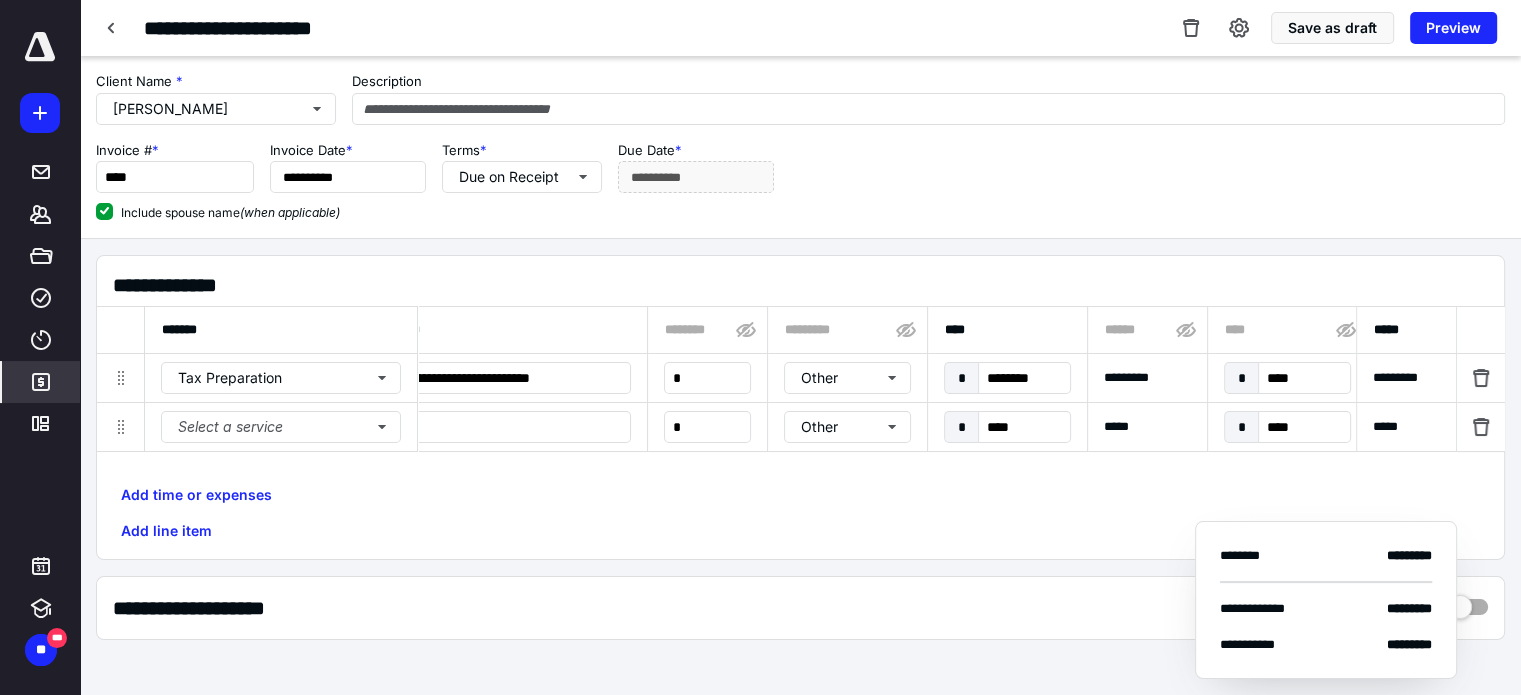 scroll, scrollTop: 0, scrollLeft: 0, axis: both 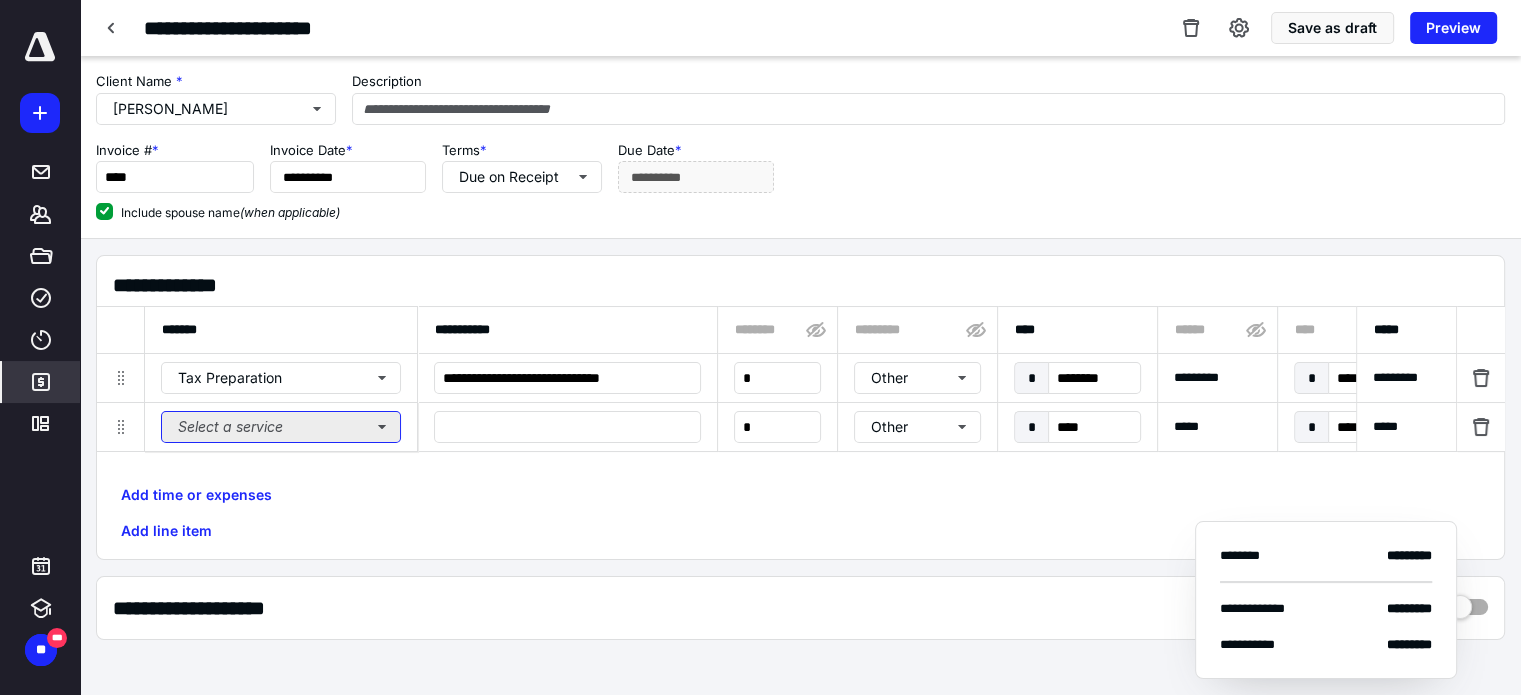 click on "Select a service" at bounding box center (281, 427) 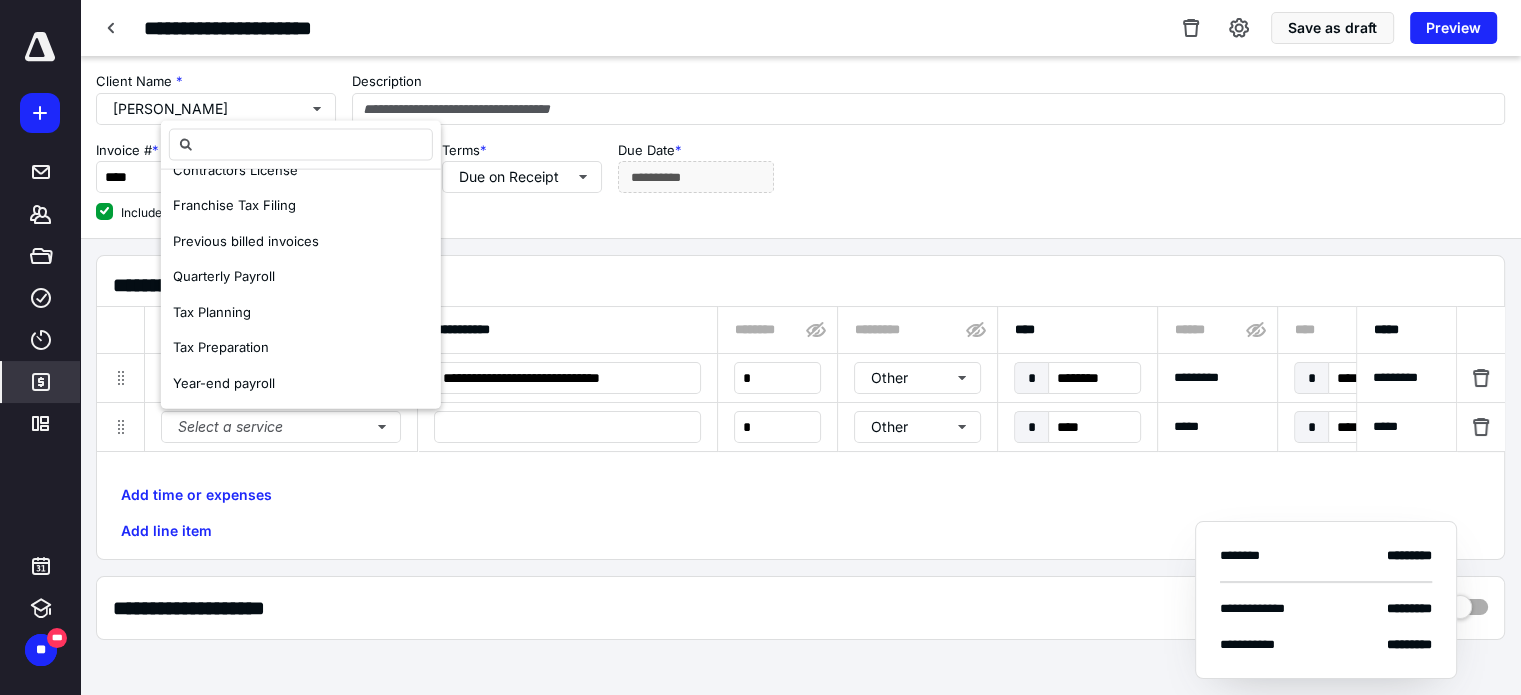scroll, scrollTop: 0, scrollLeft: 0, axis: both 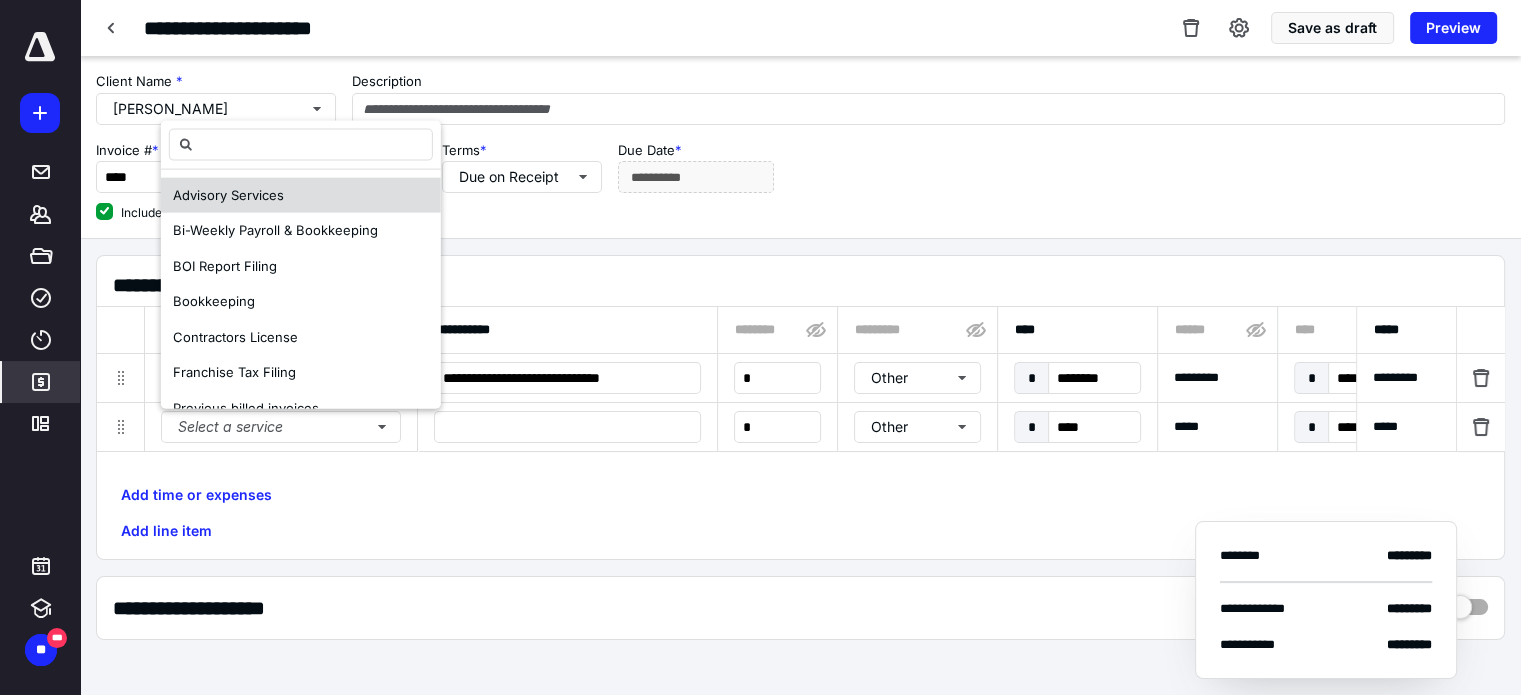 click on "Advisory Services" at bounding box center (301, 195) 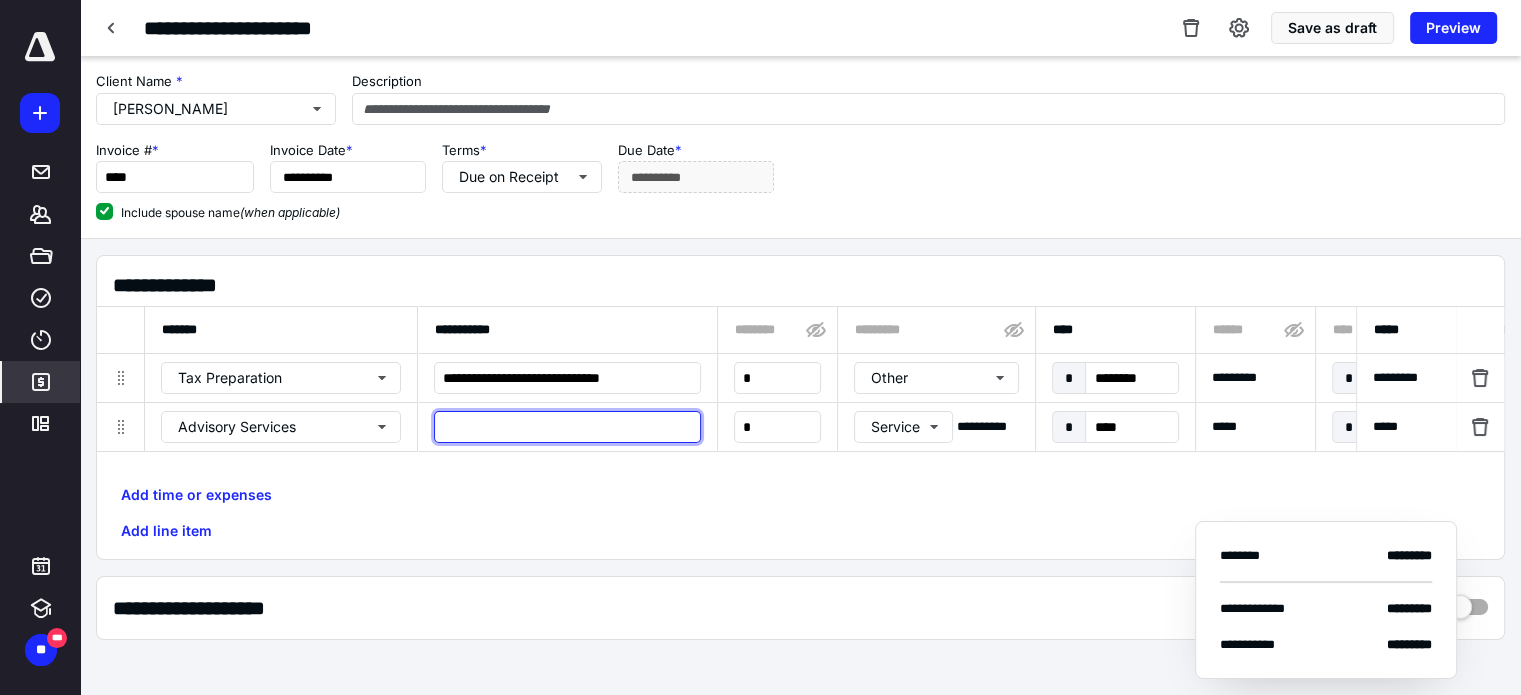 click at bounding box center [567, 427] 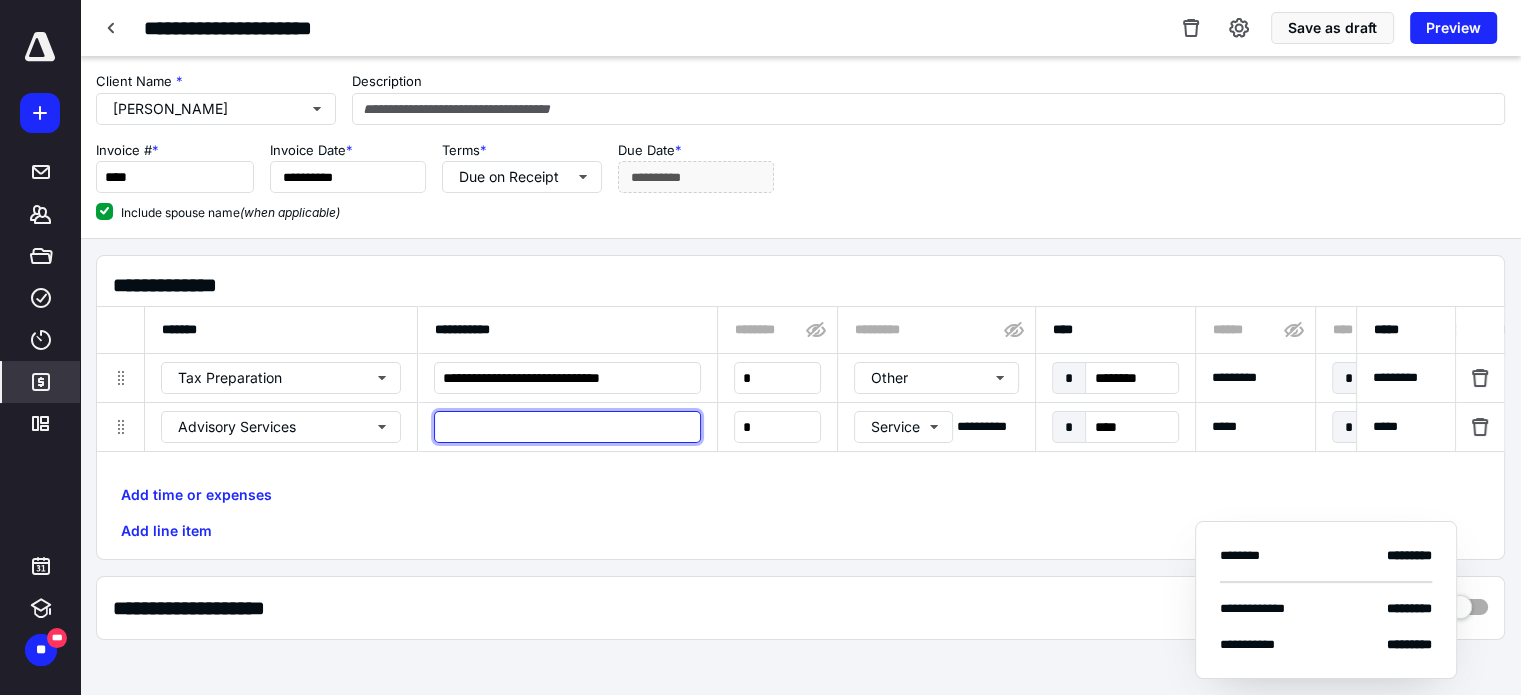 click at bounding box center (567, 427) 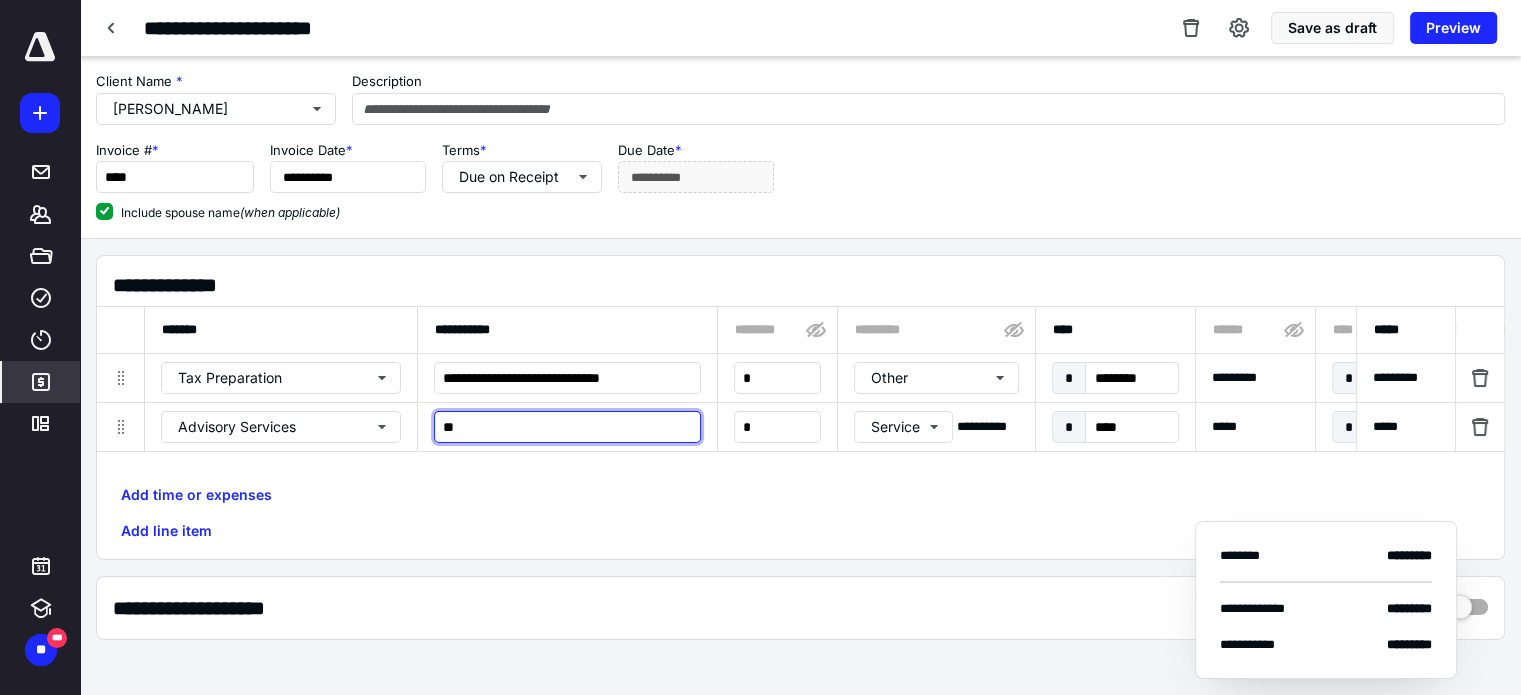 type on "*" 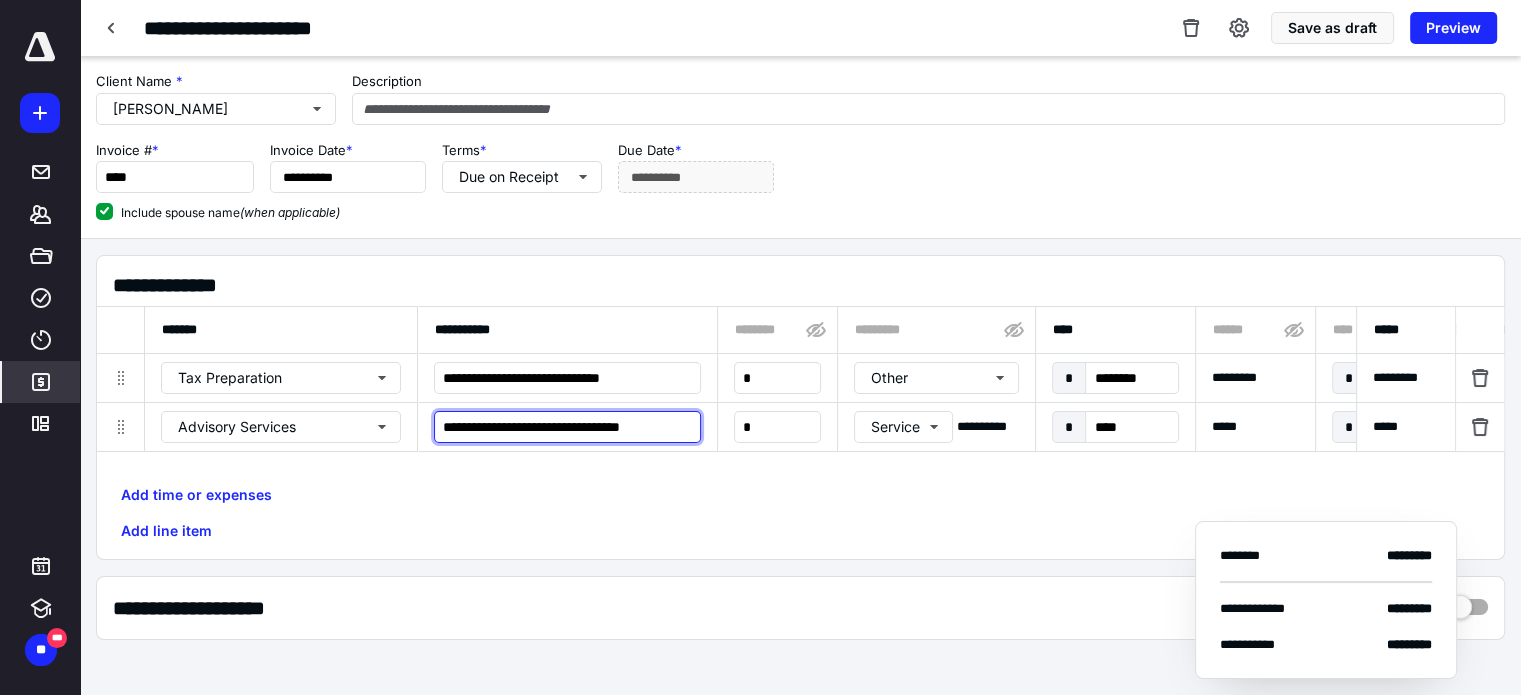 click on "**********" at bounding box center (567, 427) 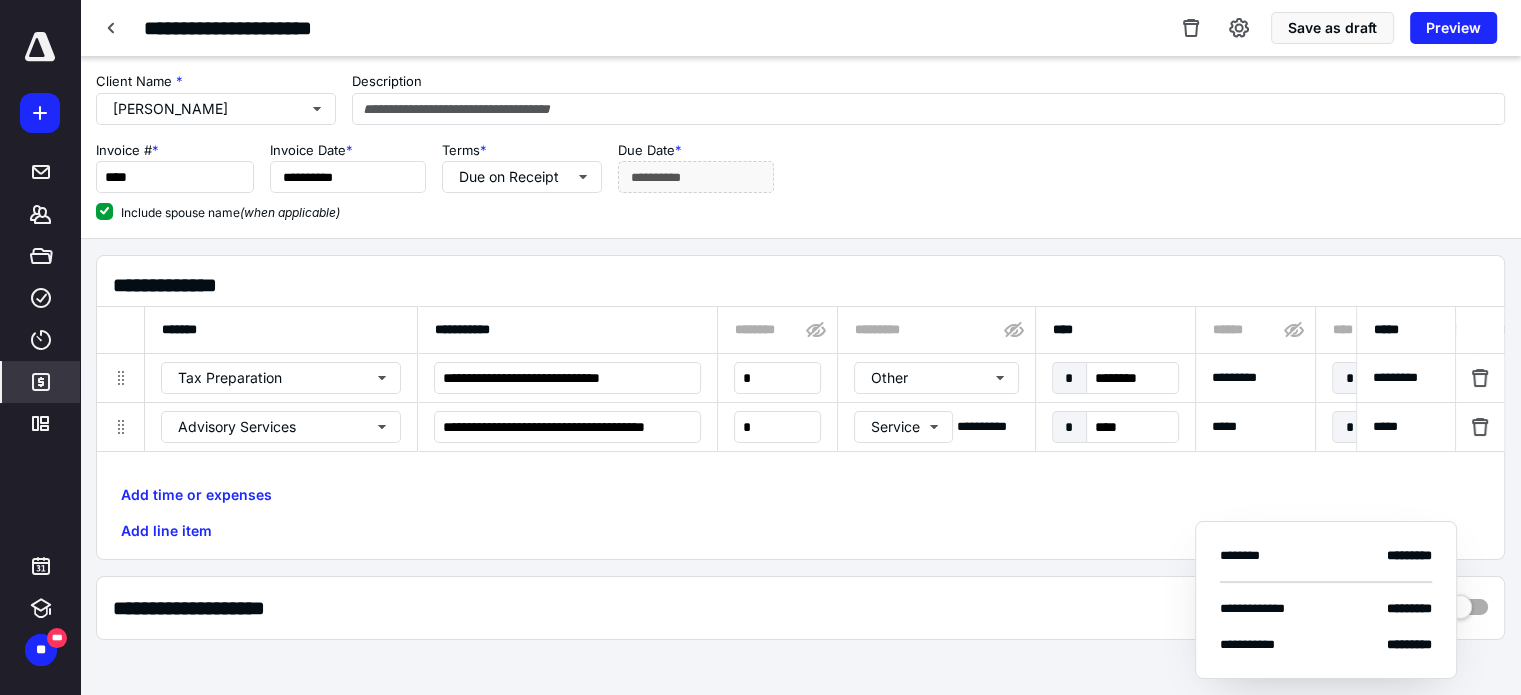 scroll, scrollTop: 0, scrollLeft: 0, axis: both 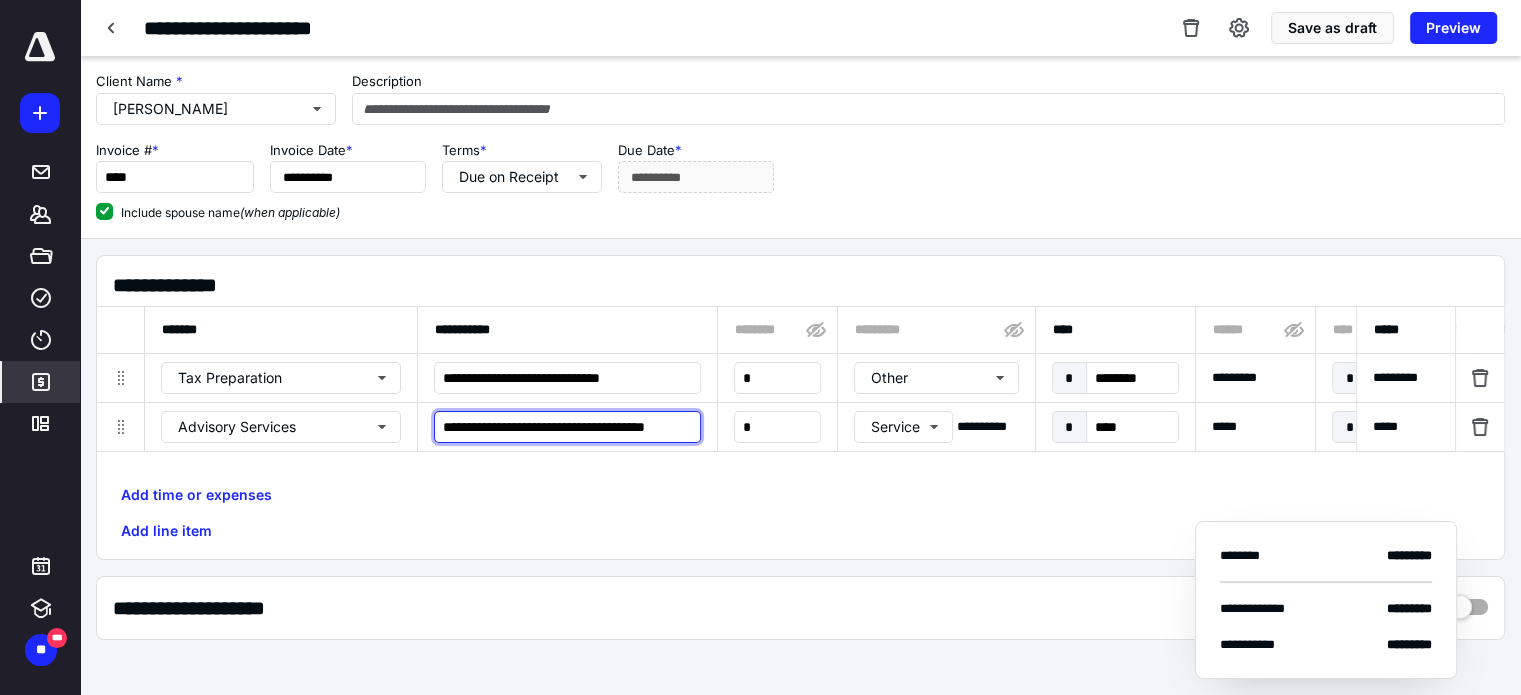 drag, startPoint x: 672, startPoint y: 422, endPoint x: 812, endPoint y: 443, distance: 141.56624 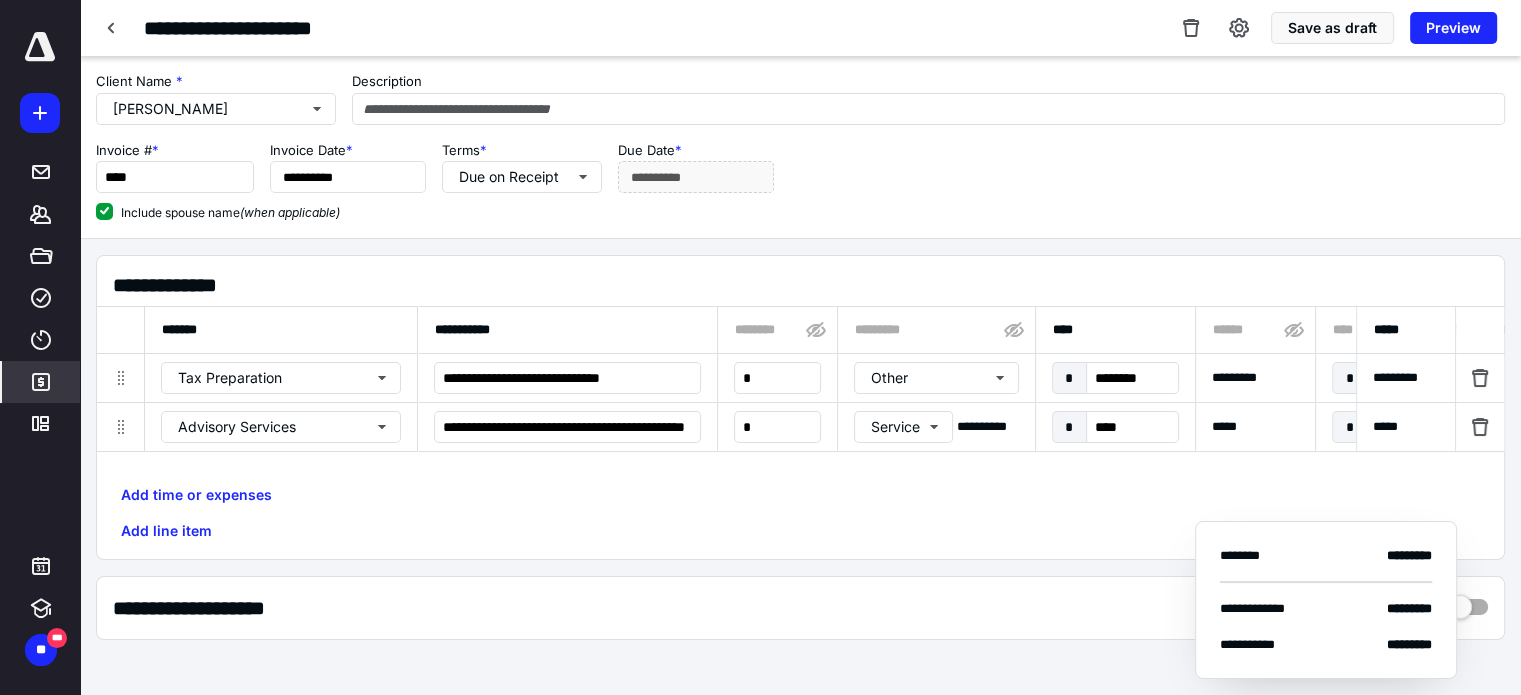 scroll, scrollTop: 0, scrollLeft: 0, axis: both 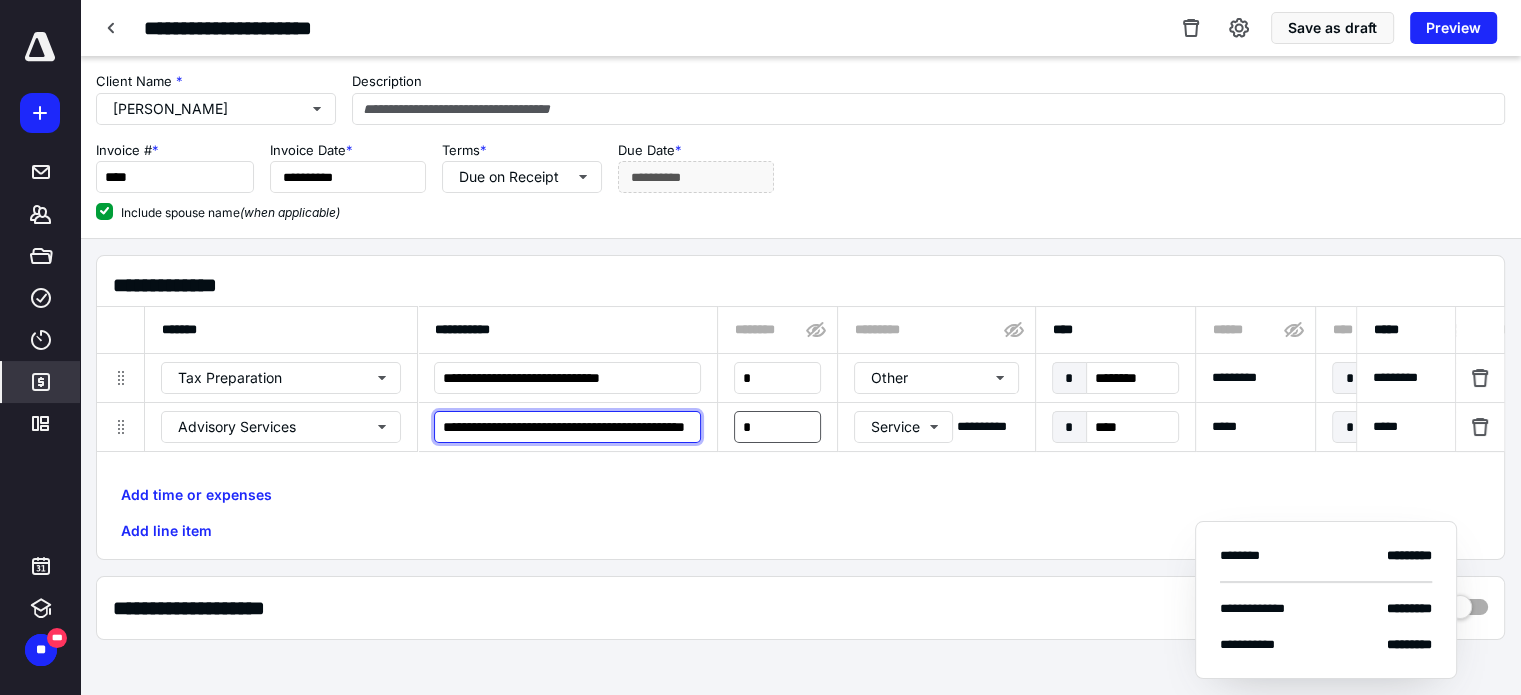 drag, startPoint x: 666, startPoint y: 430, endPoint x: 788, endPoint y: 435, distance: 122.10242 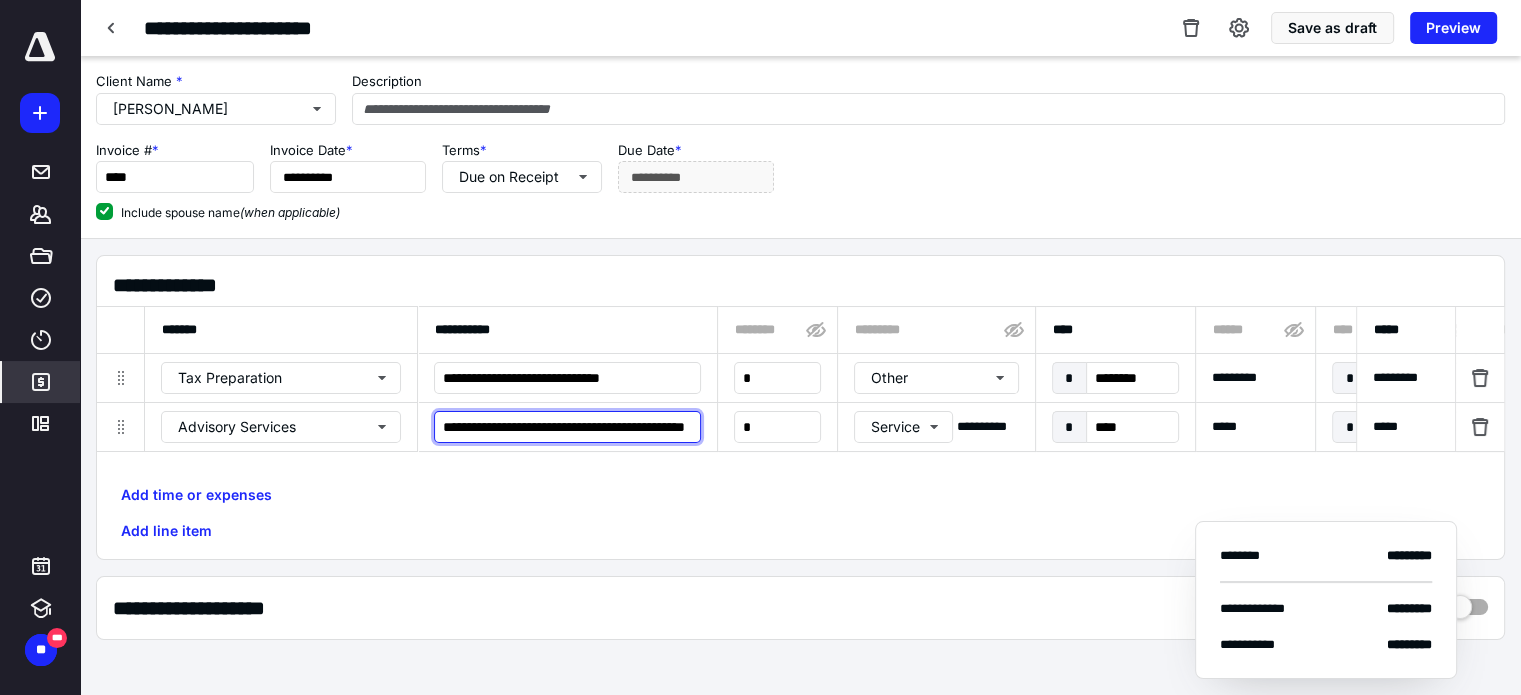click on "**********" at bounding box center [567, 427] 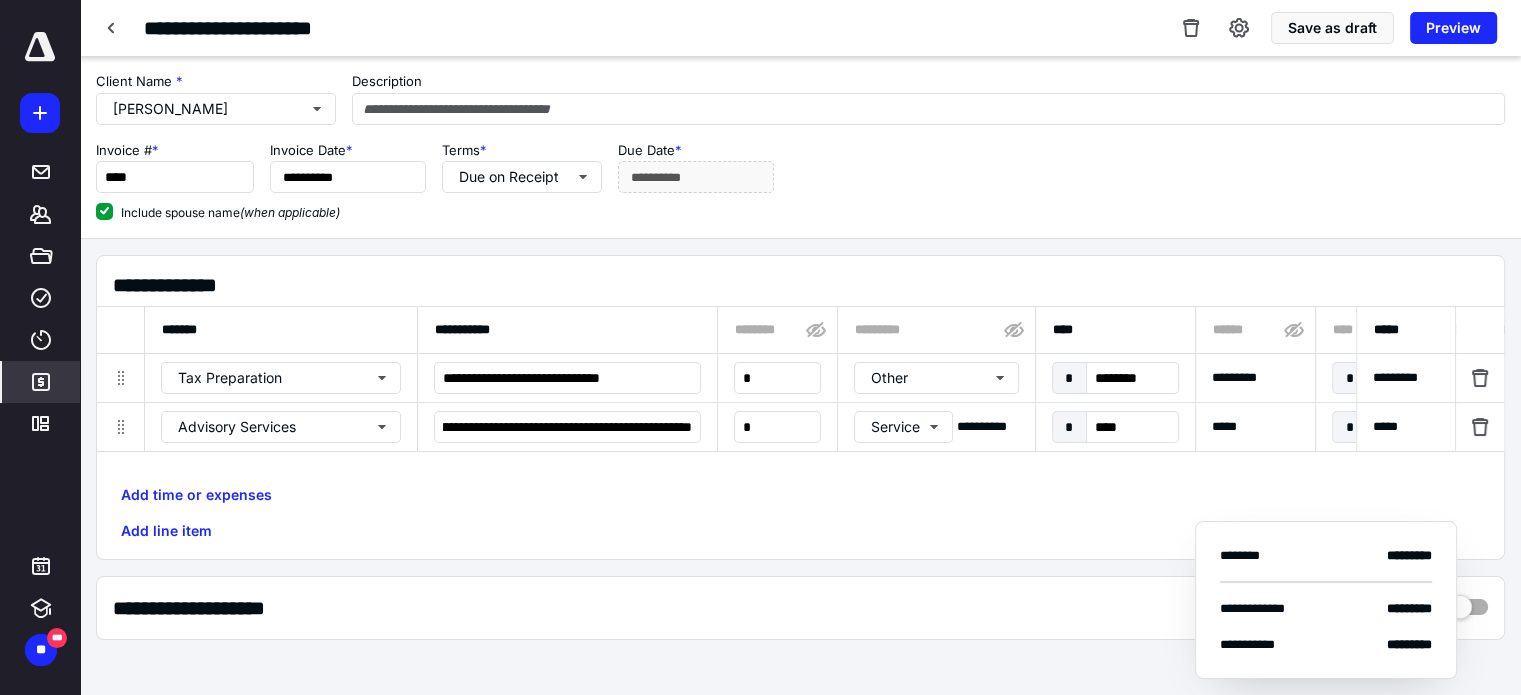 scroll, scrollTop: 0, scrollLeft: 0, axis: both 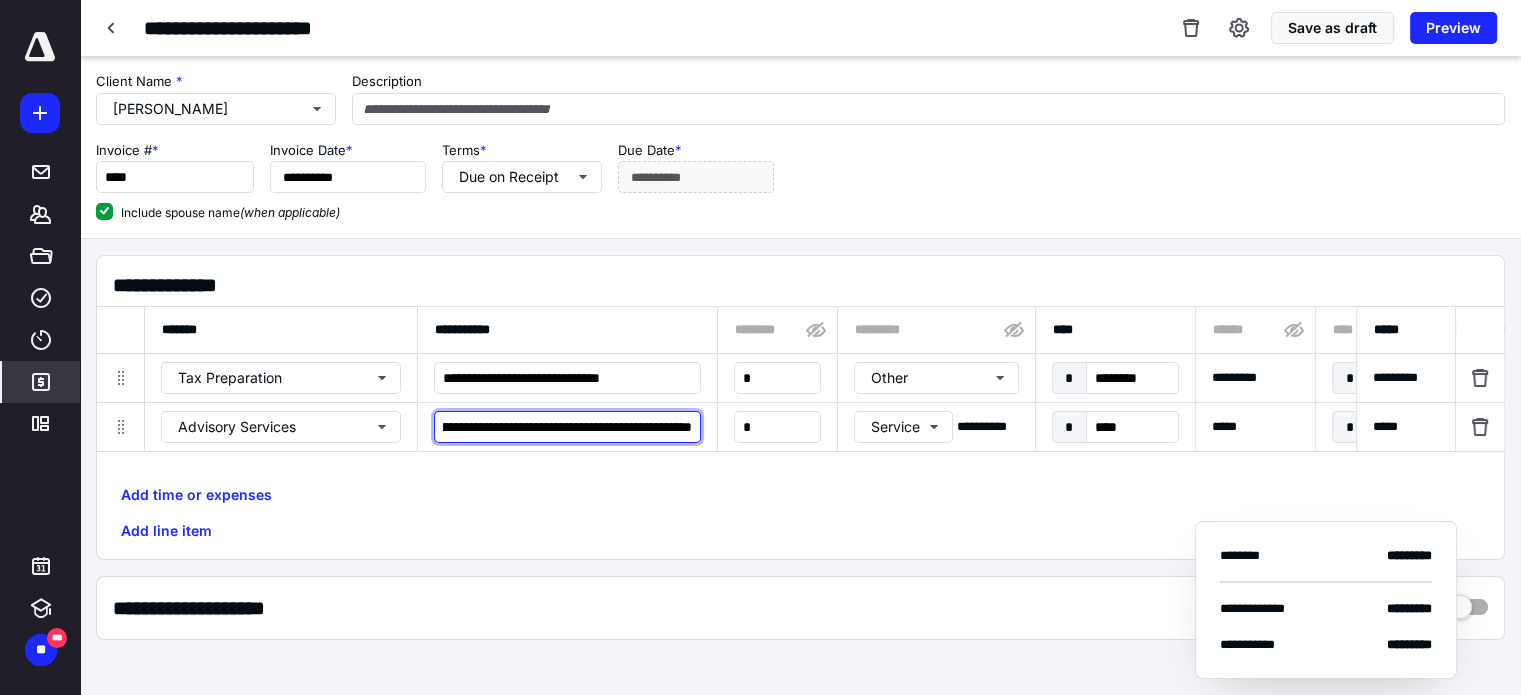 drag, startPoint x: 619, startPoint y: 419, endPoint x: 845, endPoint y: 458, distance: 229.34036 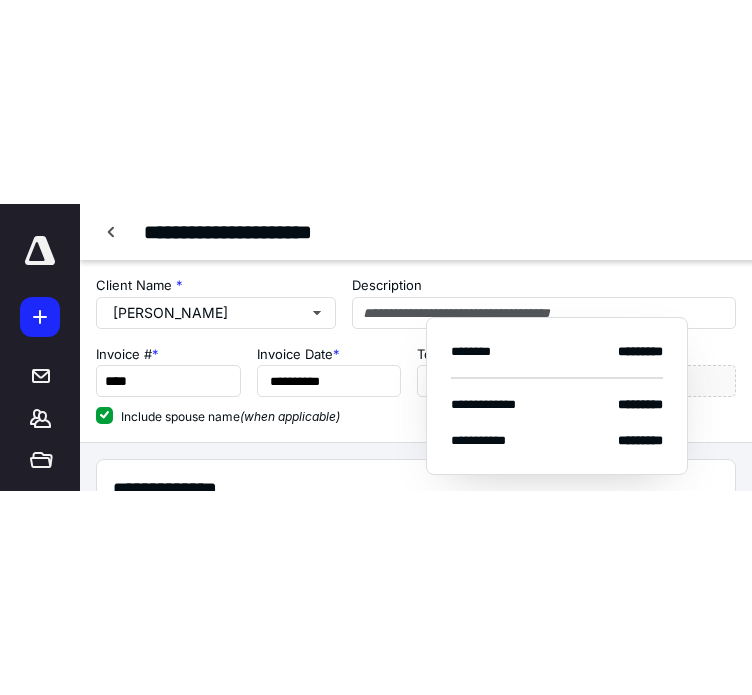 scroll, scrollTop: 0, scrollLeft: 0, axis: both 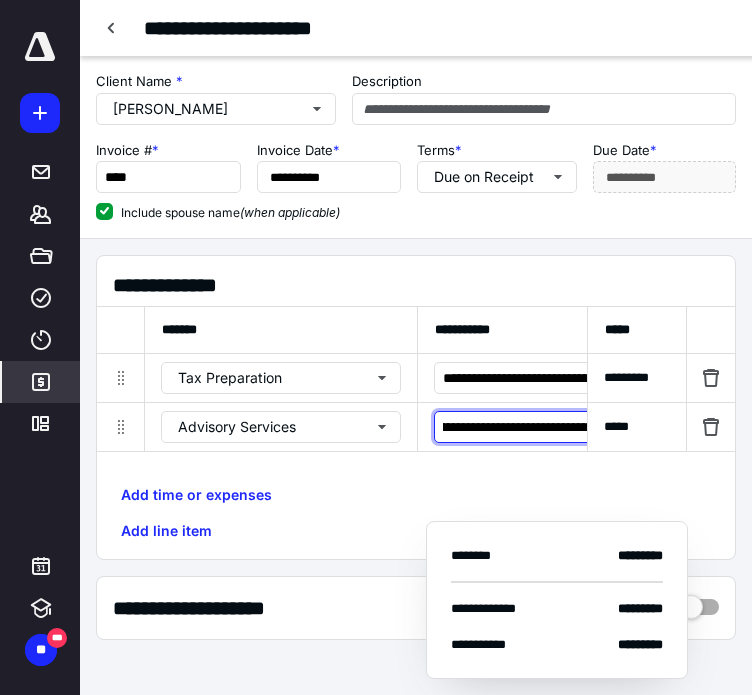 drag, startPoint x: 515, startPoint y: 411, endPoint x: 744, endPoint y: 427, distance: 229.55827 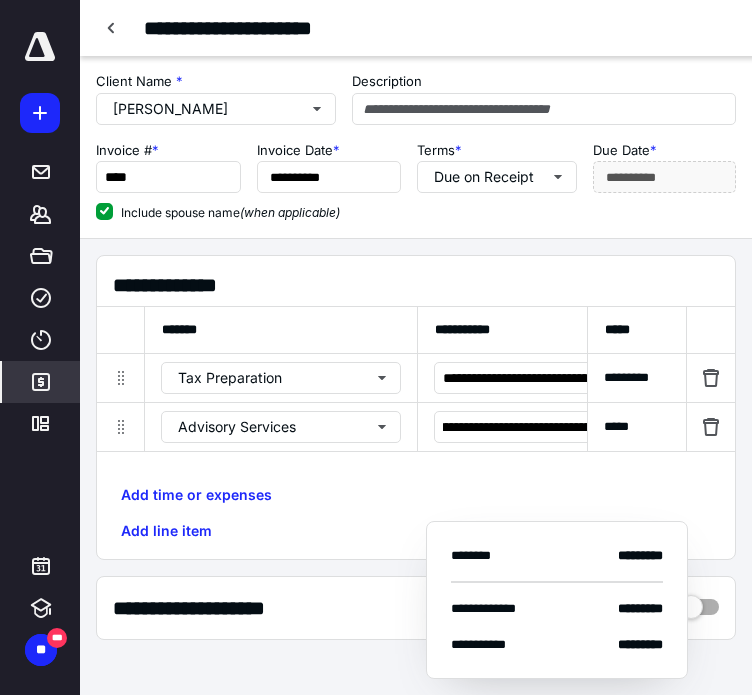 scroll, scrollTop: 0, scrollLeft: 16, axis: horizontal 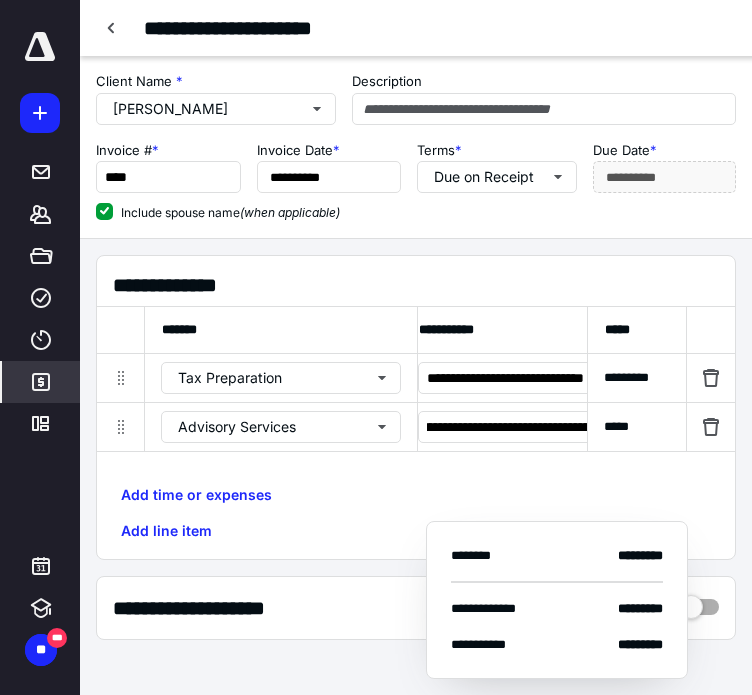 click on "**********" at bounding box center [416, 435] 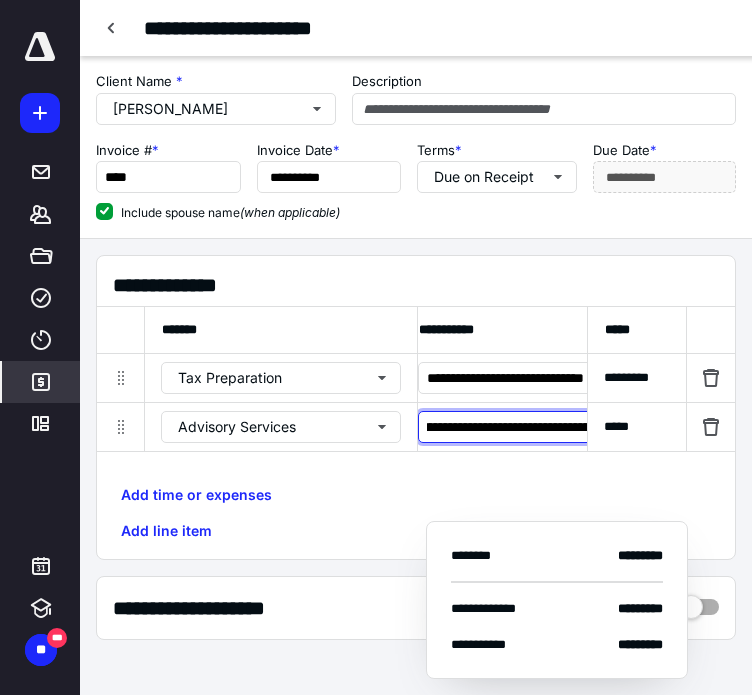 scroll, scrollTop: 0, scrollLeft: 332, axis: horizontal 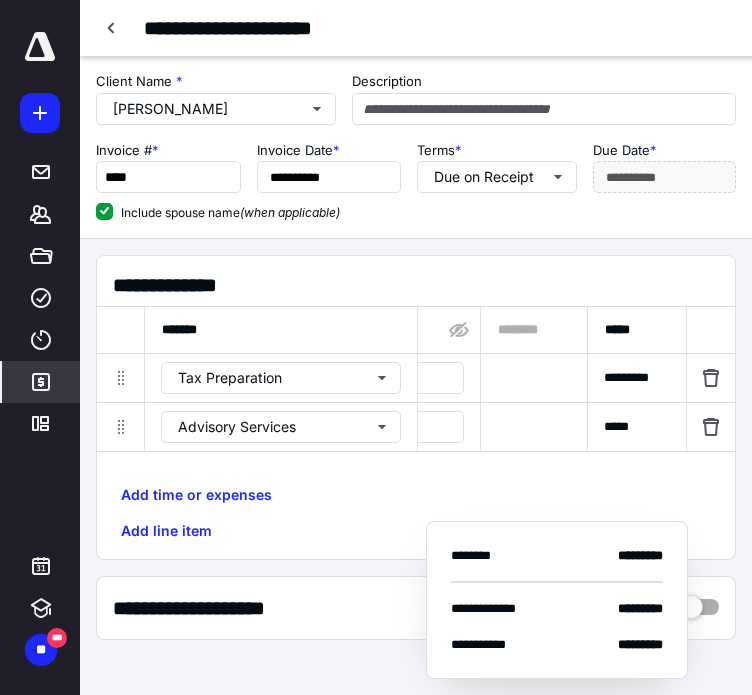 drag, startPoint x: 480, startPoint y: 411, endPoint x: -1, endPoint y: 404, distance: 481.05093 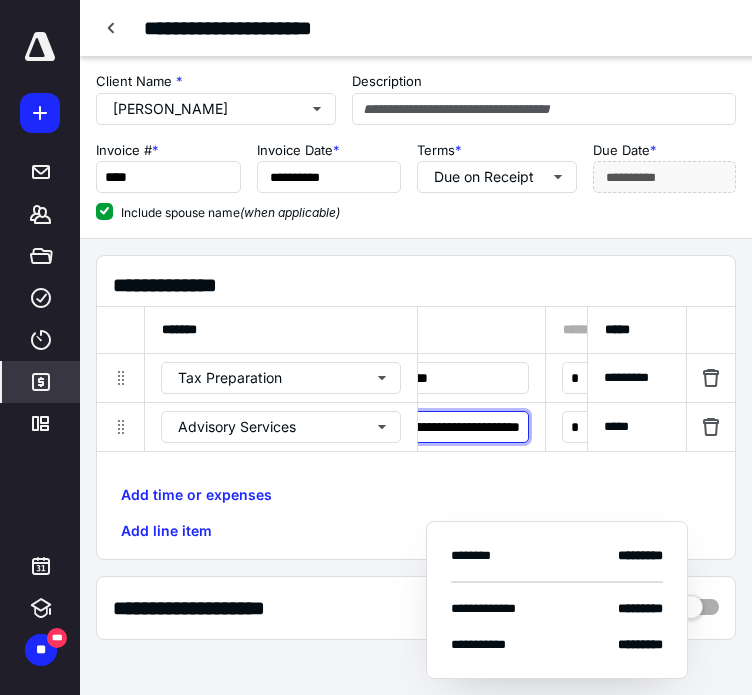 scroll, scrollTop: 0, scrollLeft: 165, axis: horizontal 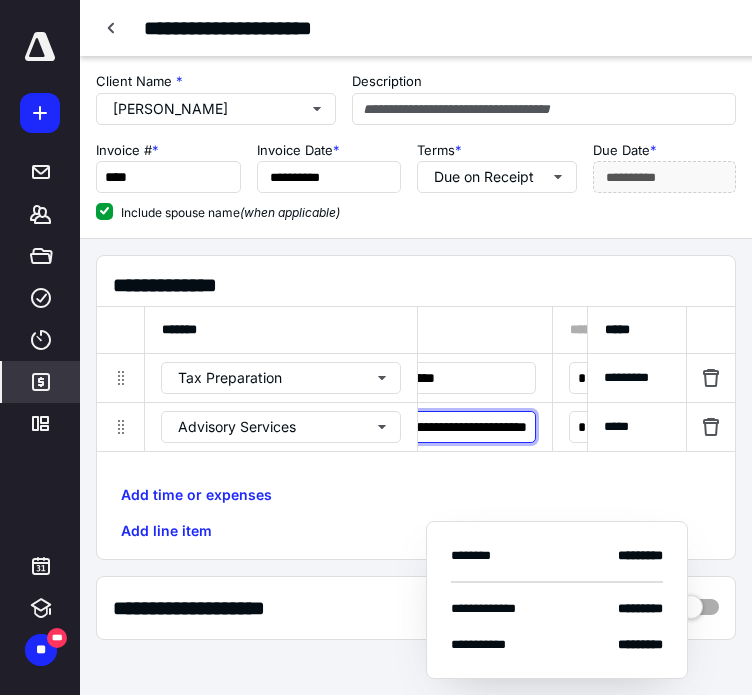 click on "**********" at bounding box center (402, 427) 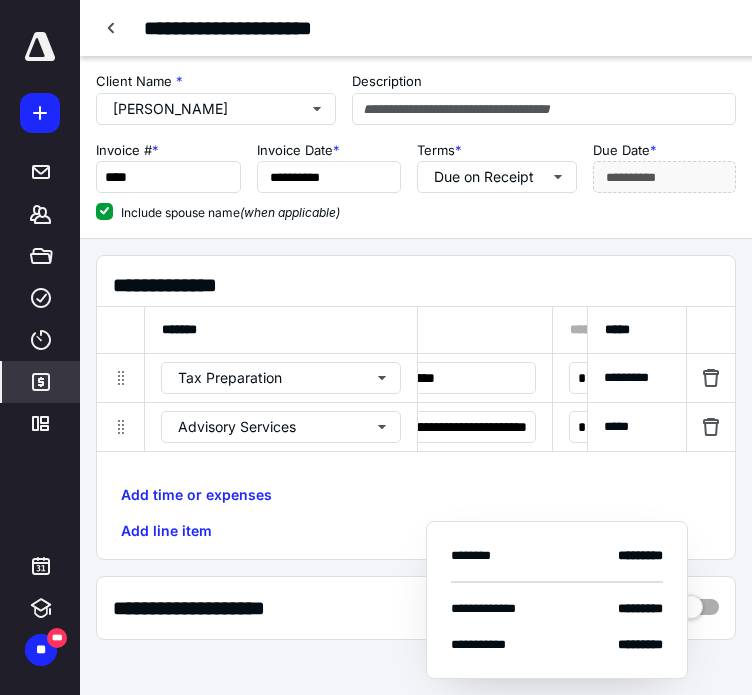 scroll, scrollTop: 0, scrollLeft: 0, axis: both 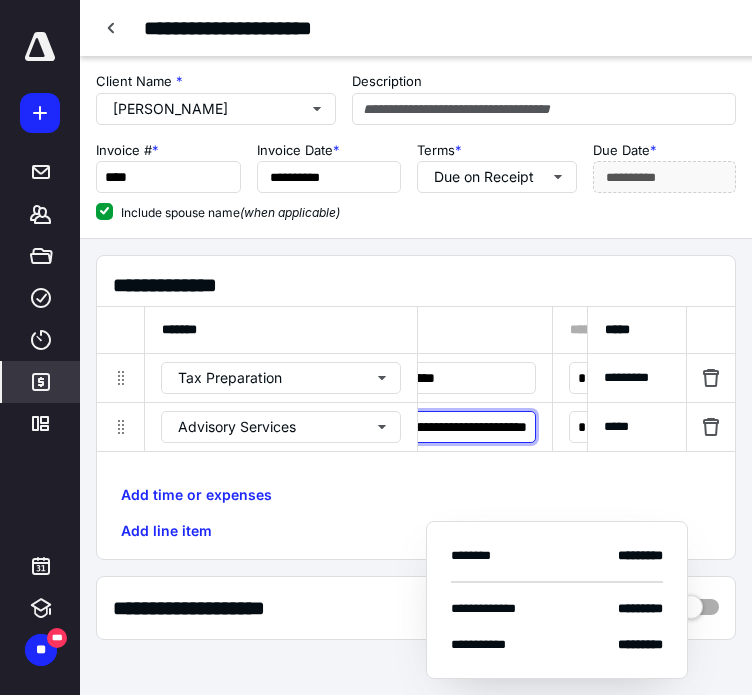 drag, startPoint x: 505, startPoint y: 418, endPoint x: 554, endPoint y: 429, distance: 50.219517 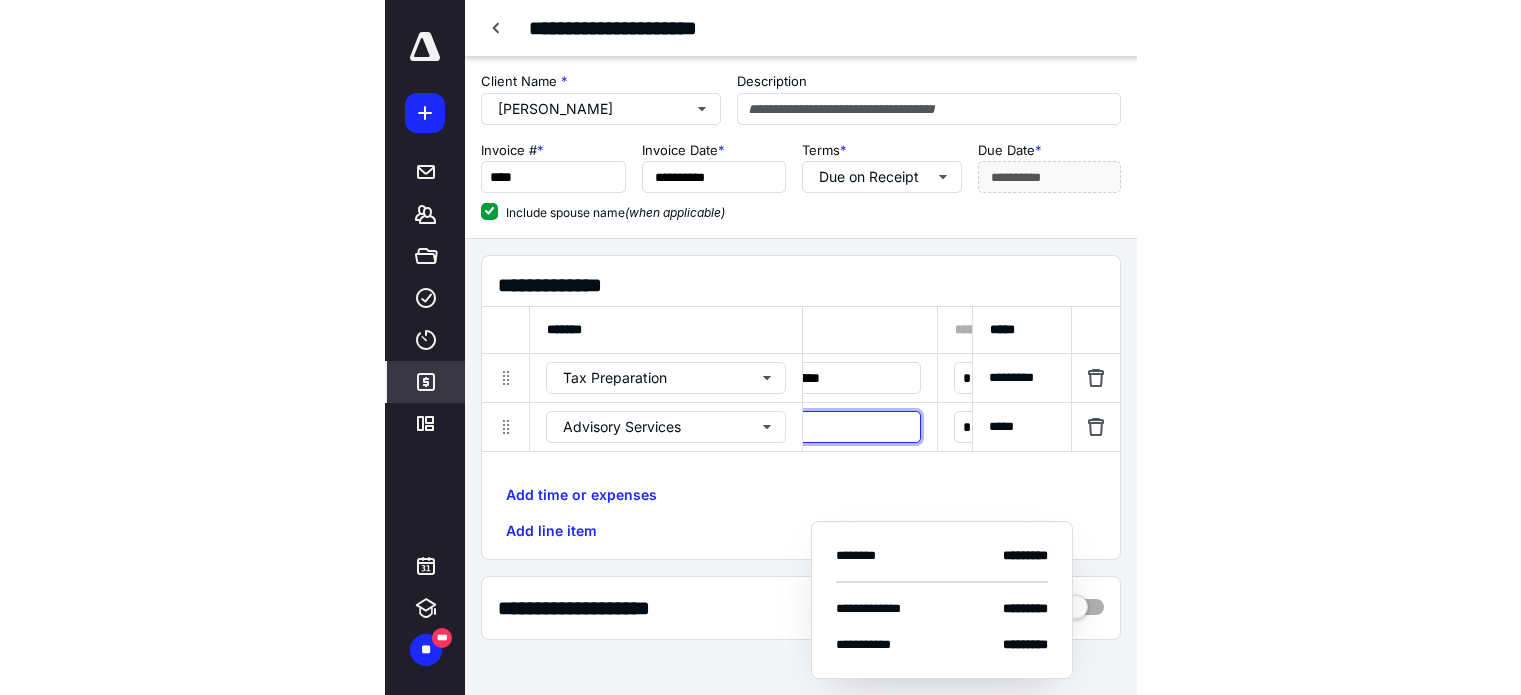 scroll, scrollTop: 0, scrollLeft: 0, axis: both 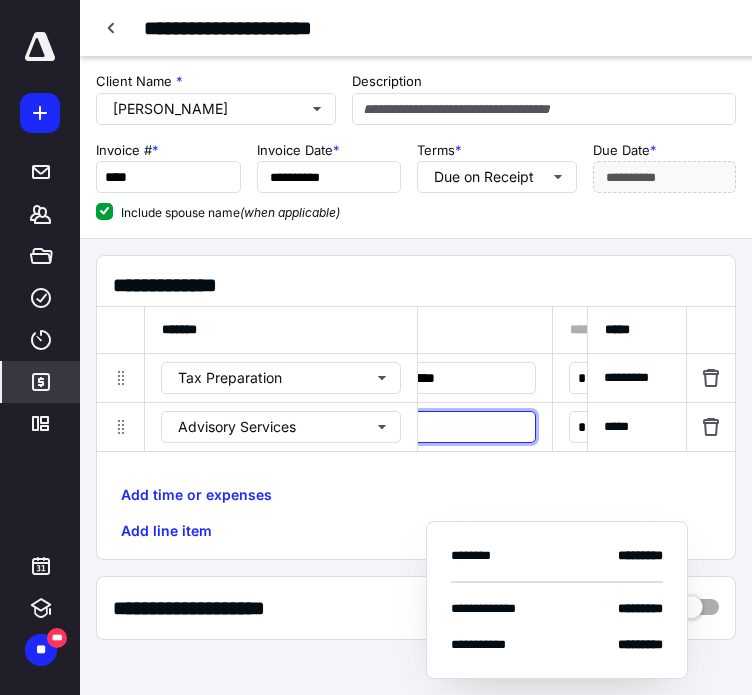 click at bounding box center [402, 427] 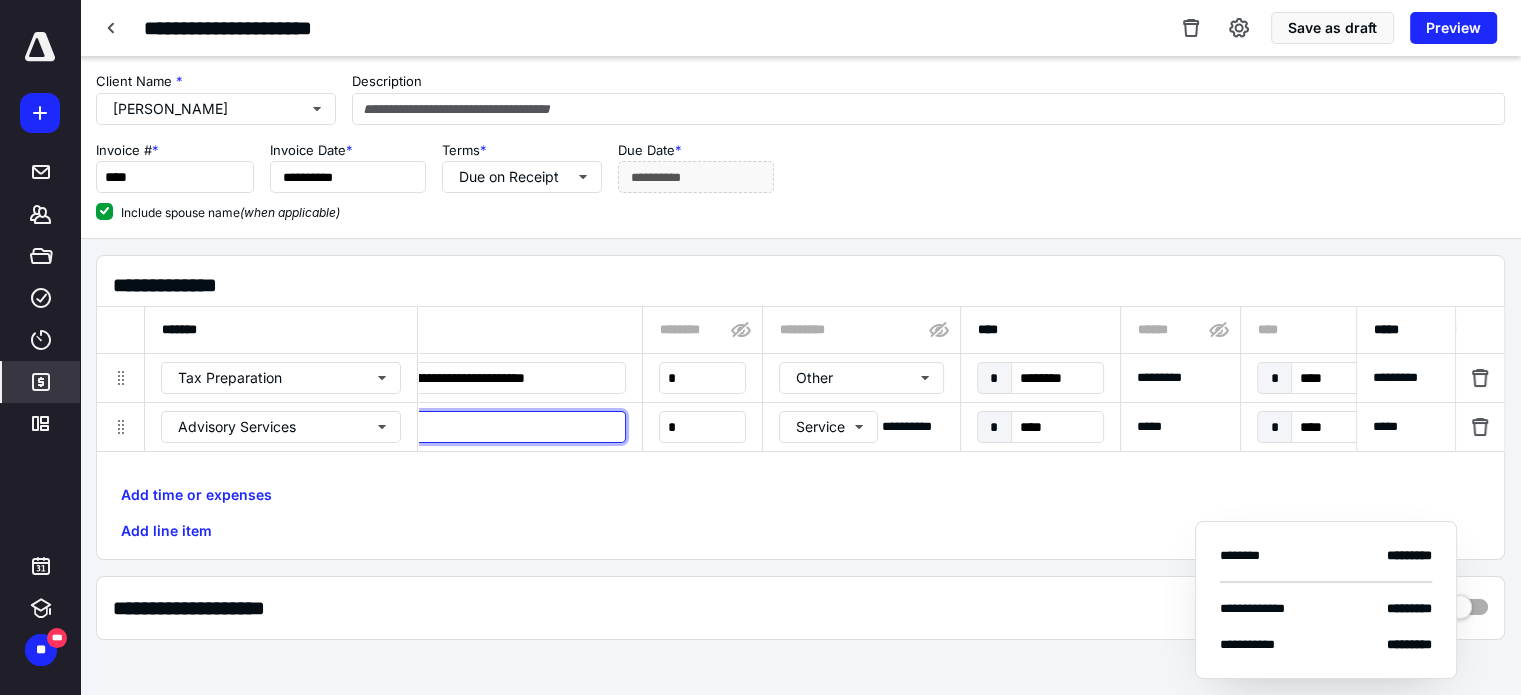 scroll, scrollTop: 0, scrollLeft: 0, axis: both 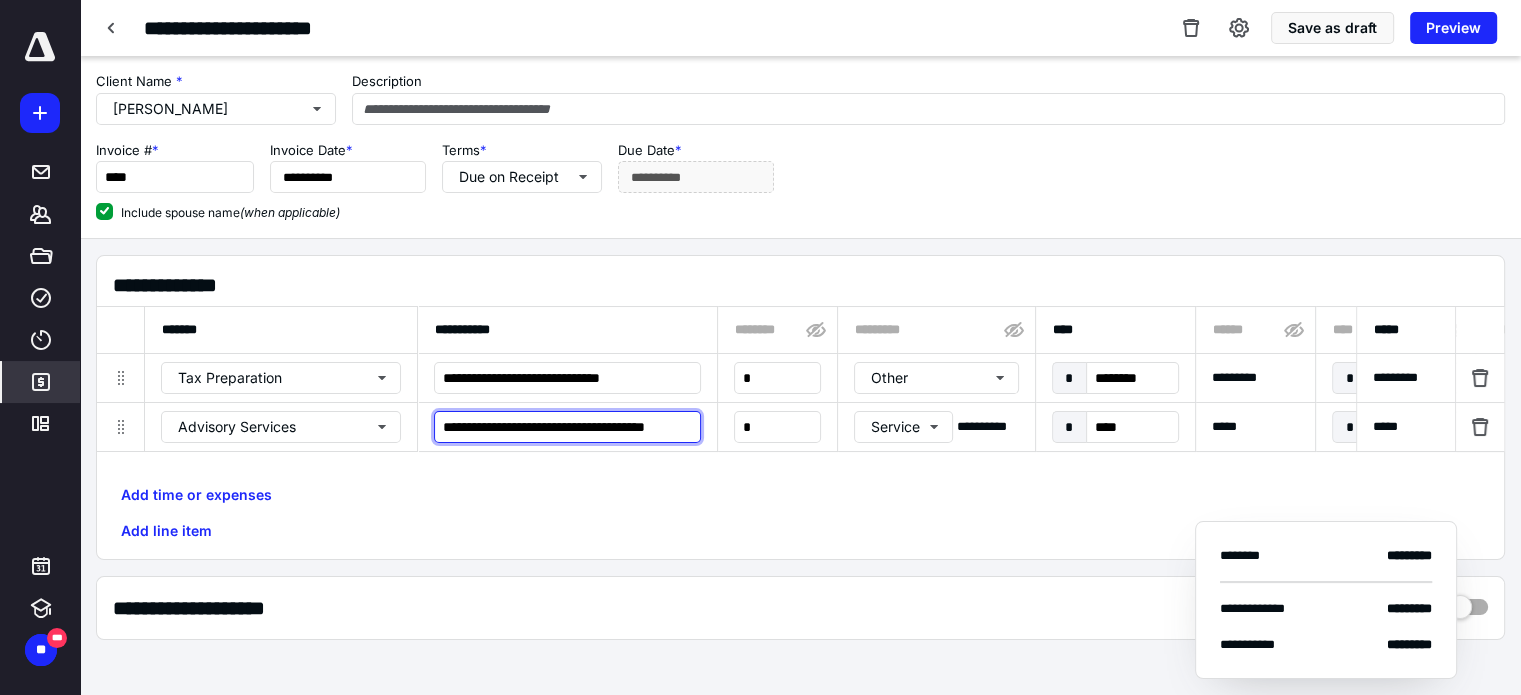 type on "**********" 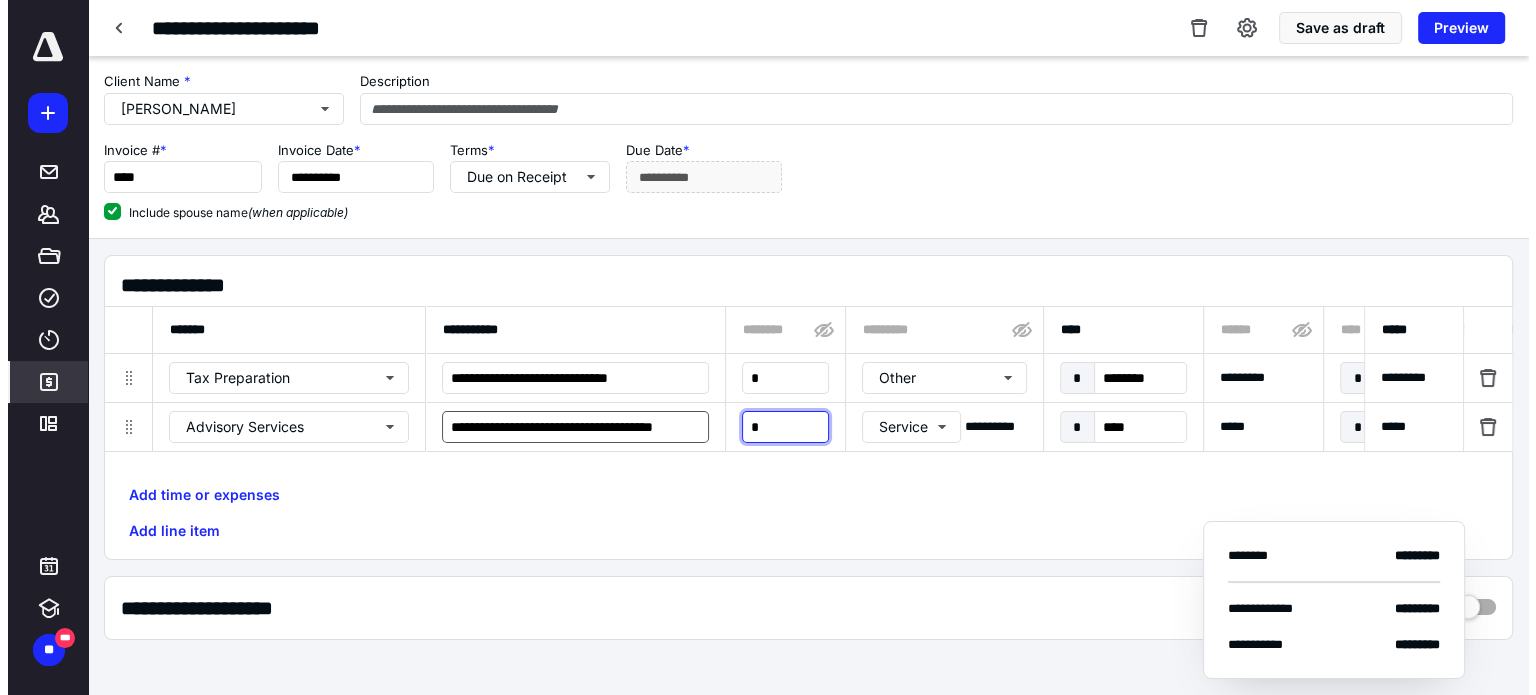 scroll, scrollTop: 0, scrollLeft: 0, axis: both 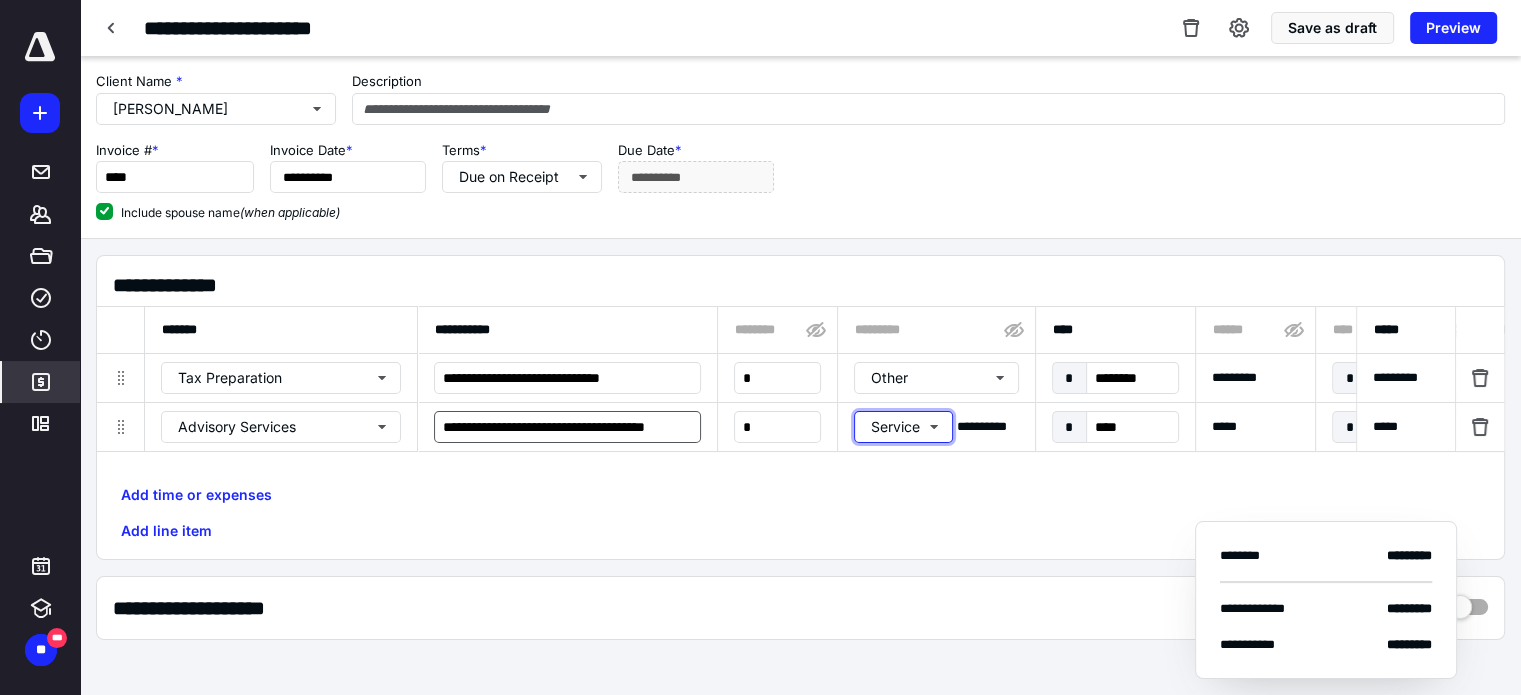 type 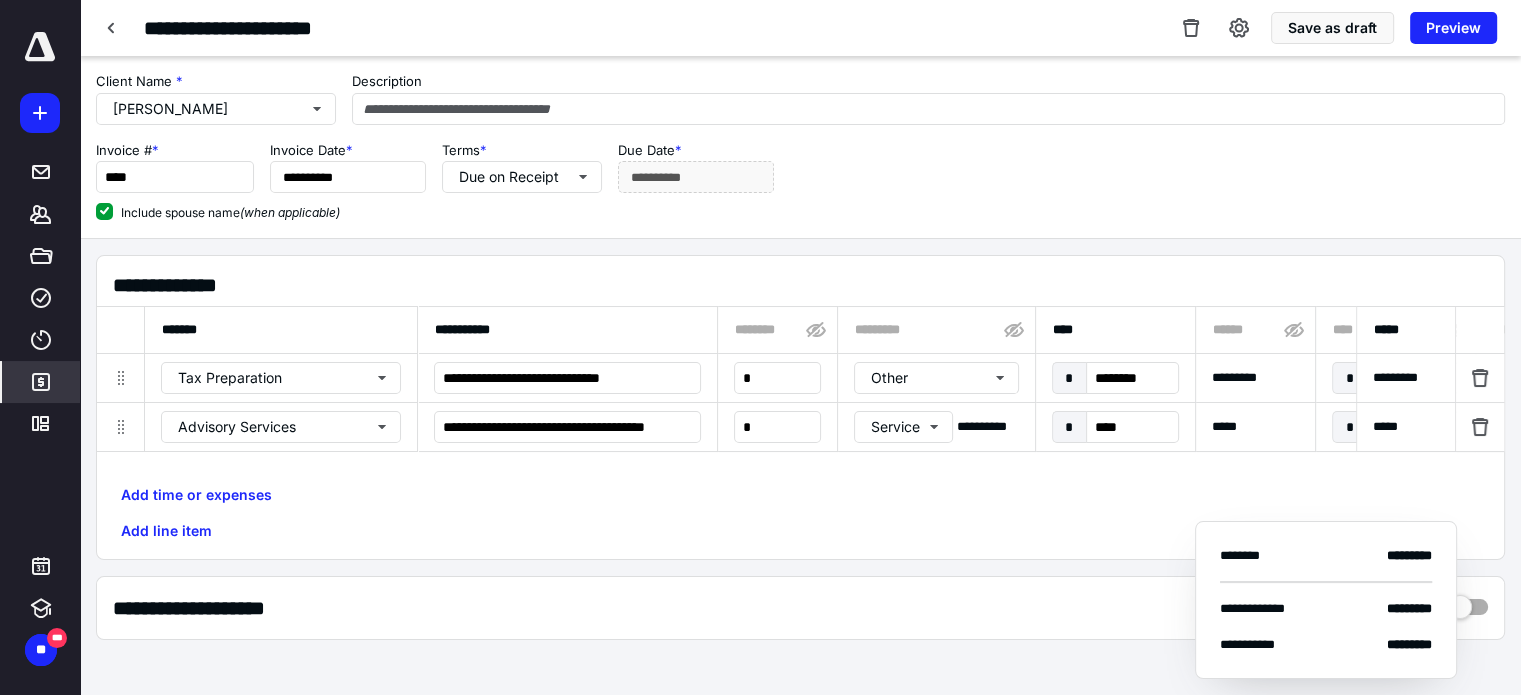 drag, startPoint x: 541, startPoint y: 507, endPoint x: 646, endPoint y: 495, distance: 105.68349 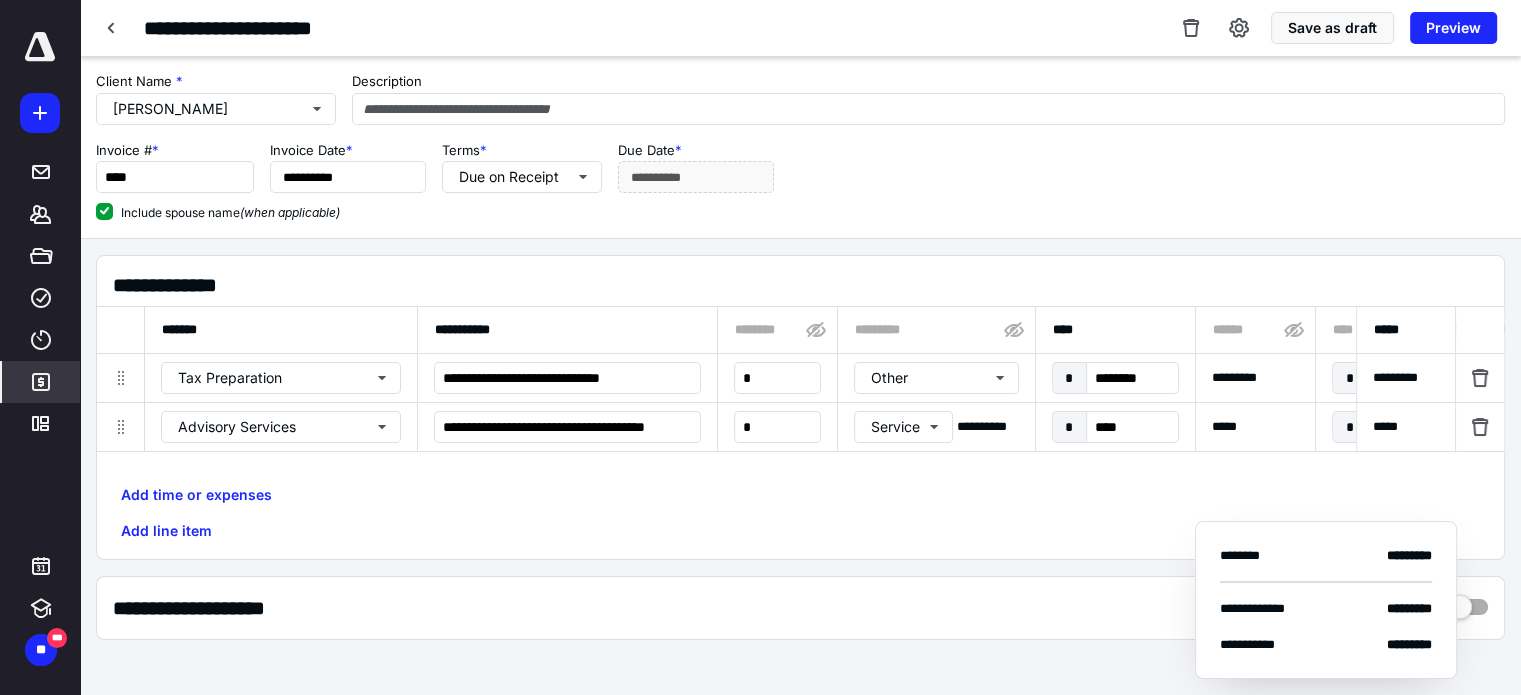 click on "* ****" at bounding box center [1115, 427] 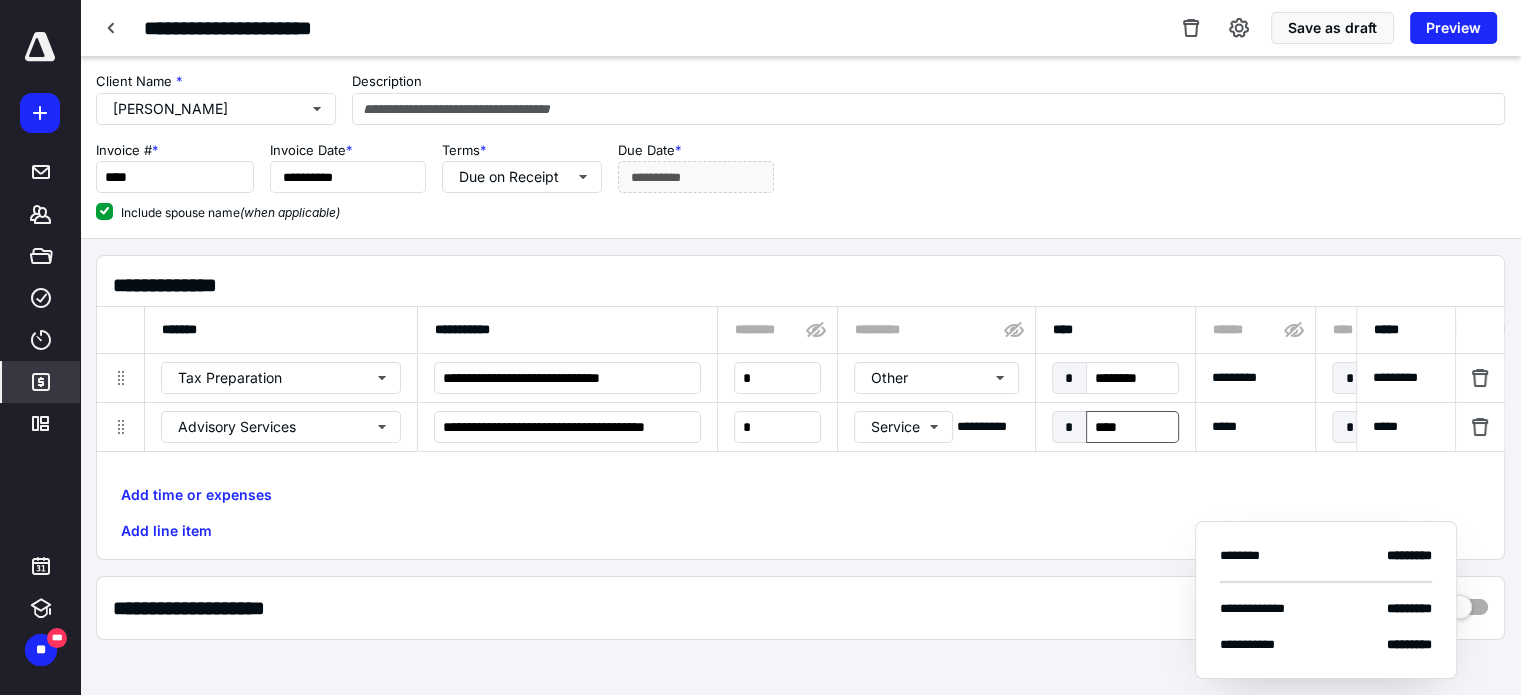 drag, startPoint x: 1148, startPoint y: 441, endPoint x: 1148, endPoint y: 423, distance: 18 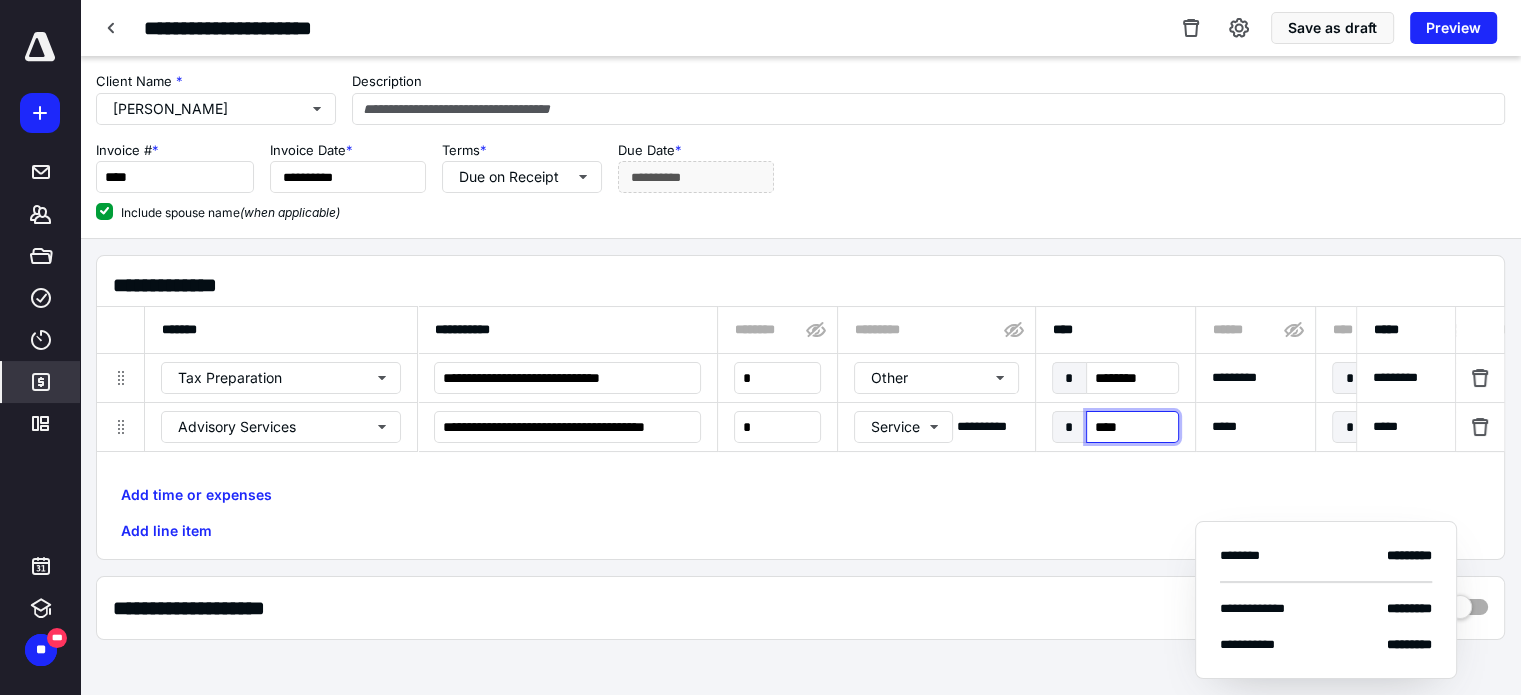 paste on "***" 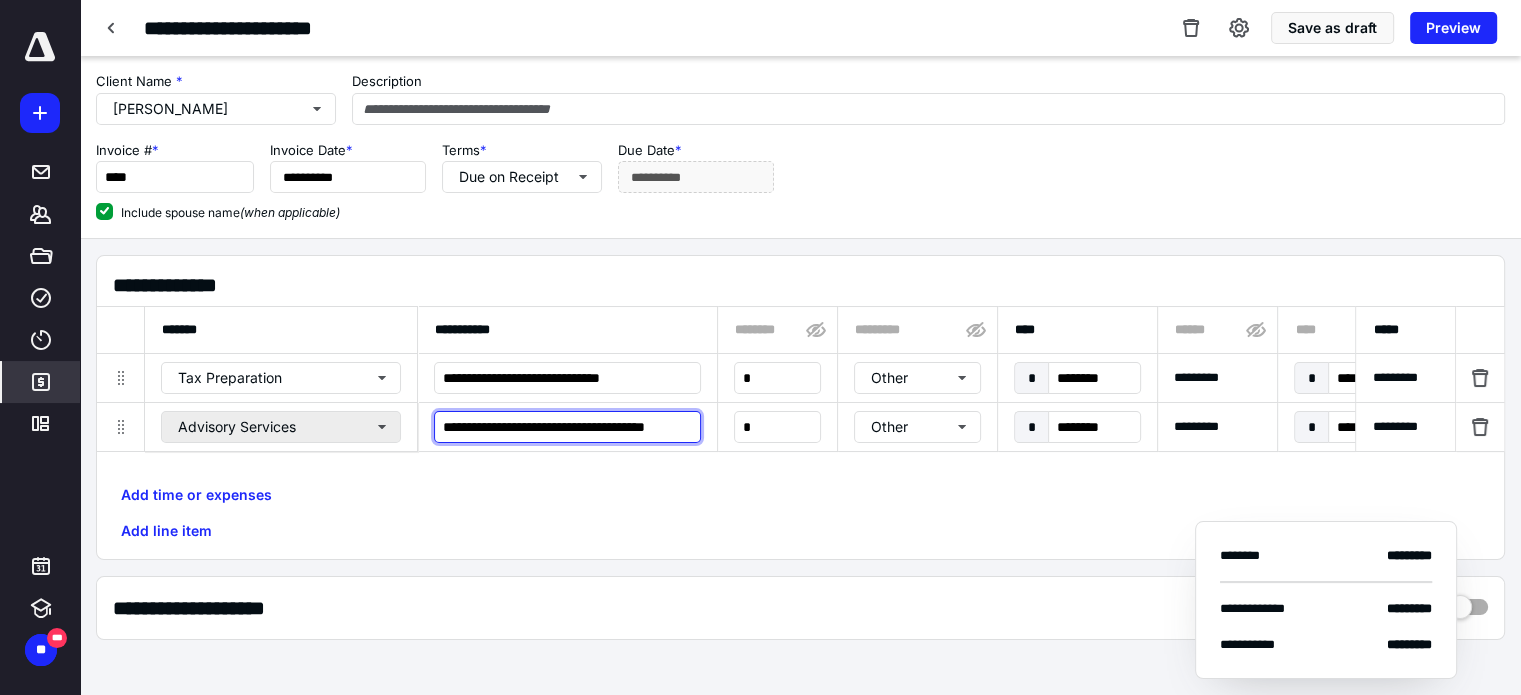 drag, startPoint x: 556, startPoint y: 419, endPoint x: 367, endPoint y: 409, distance: 189.26436 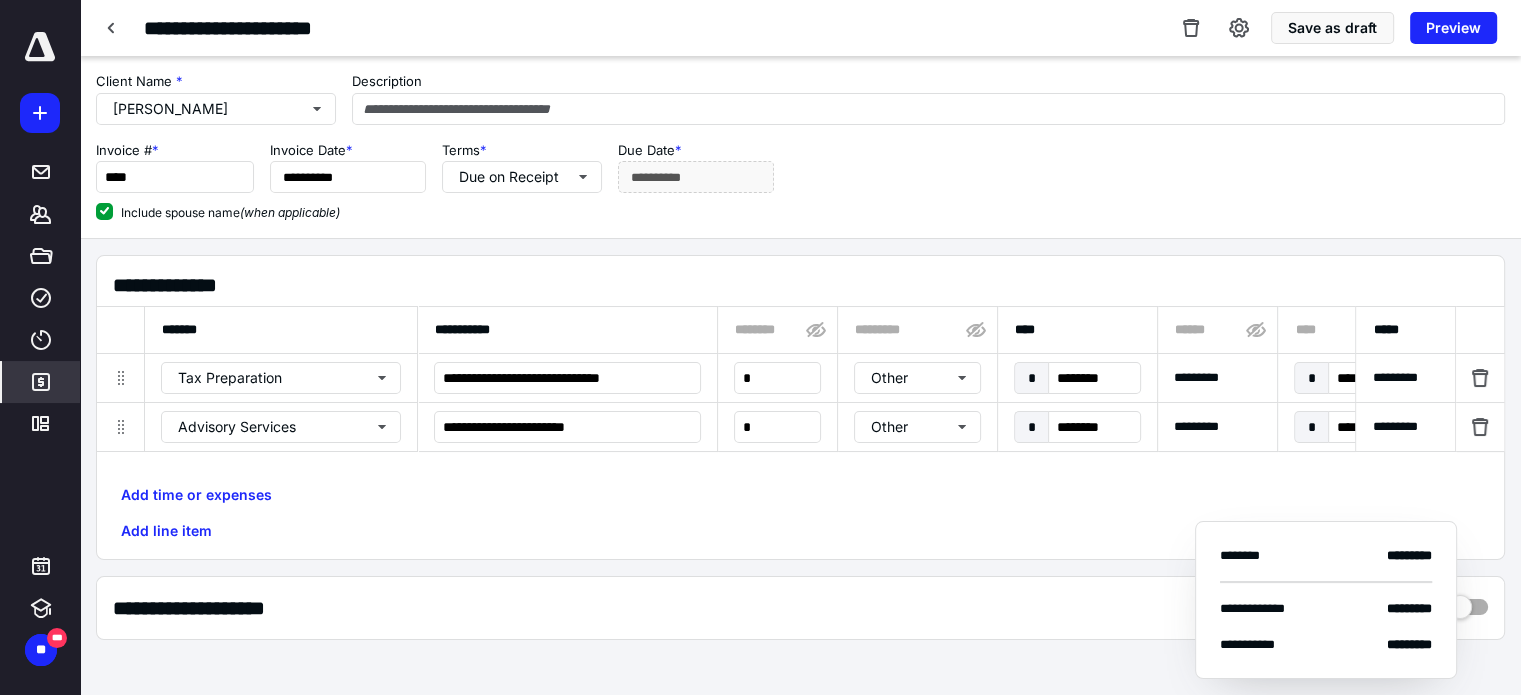 click on "Add time or expenses Add line item" at bounding box center (800, 513) 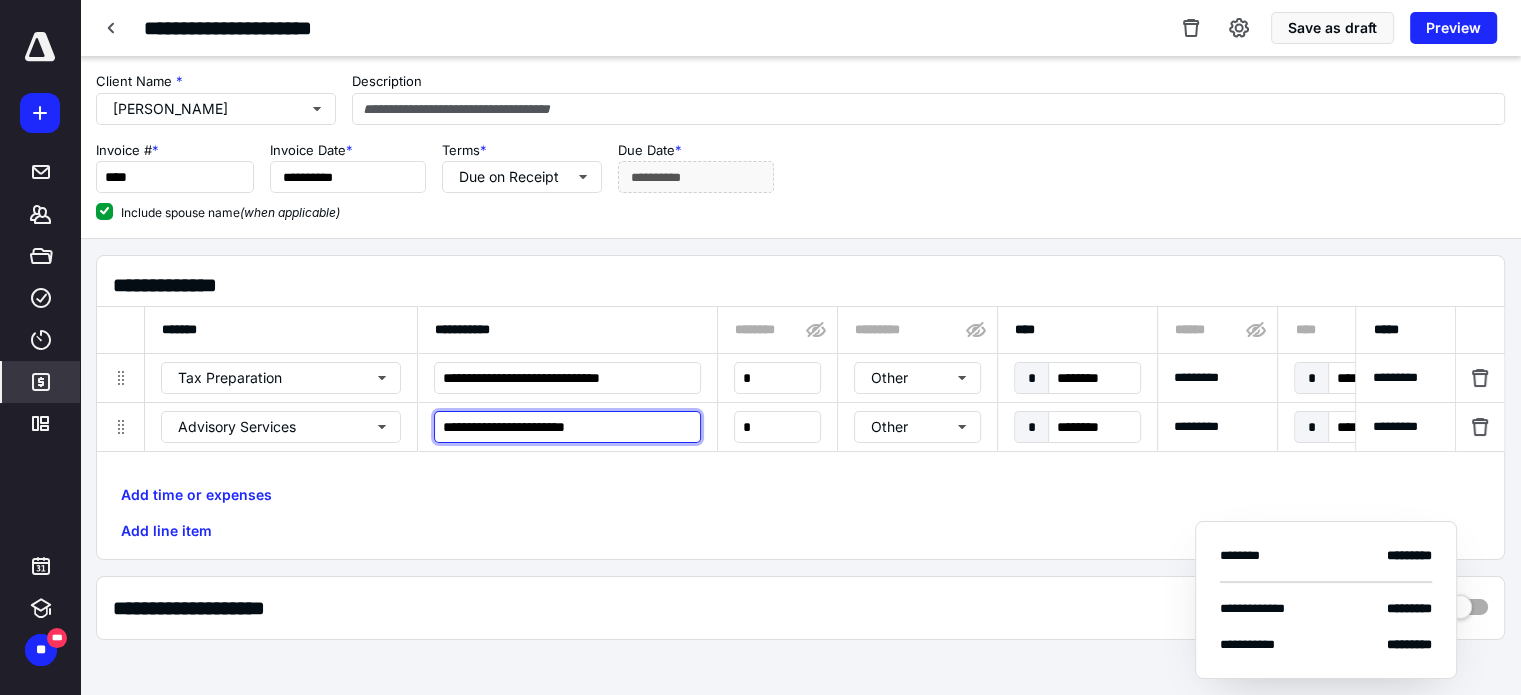 click on "**********" at bounding box center [567, 427] 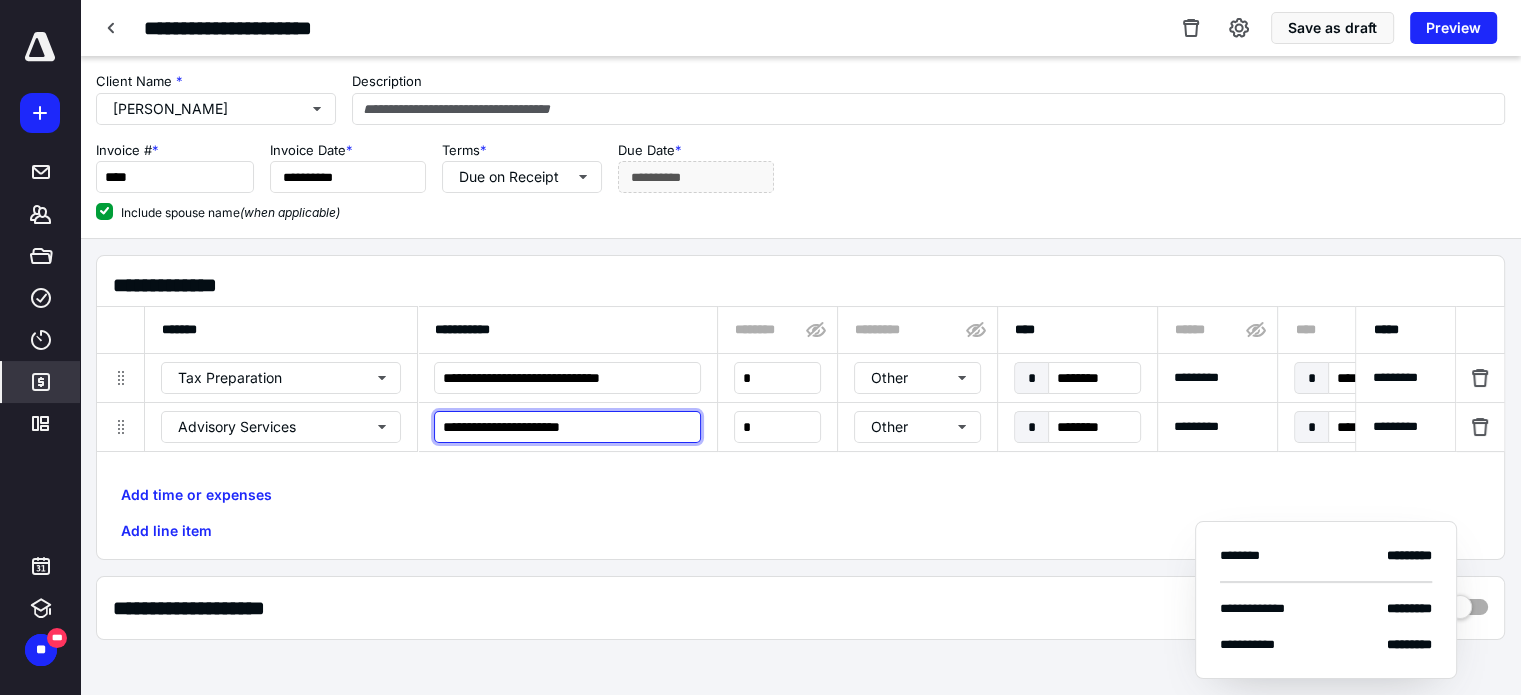 click on "**********" at bounding box center [567, 427] 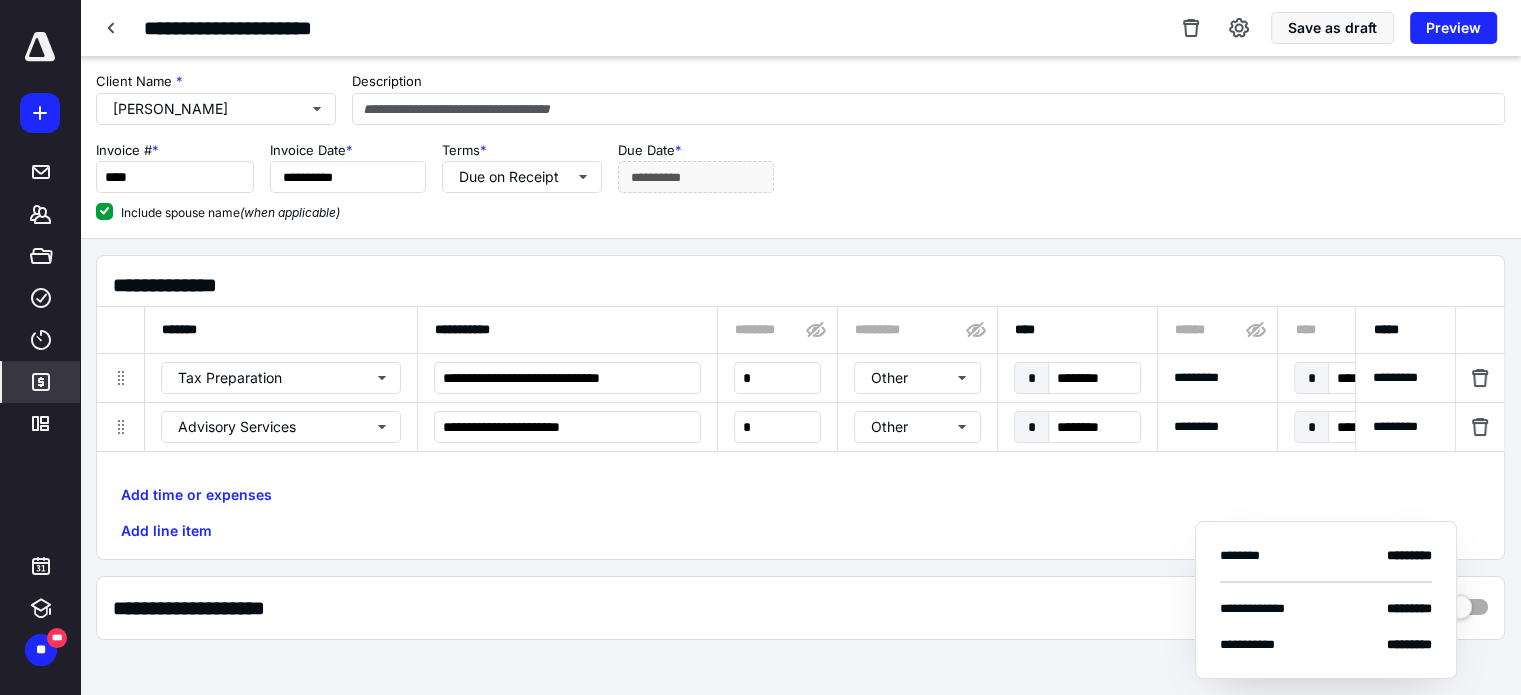 click on "**********" at bounding box center [800, 407] 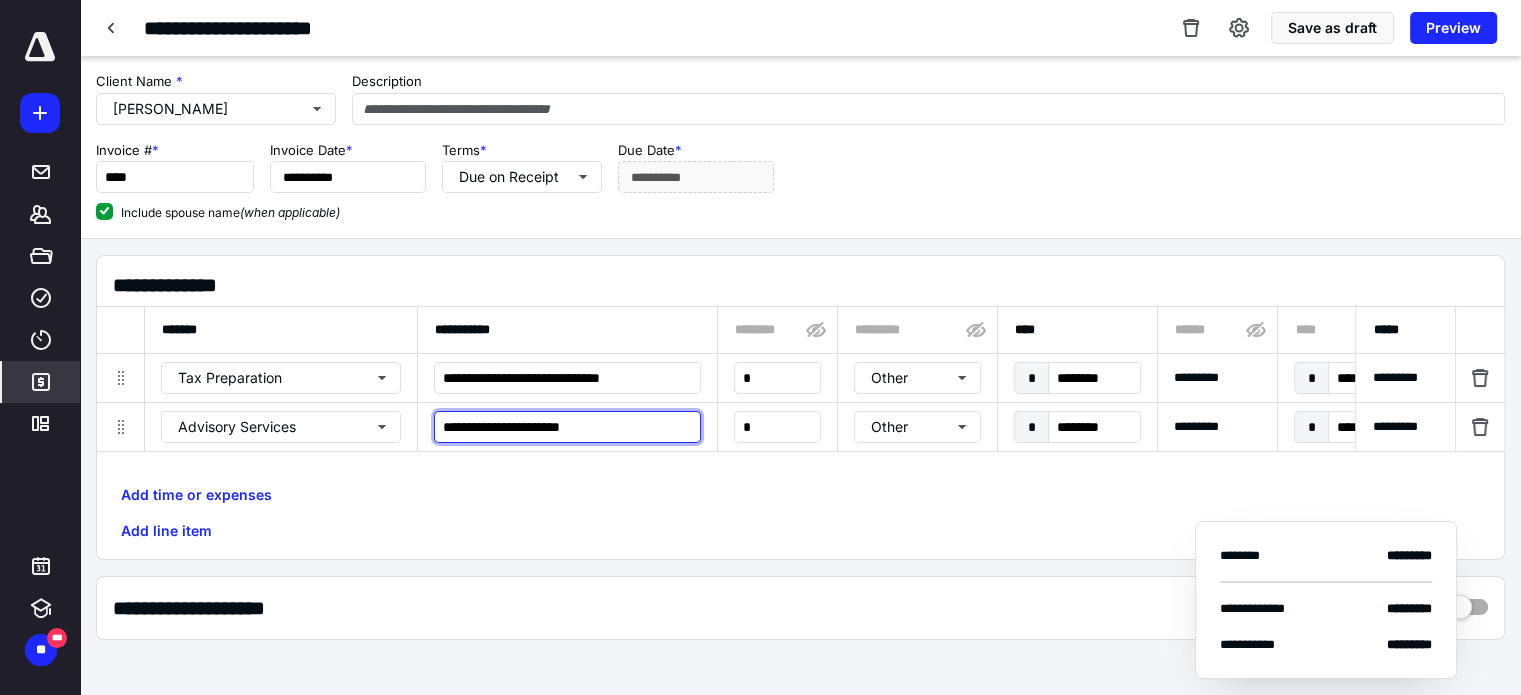 click on "**********" at bounding box center (567, 427) 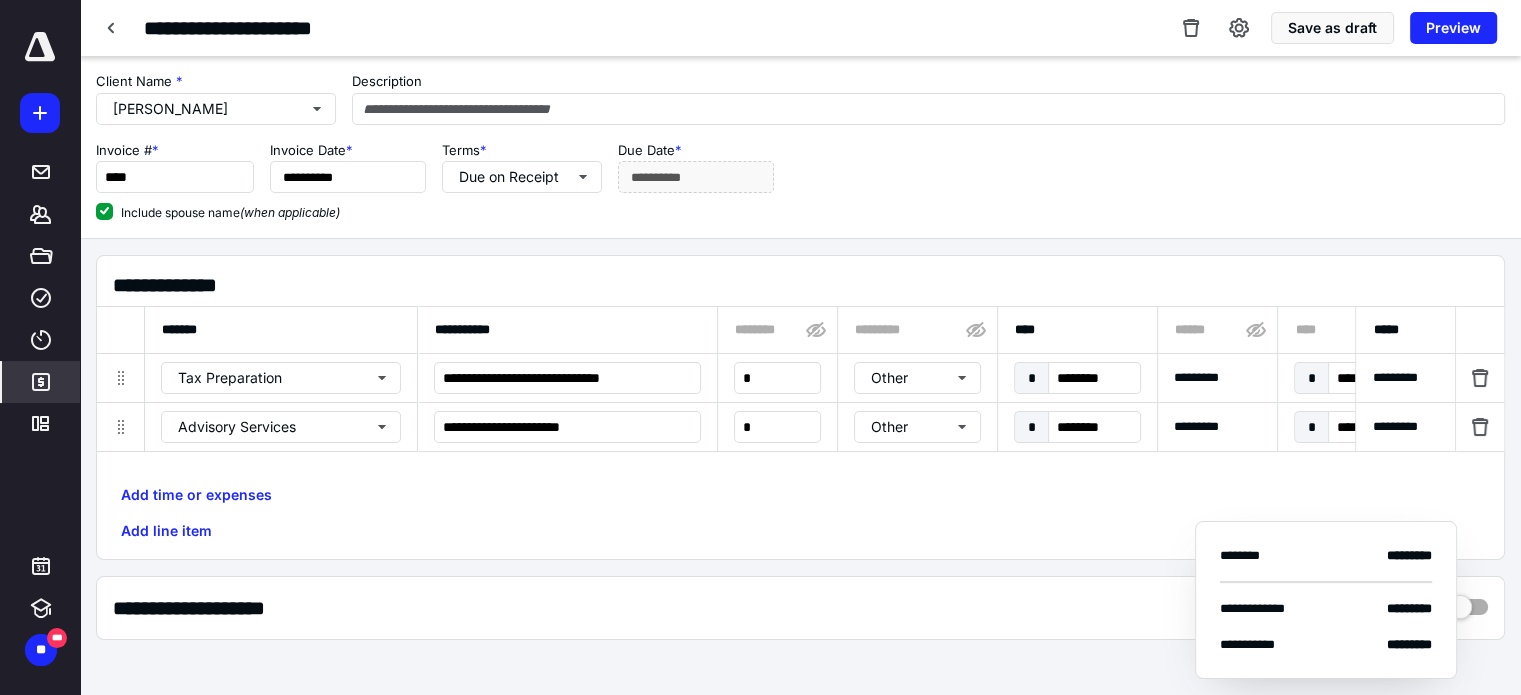 click on "Add time or expenses Add line item" at bounding box center [800, 513] 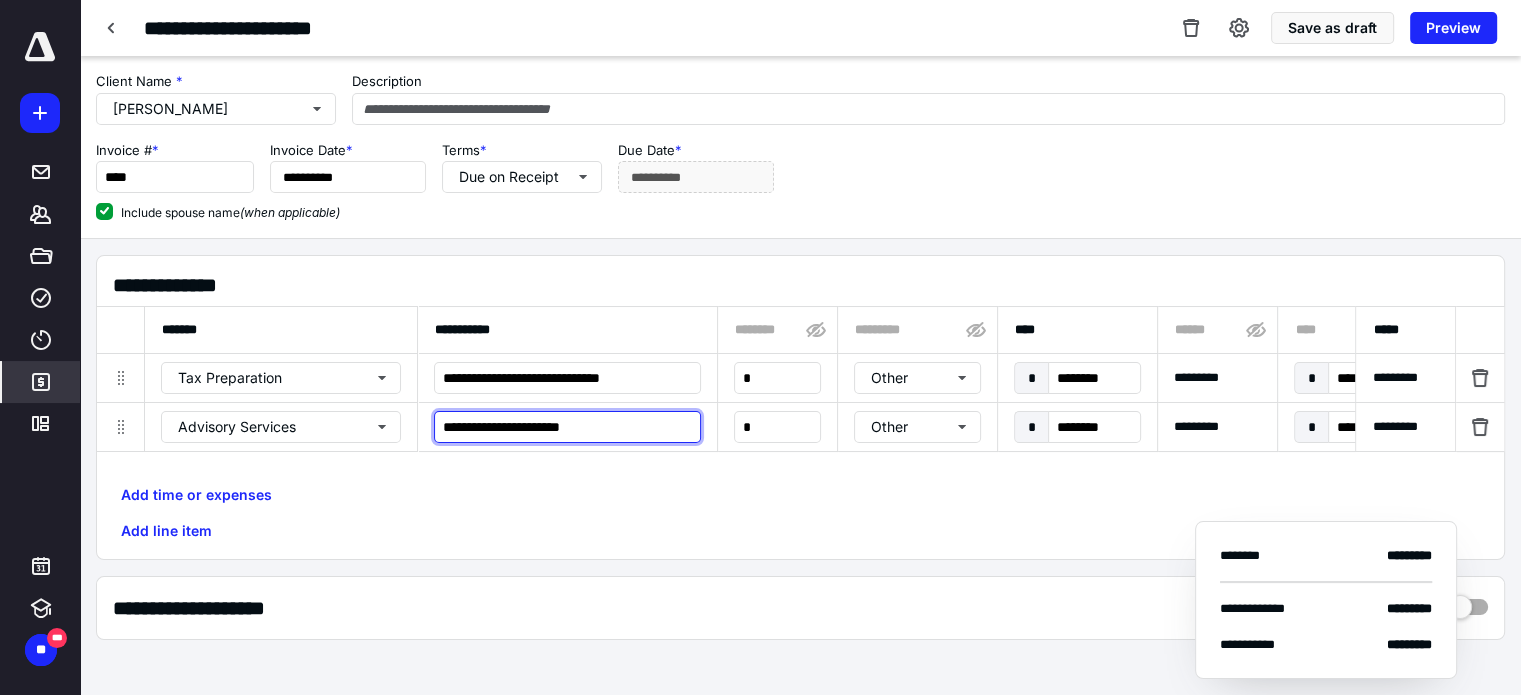 drag, startPoint x: 440, startPoint y: 424, endPoint x: 451, endPoint y: 421, distance: 11.401754 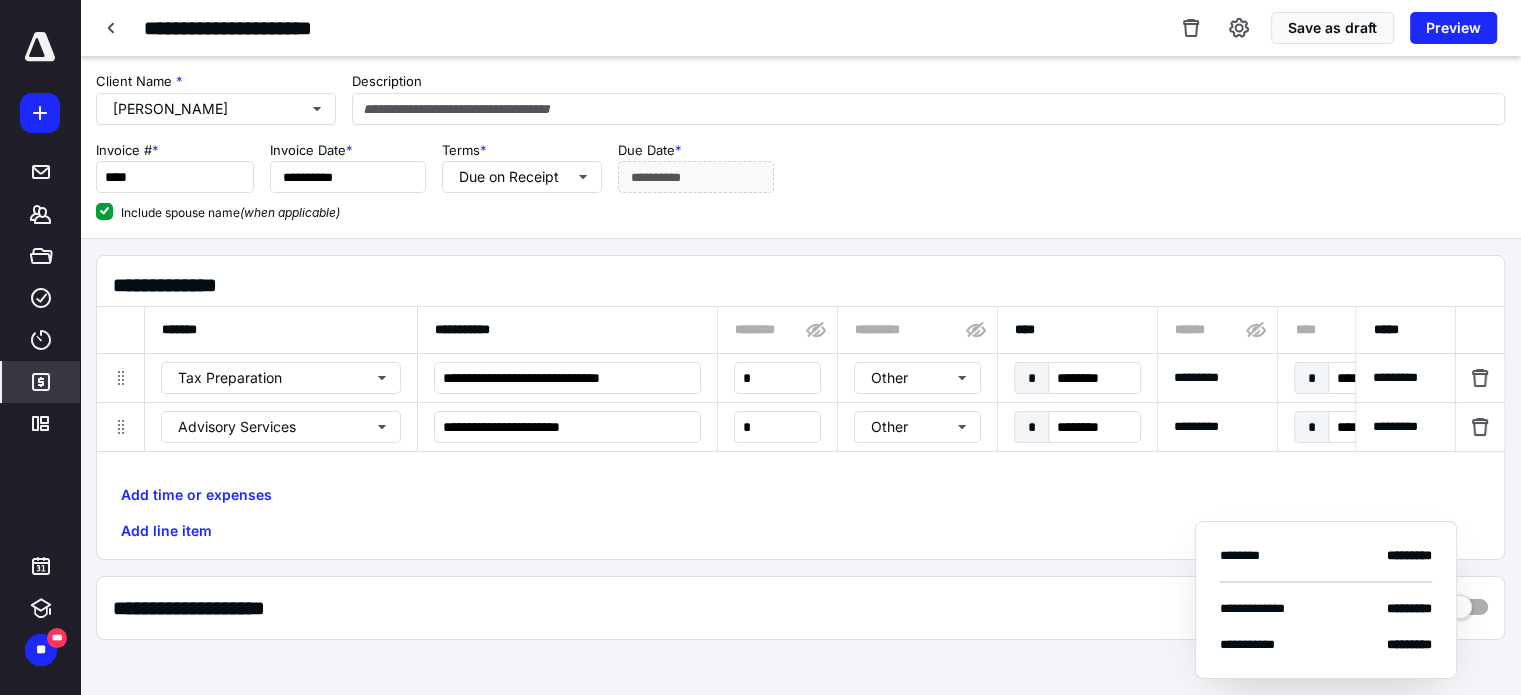 click on "Add time or expenses Add line item" at bounding box center [800, 513] 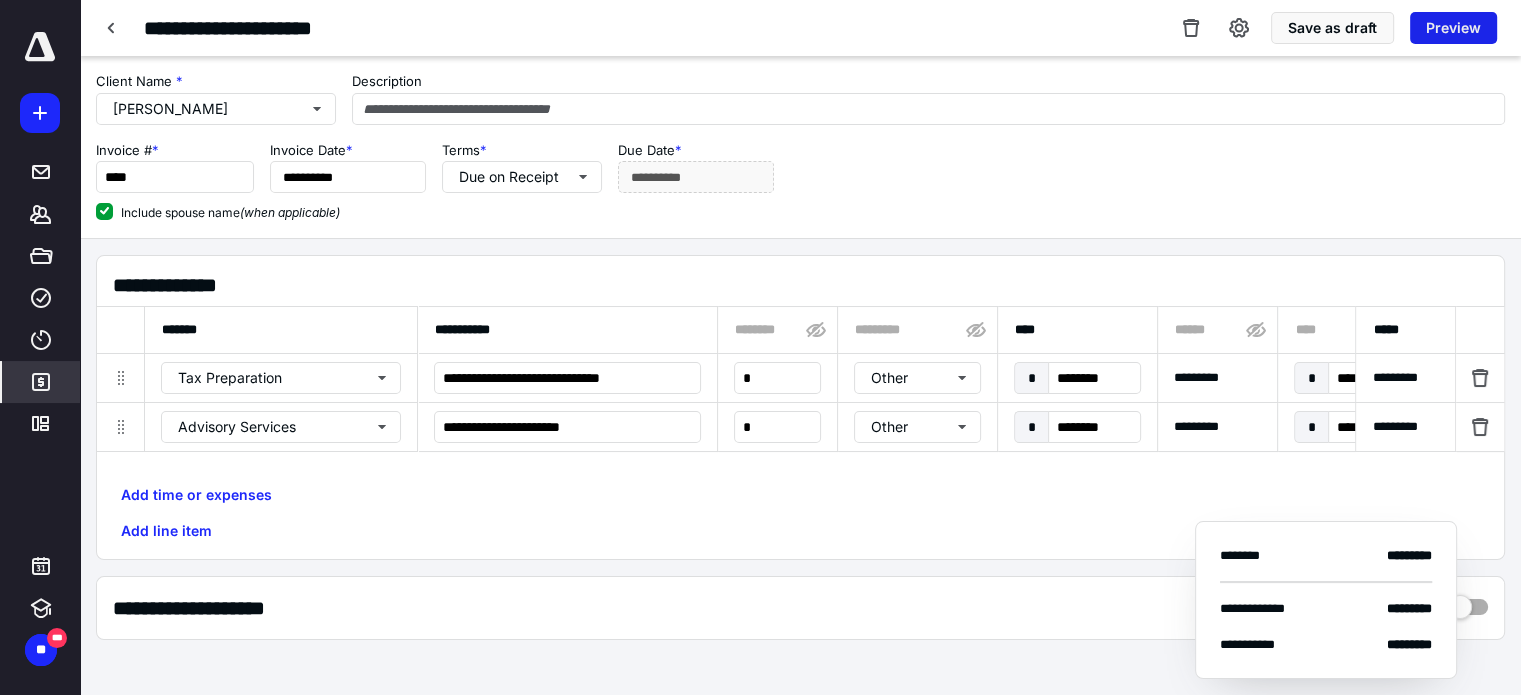 click on "Preview" at bounding box center (1453, 28) 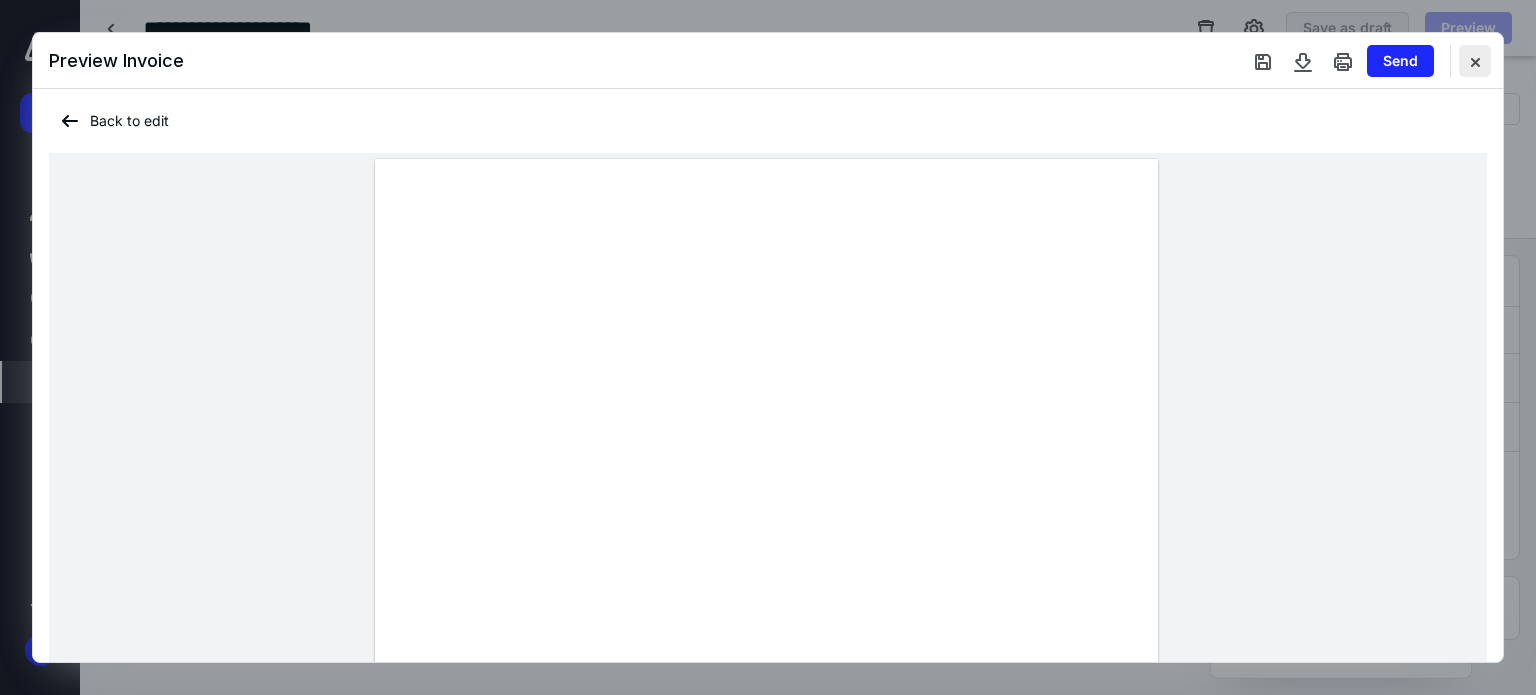 click at bounding box center (1475, 61) 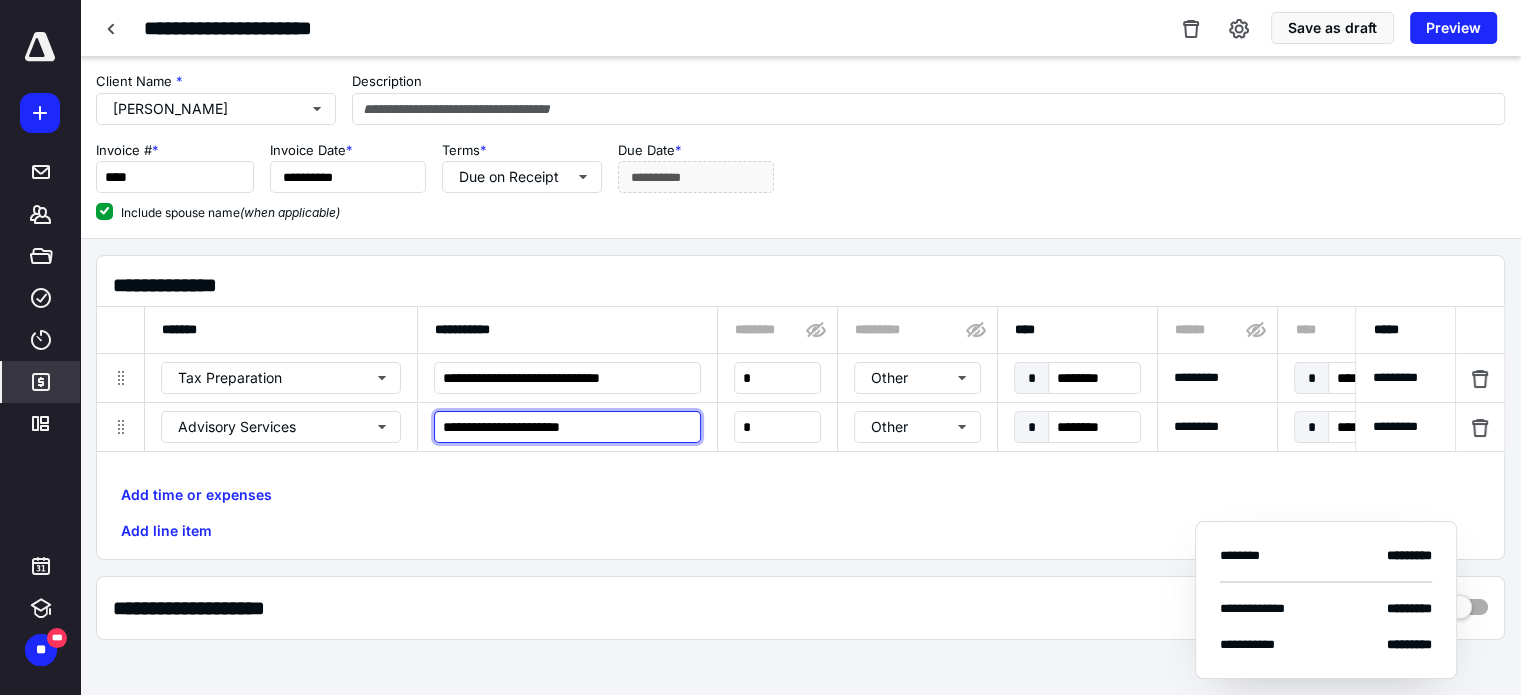 click on "**********" at bounding box center [567, 427] 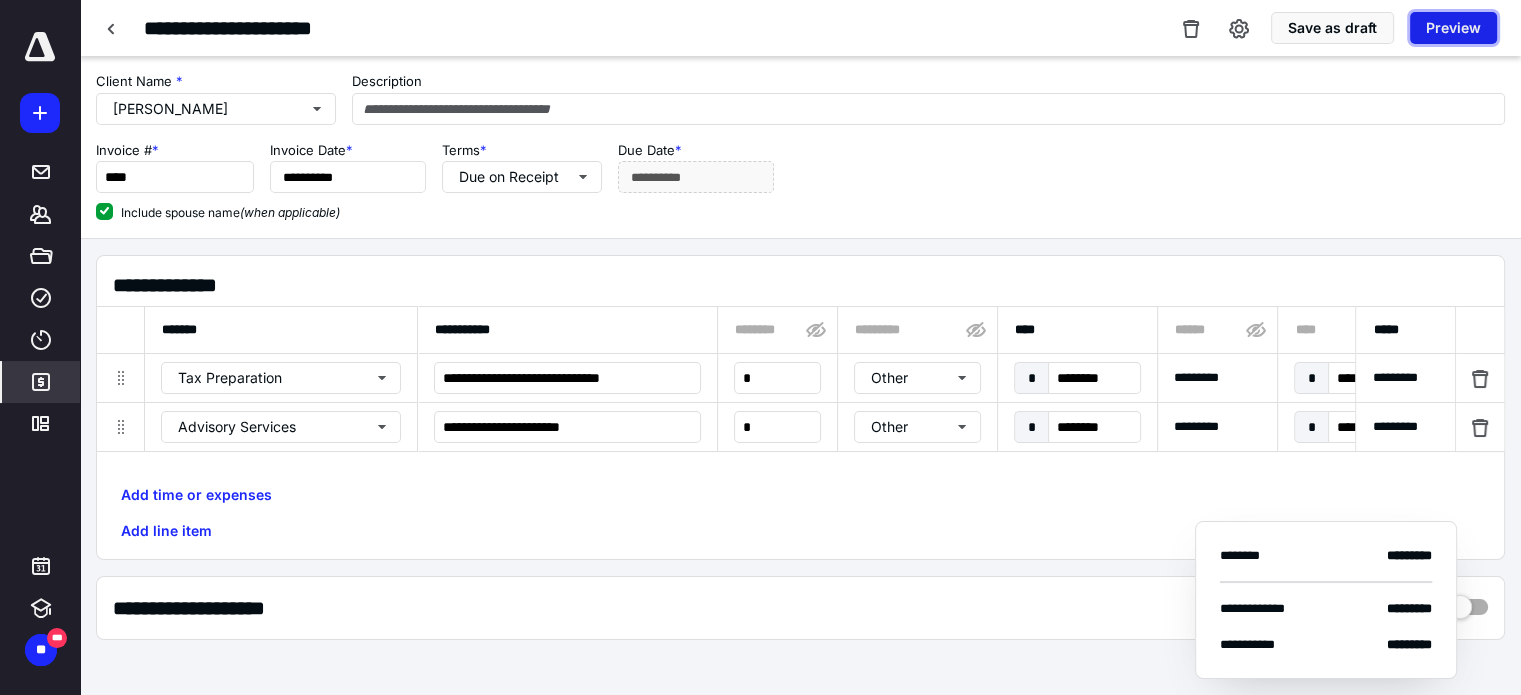 click on "Preview" at bounding box center (1453, 28) 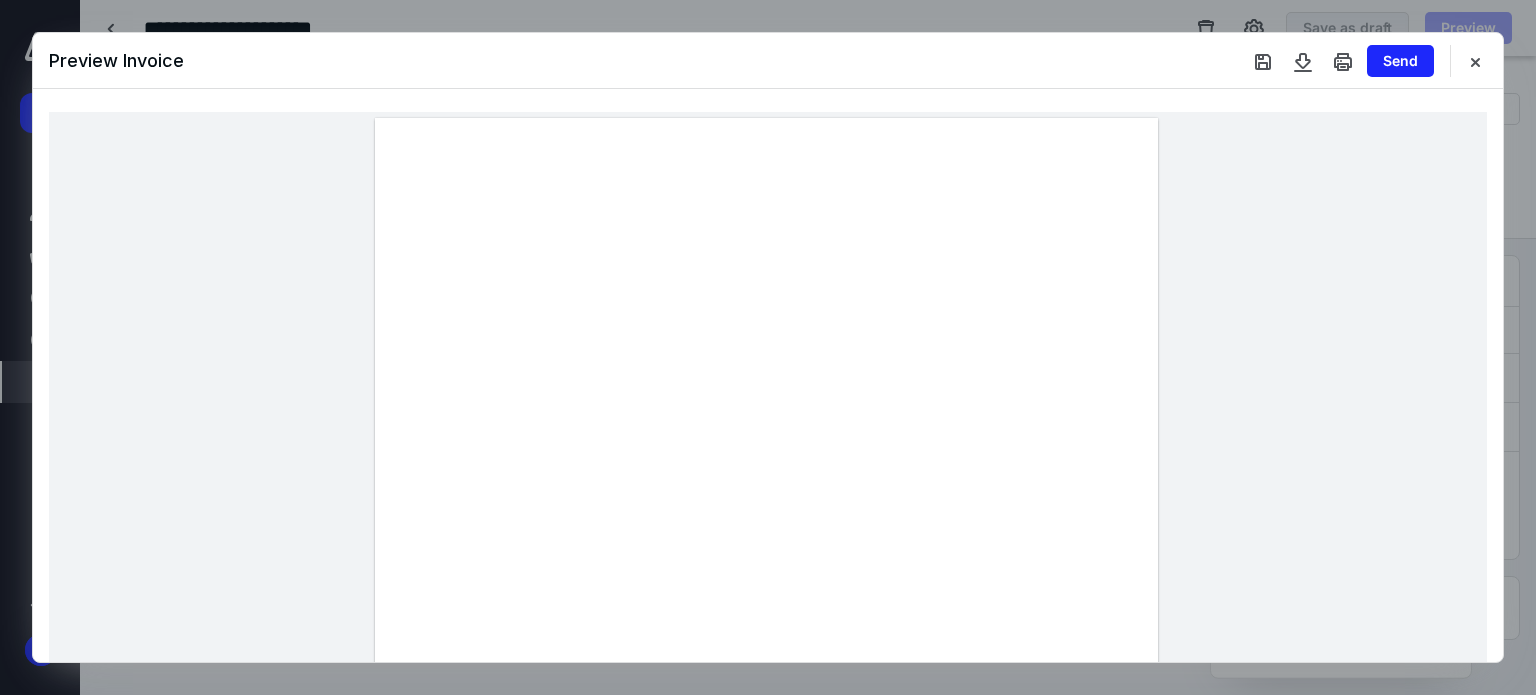 scroll, scrollTop: 0, scrollLeft: 0, axis: both 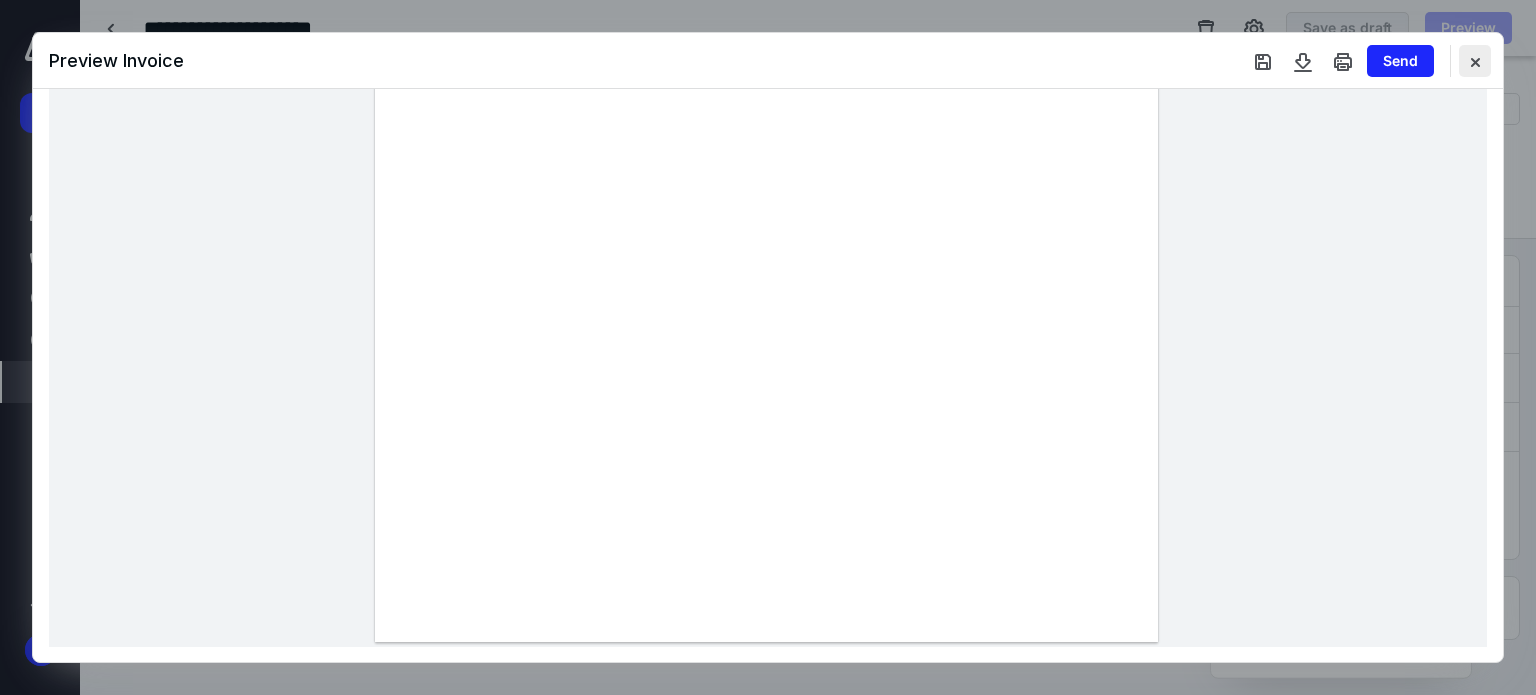 click at bounding box center [1475, 61] 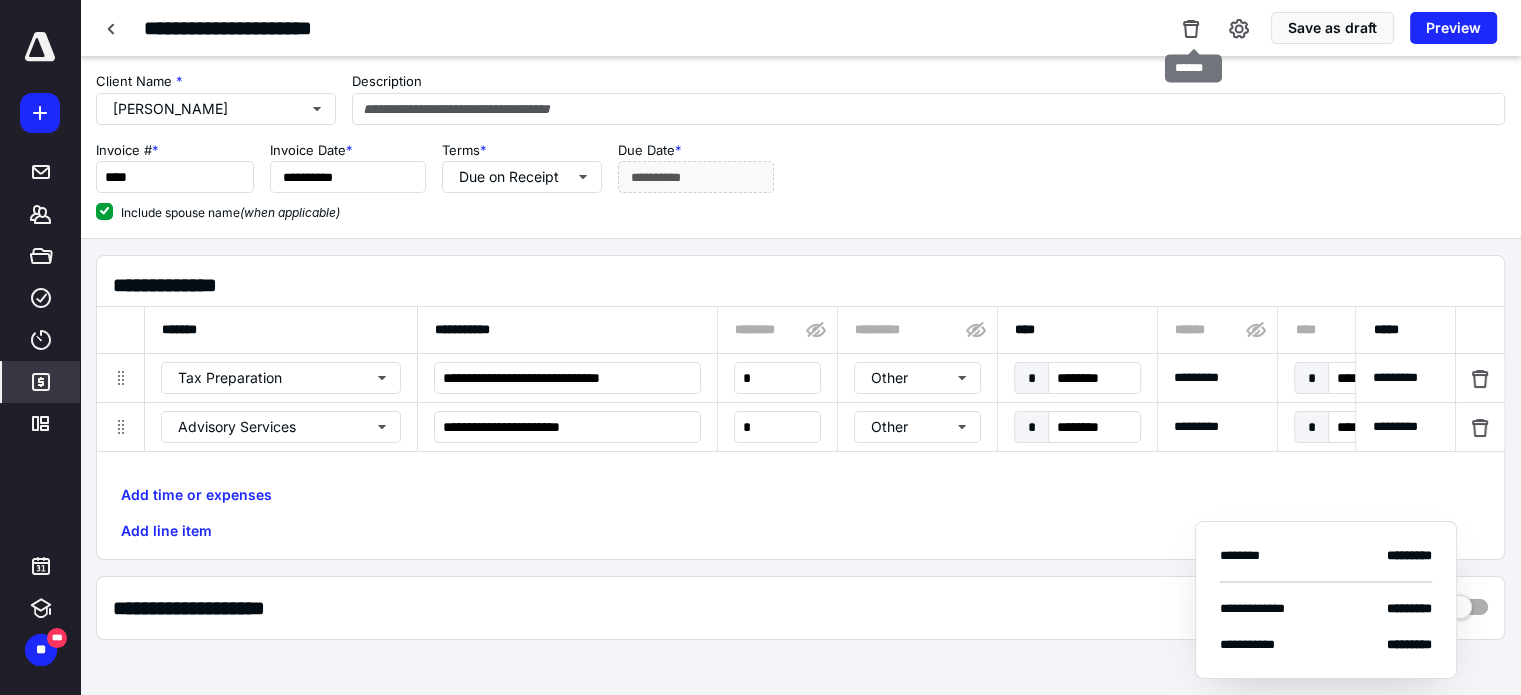drag, startPoint x: 1193, startPoint y: 31, endPoint x: 1188, endPoint y: 43, distance: 13 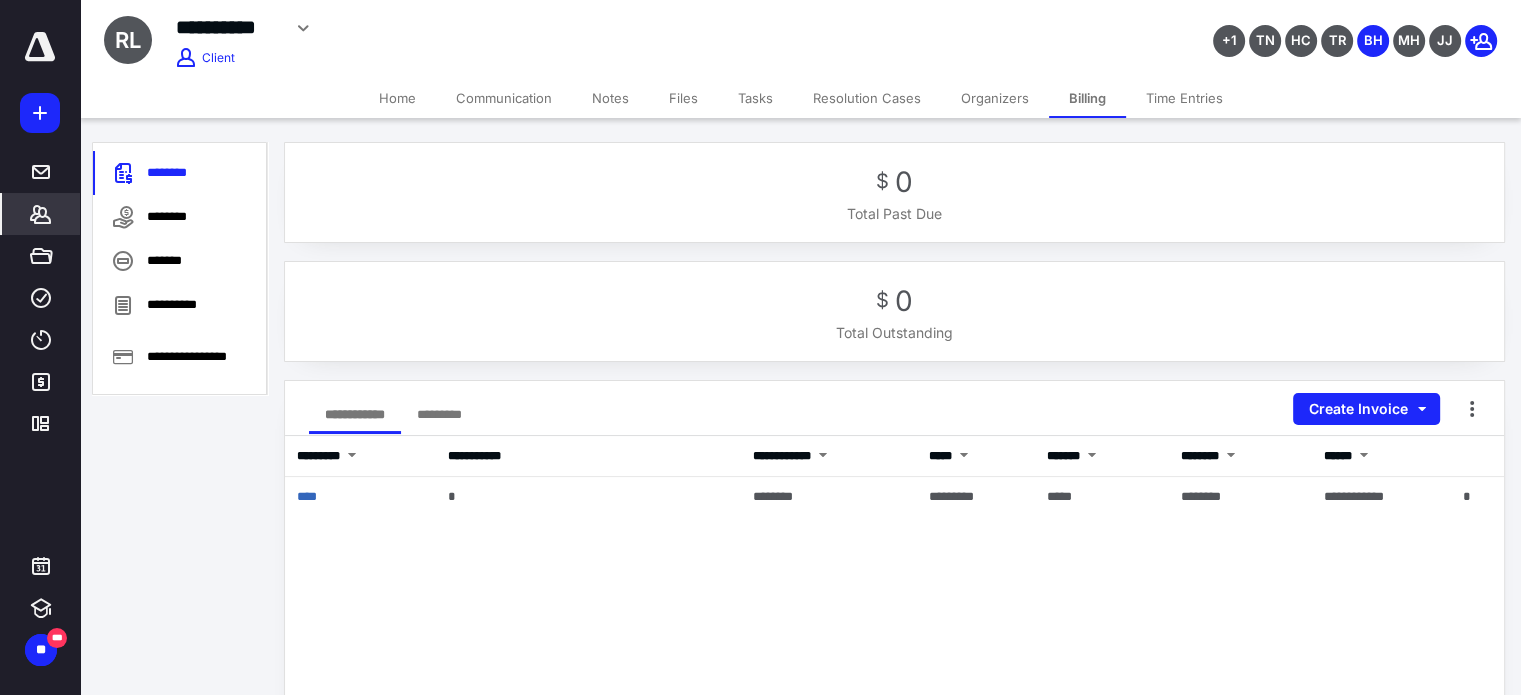 click on "Files" at bounding box center (683, 98) 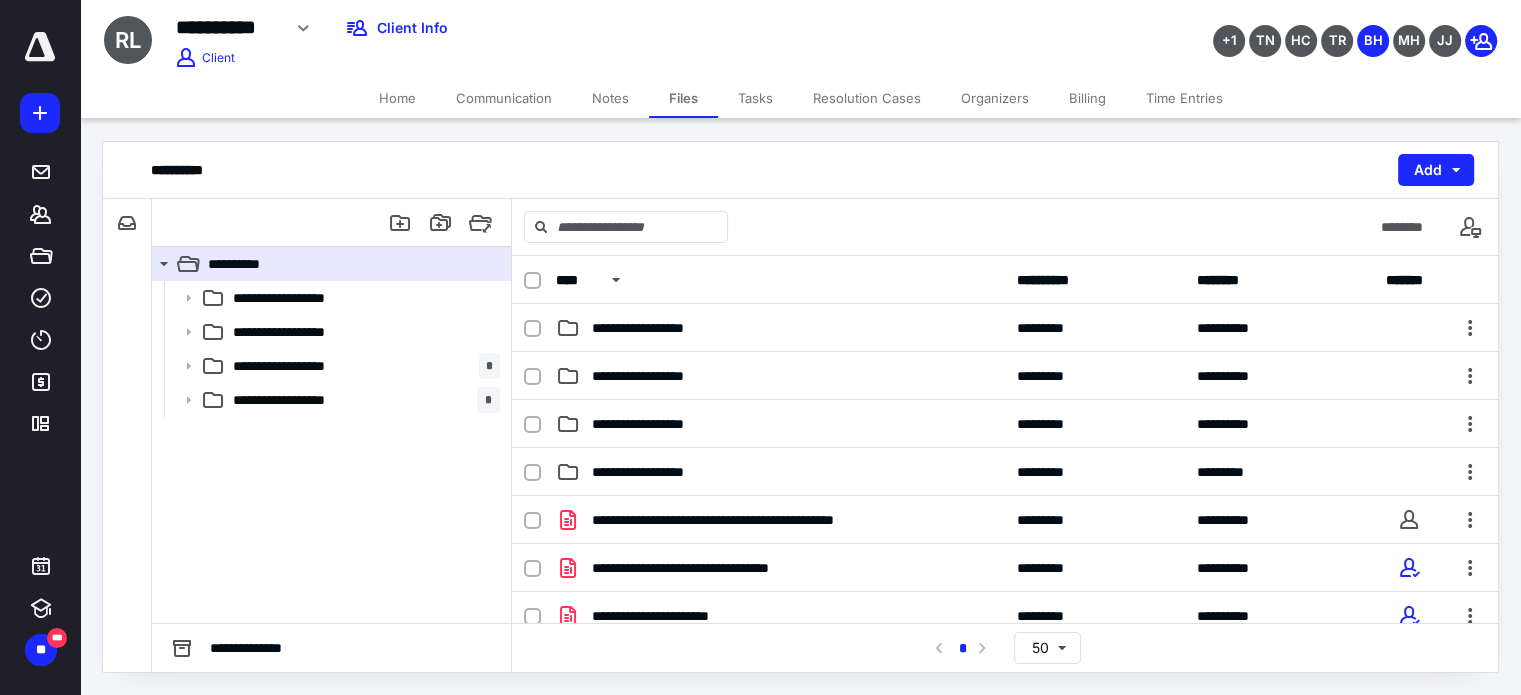 click on "Tasks" at bounding box center [755, 98] 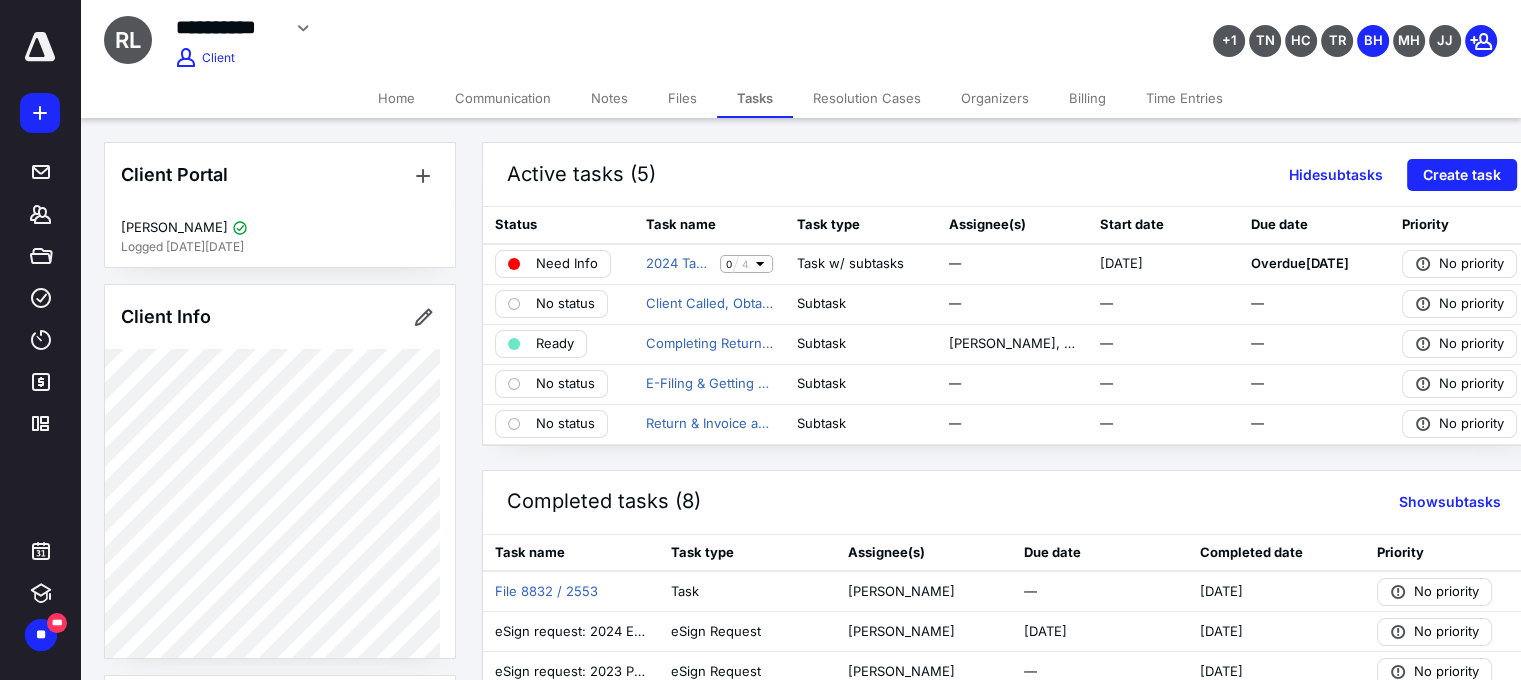 click on "Files" at bounding box center [682, 98] 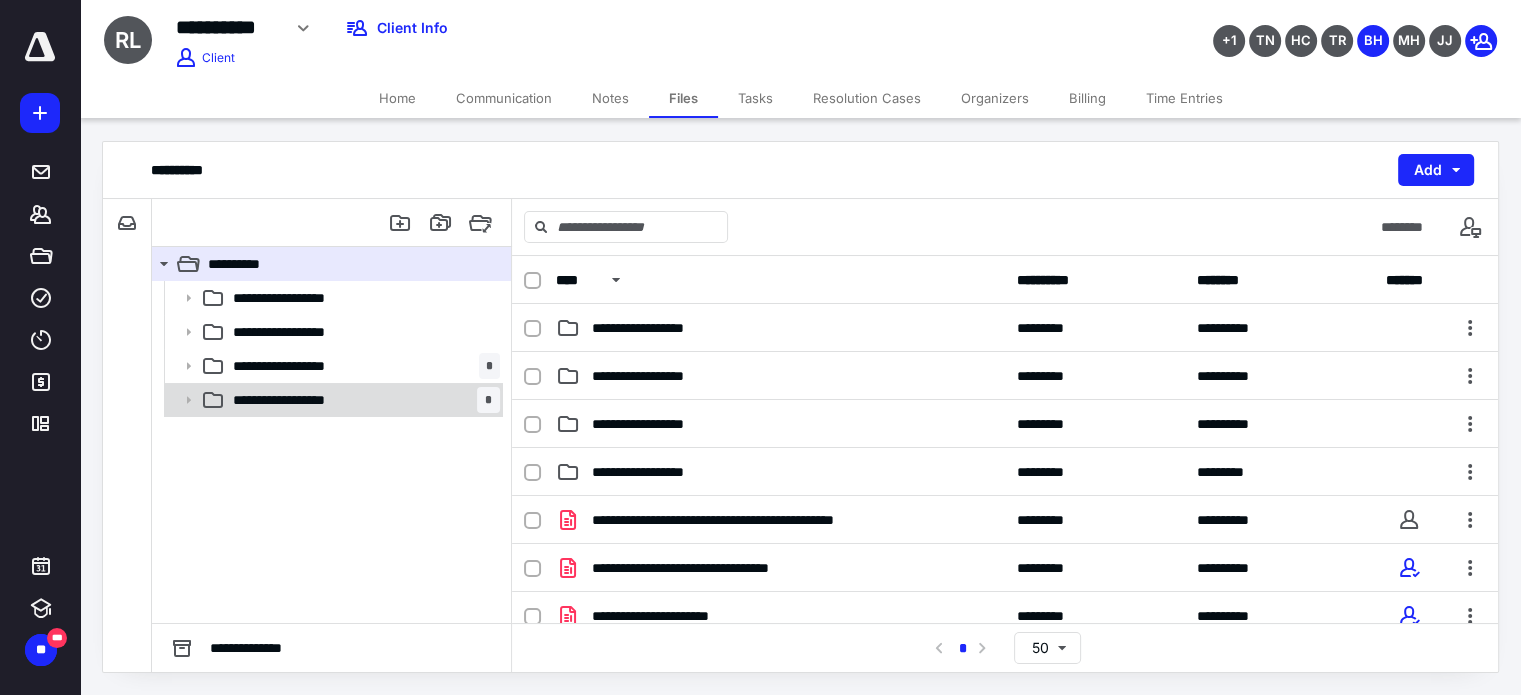 click on "**********" at bounding box center [303, 400] 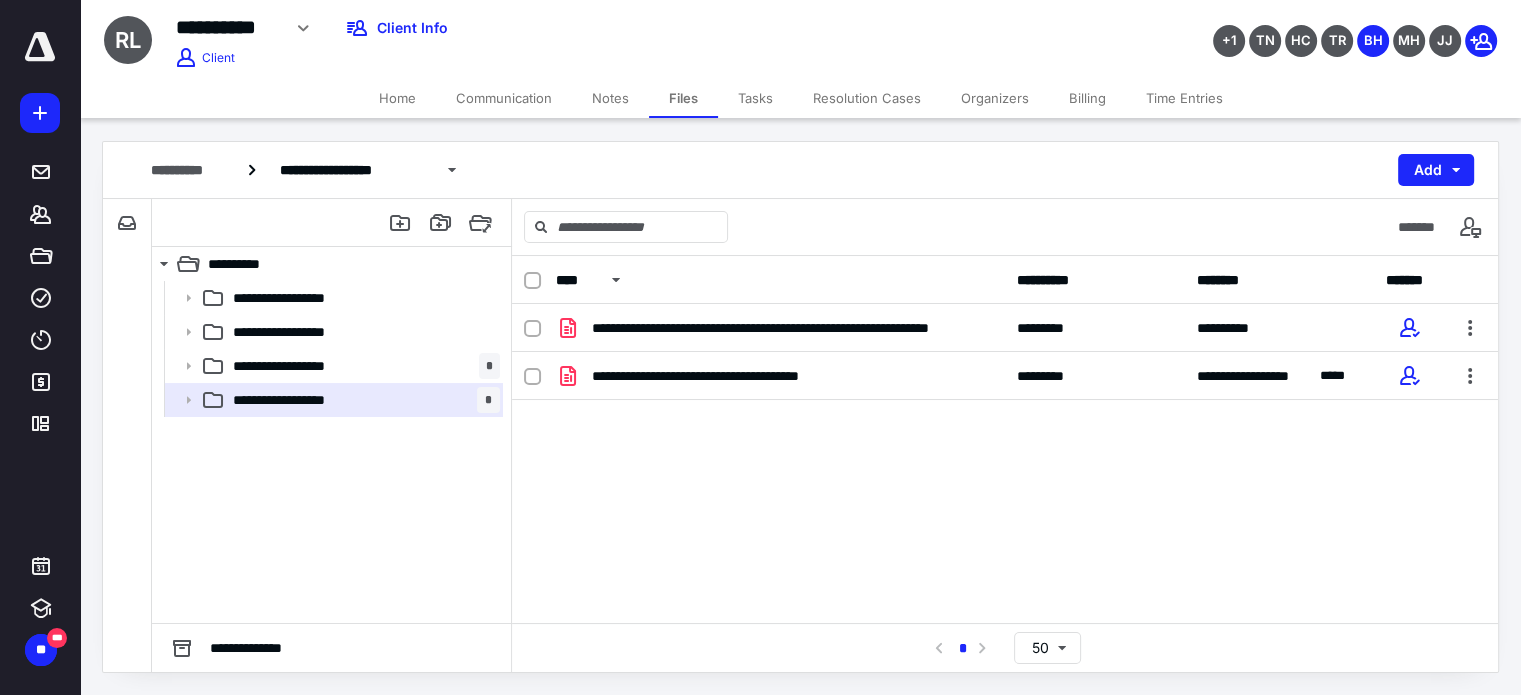 click on "Tasks" at bounding box center [755, 98] 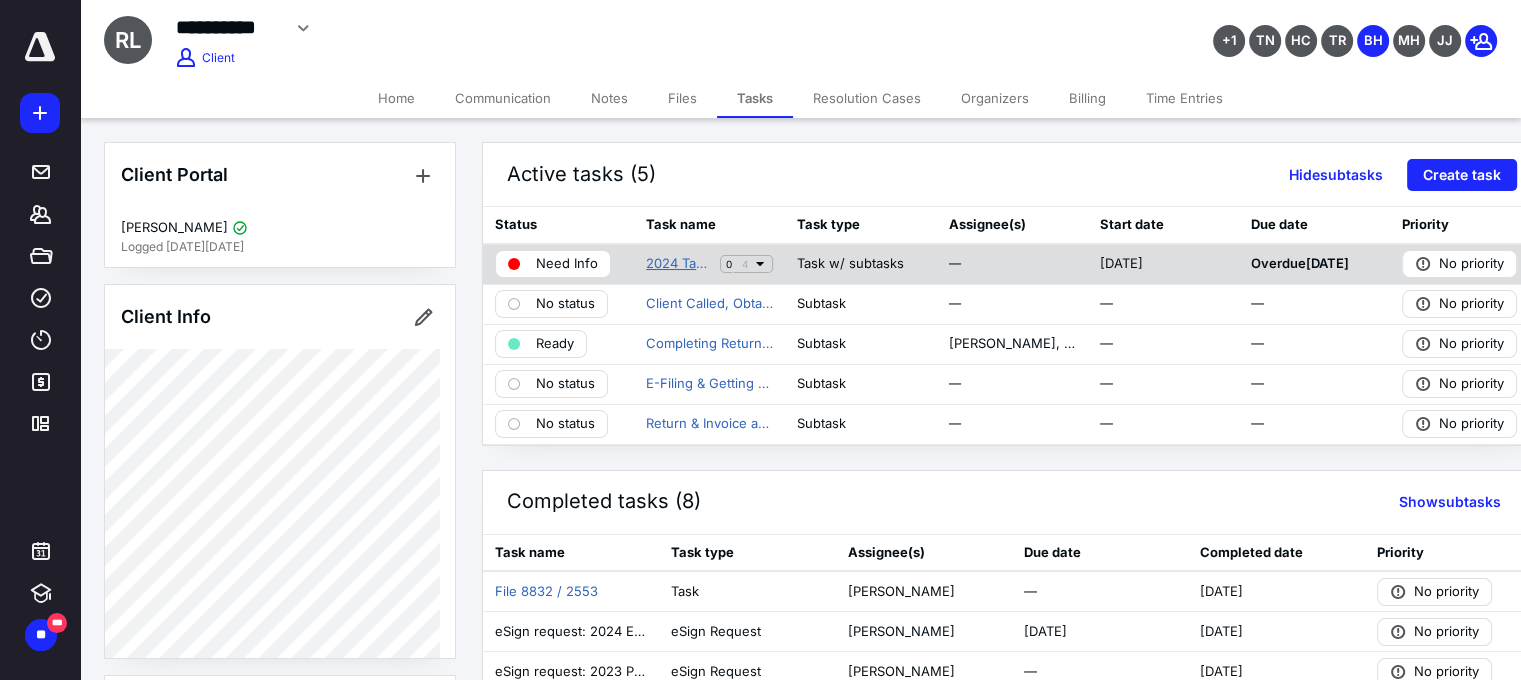 click on "2024 Tax Return -  [PERSON_NAME]" at bounding box center (679, 264) 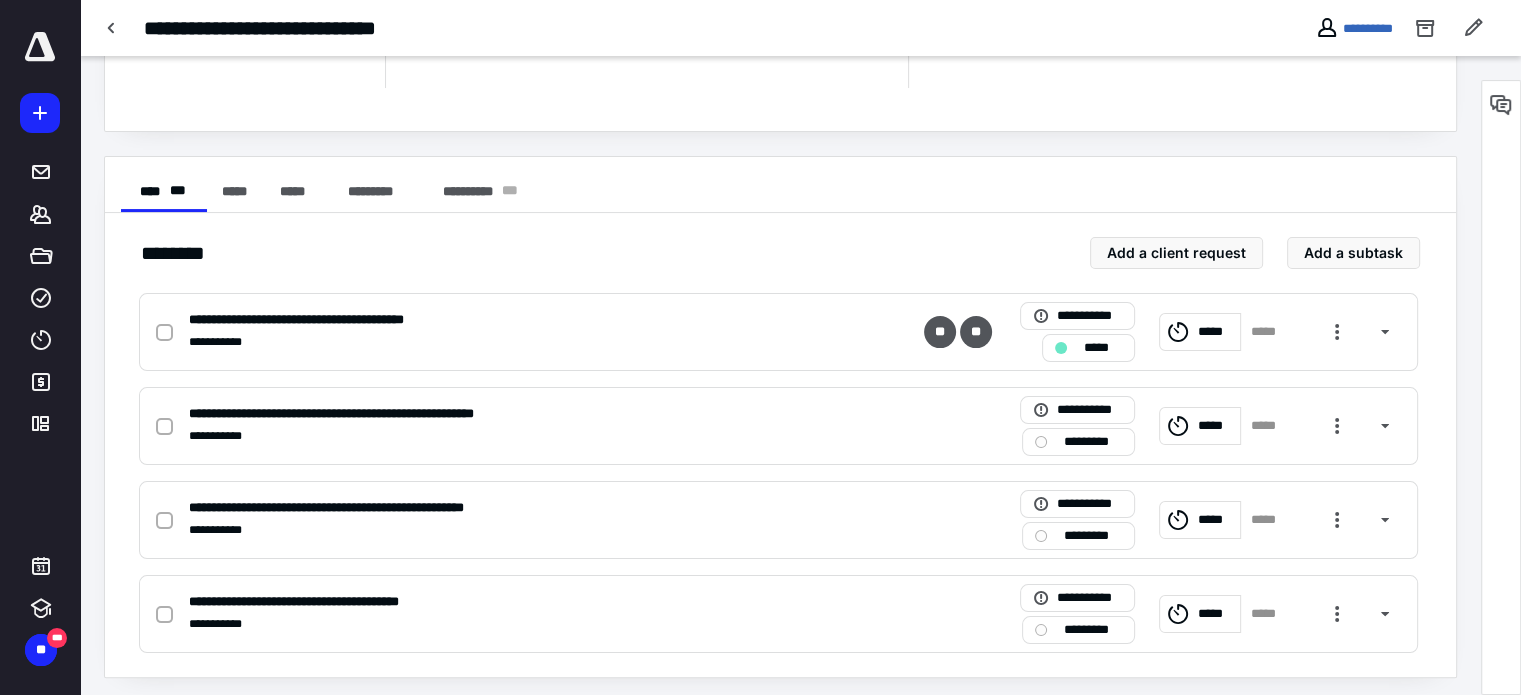 scroll, scrollTop: 311, scrollLeft: 0, axis: vertical 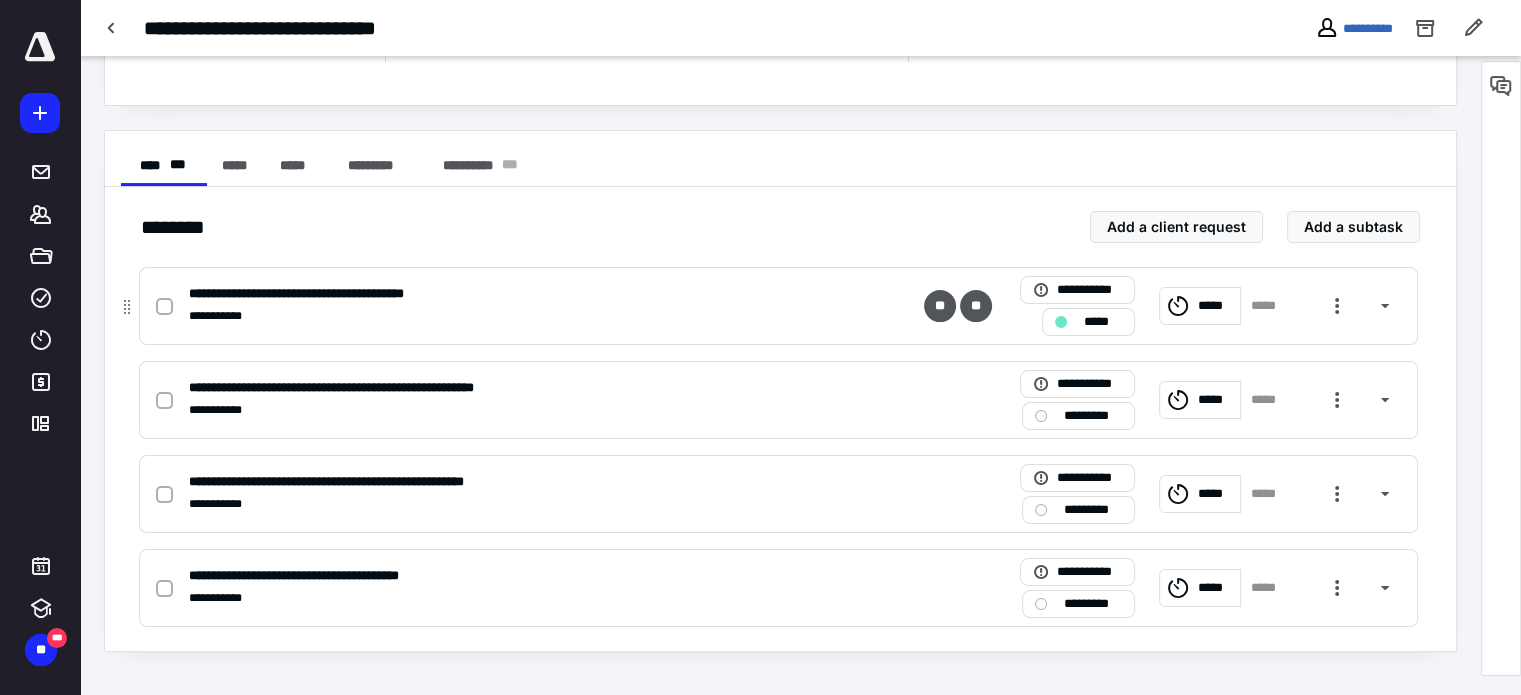 click at bounding box center [164, 307] 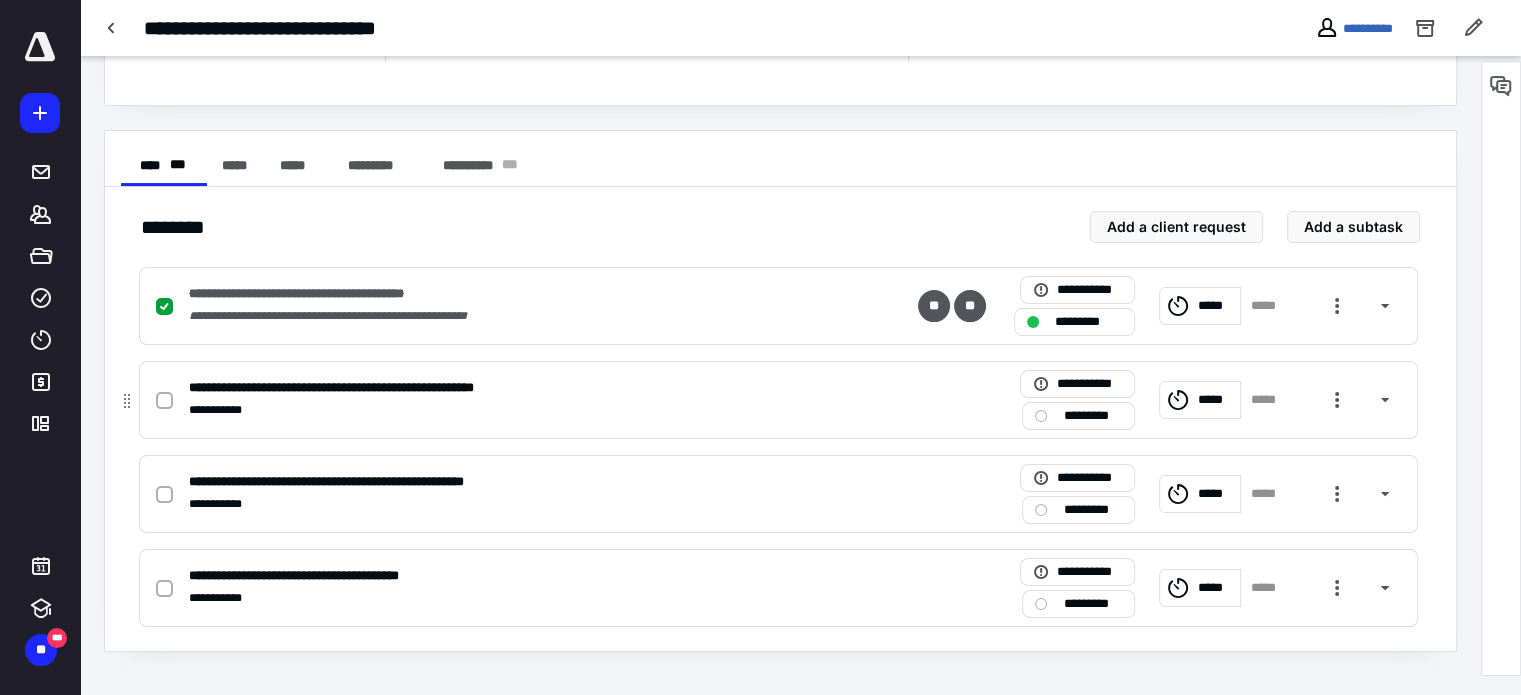 click 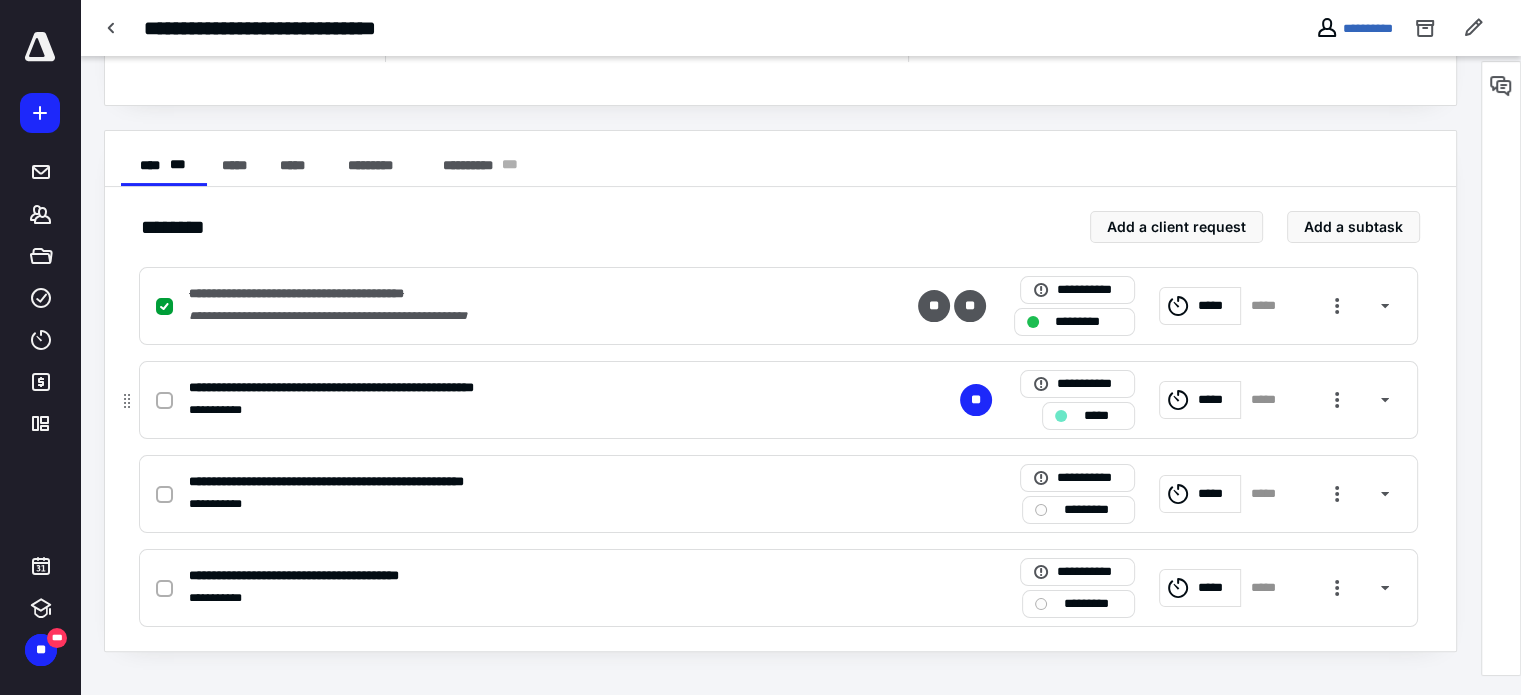 click 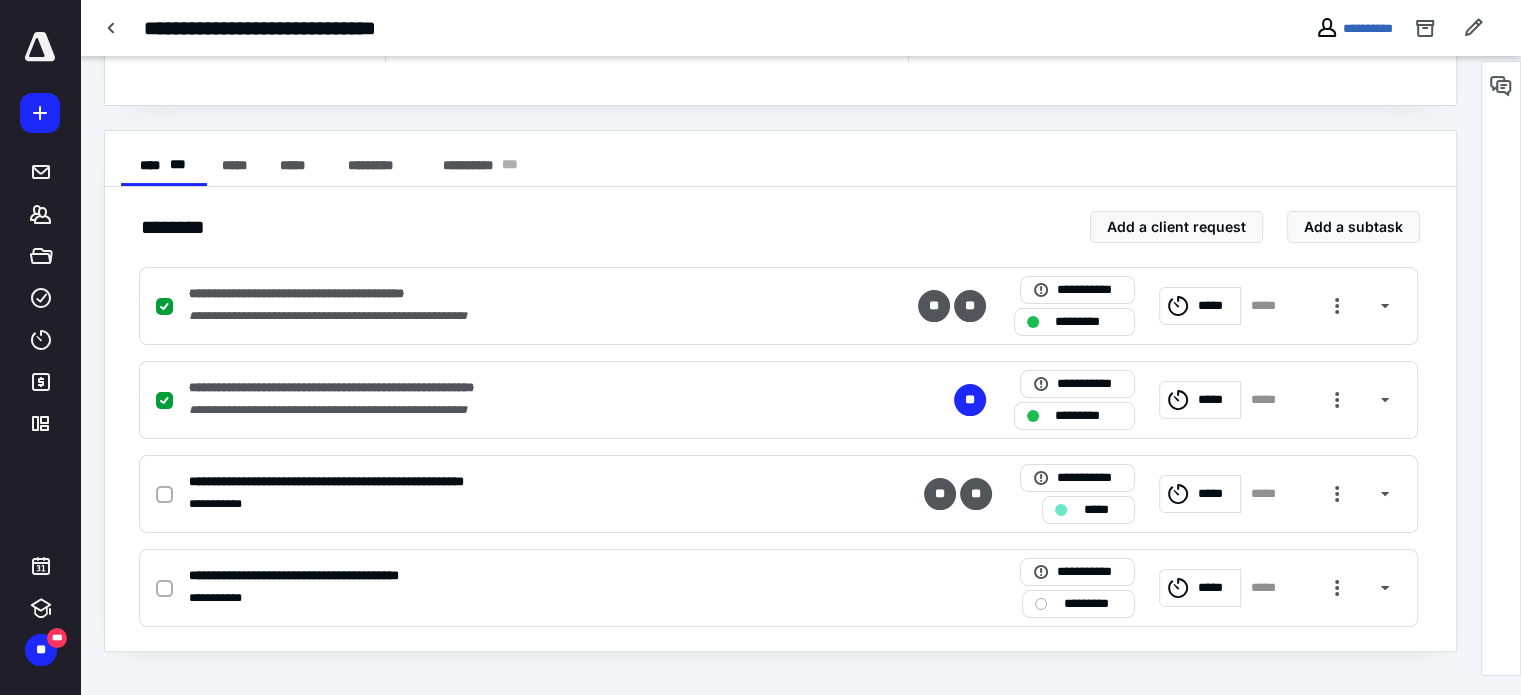 drag, startPoint x: 116, startPoint y: 29, endPoint x: 112, endPoint y: 42, distance: 13.601471 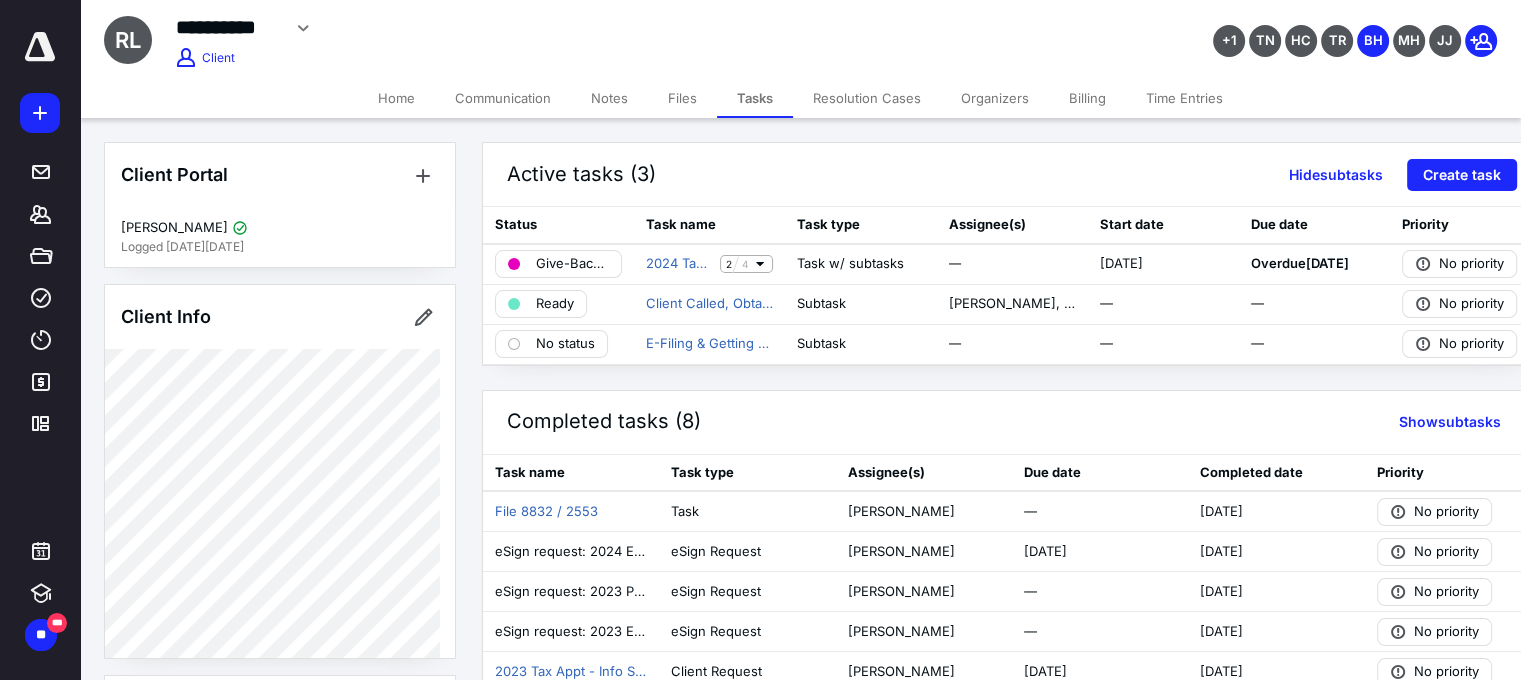 click on "Home" at bounding box center [396, 98] 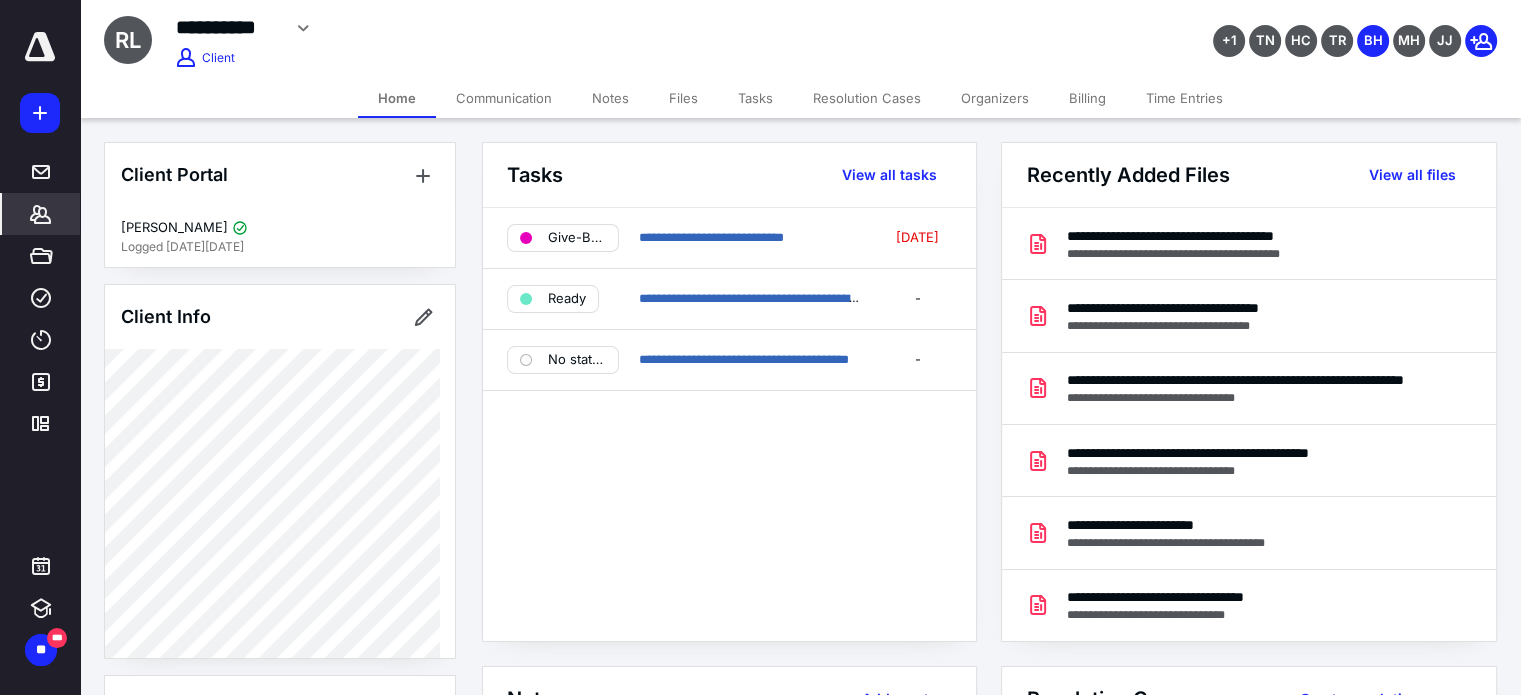 click 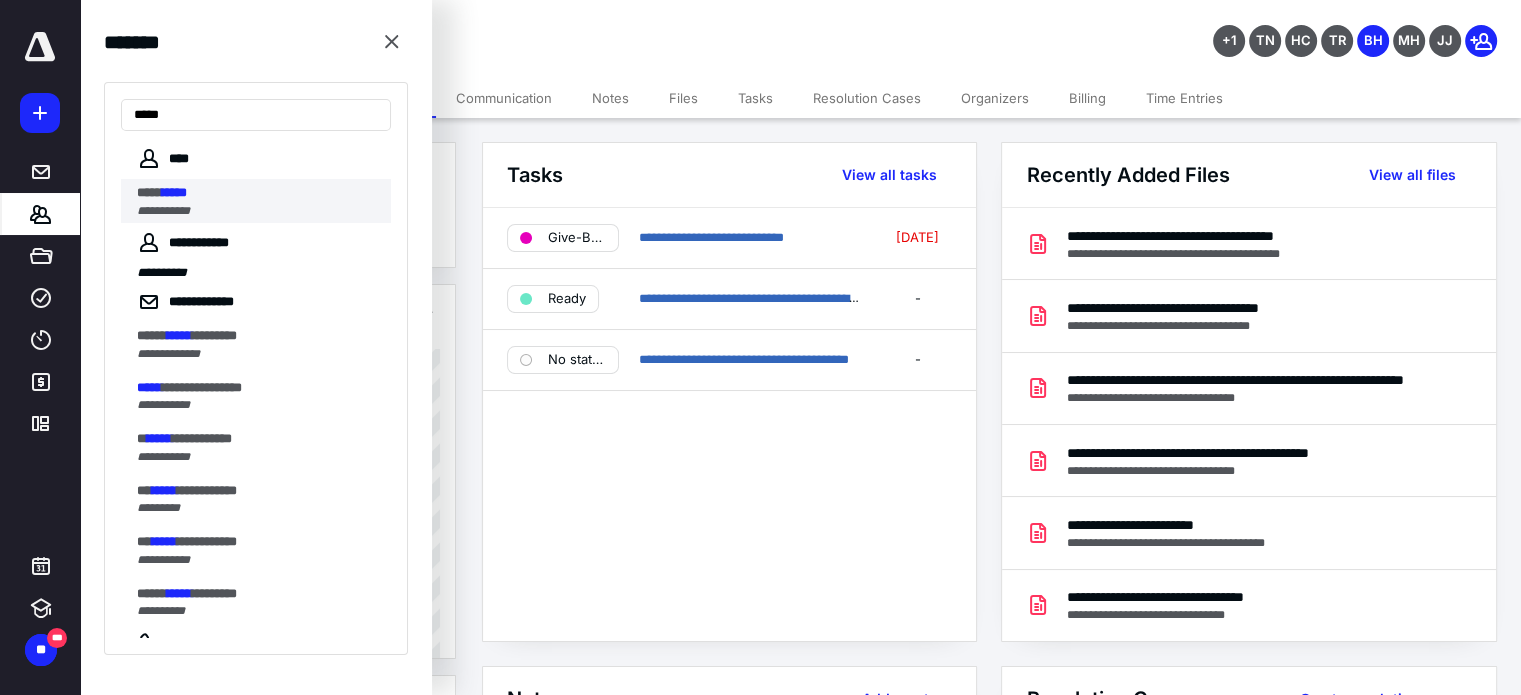 type on "*****" 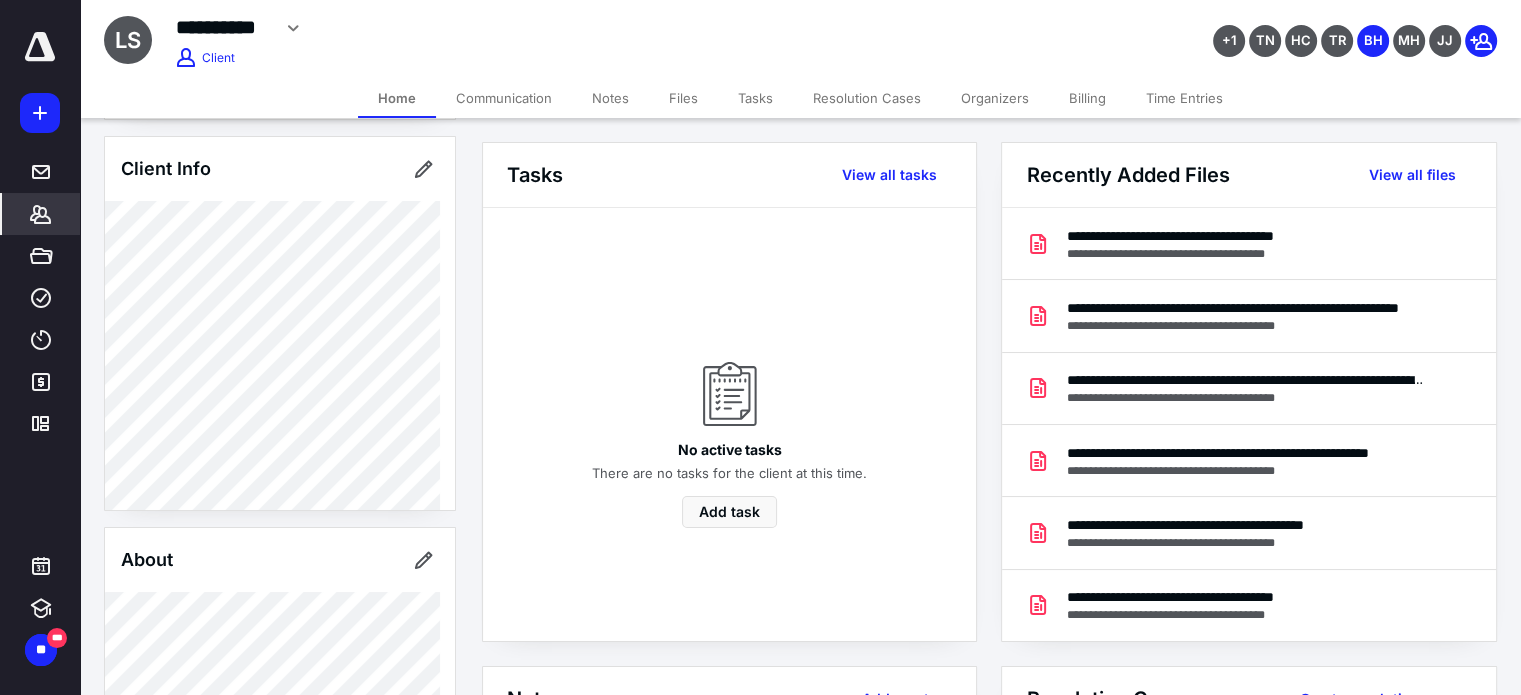 scroll, scrollTop: 0, scrollLeft: 0, axis: both 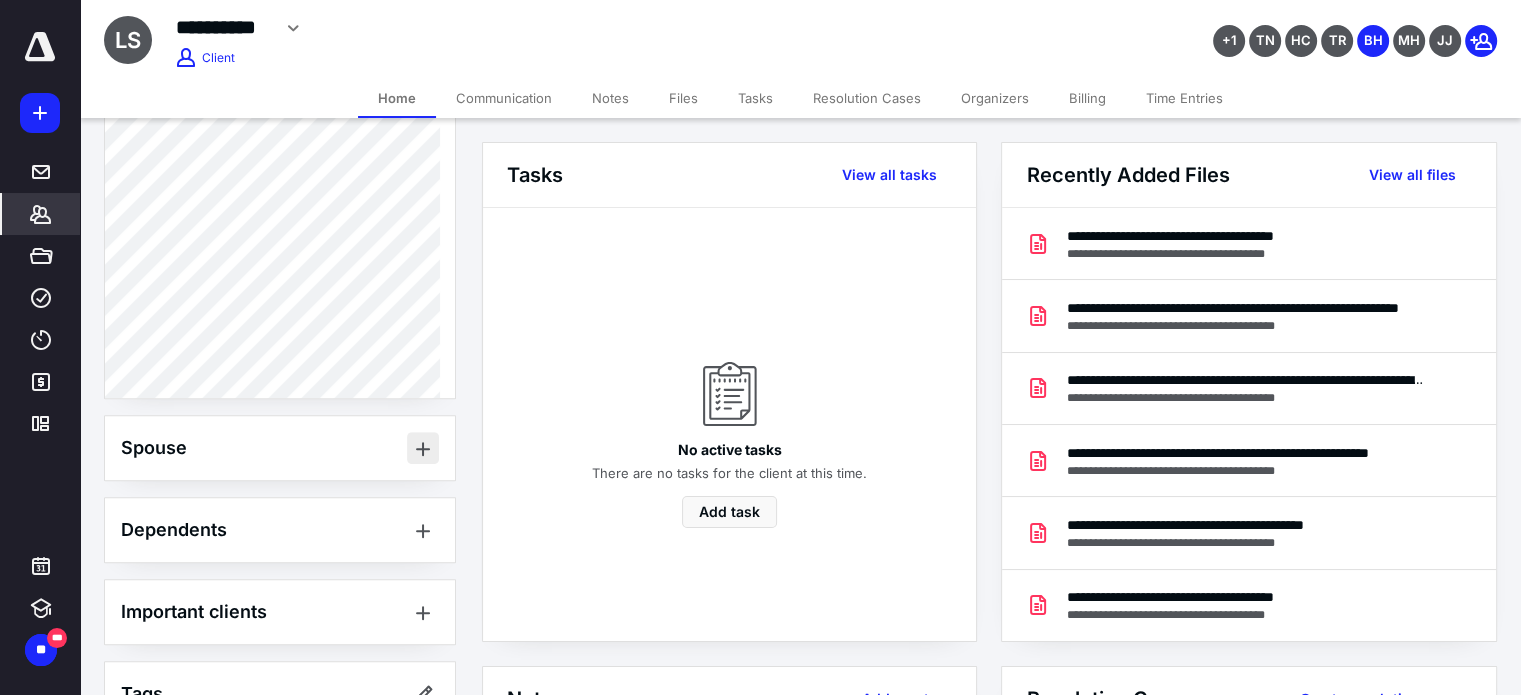 click at bounding box center (423, 448) 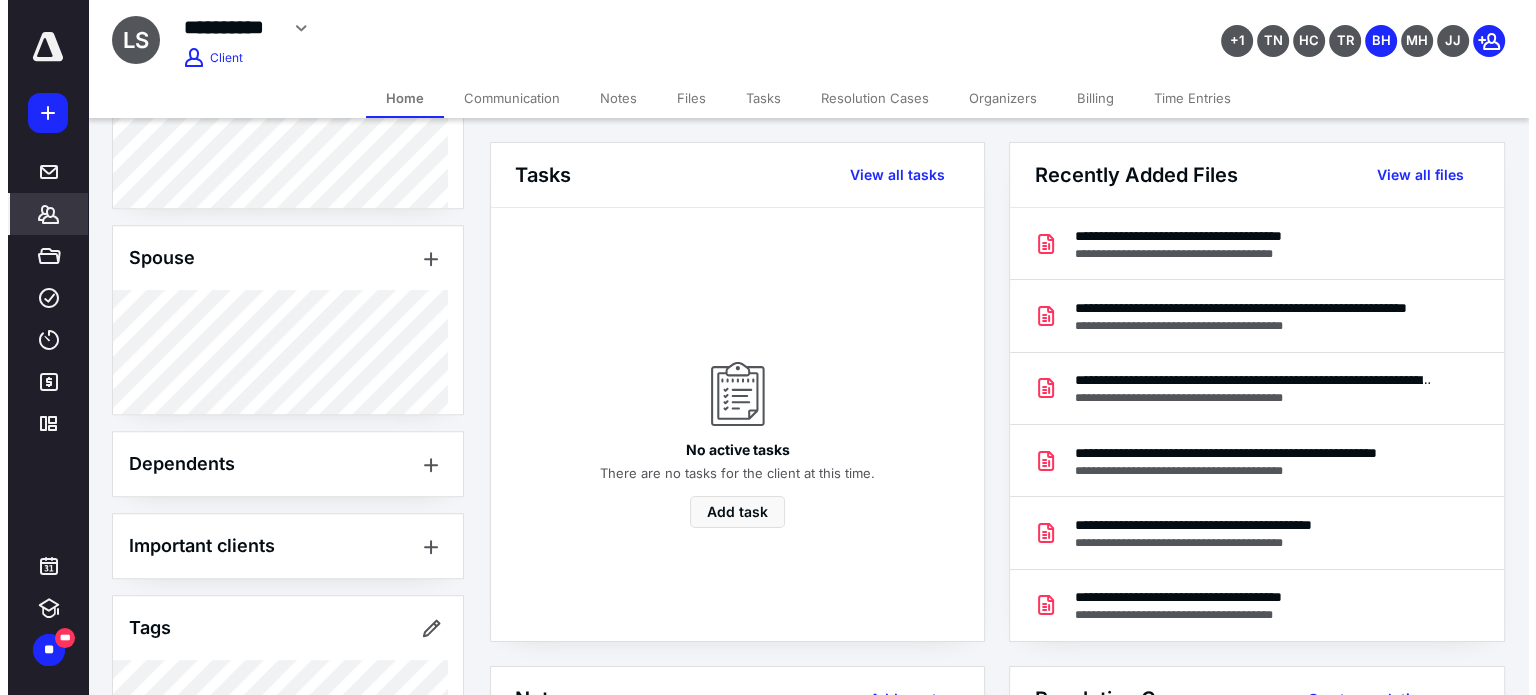 scroll, scrollTop: 880, scrollLeft: 0, axis: vertical 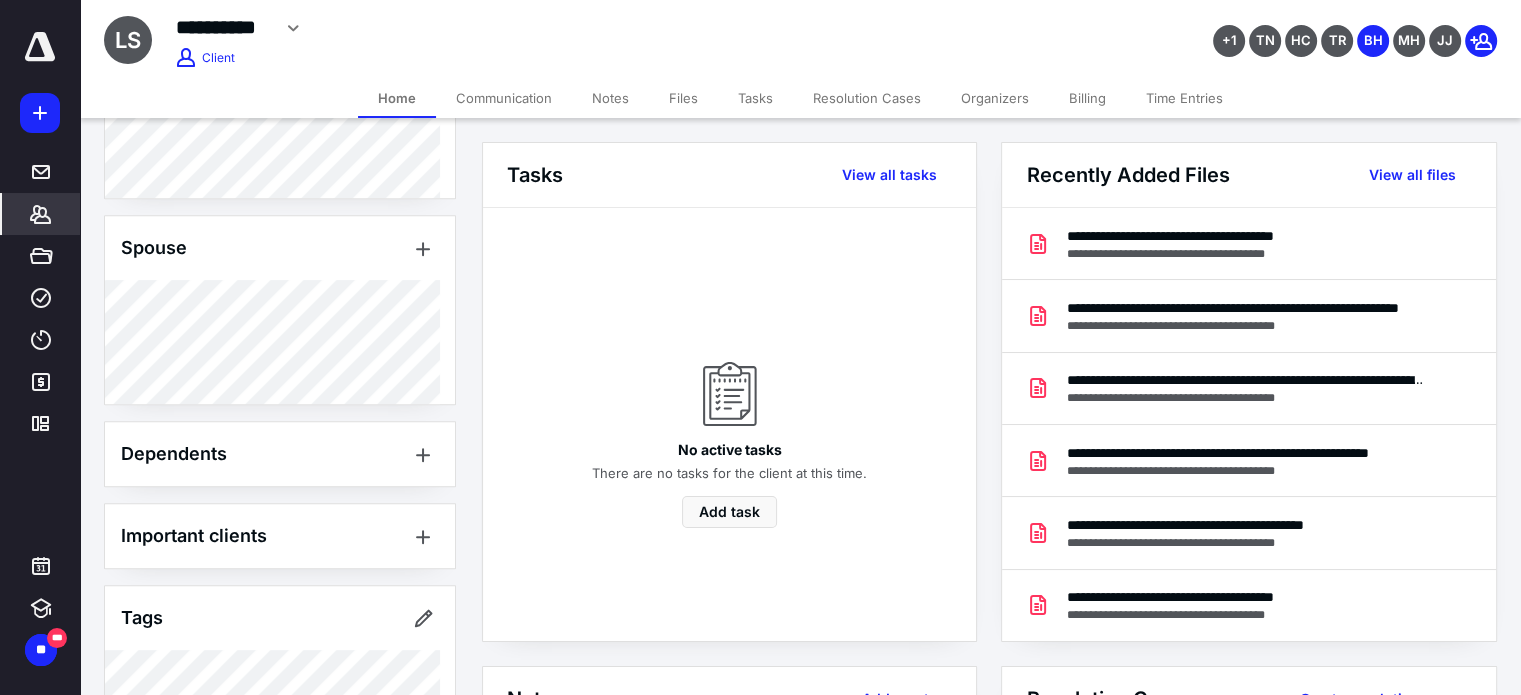 click 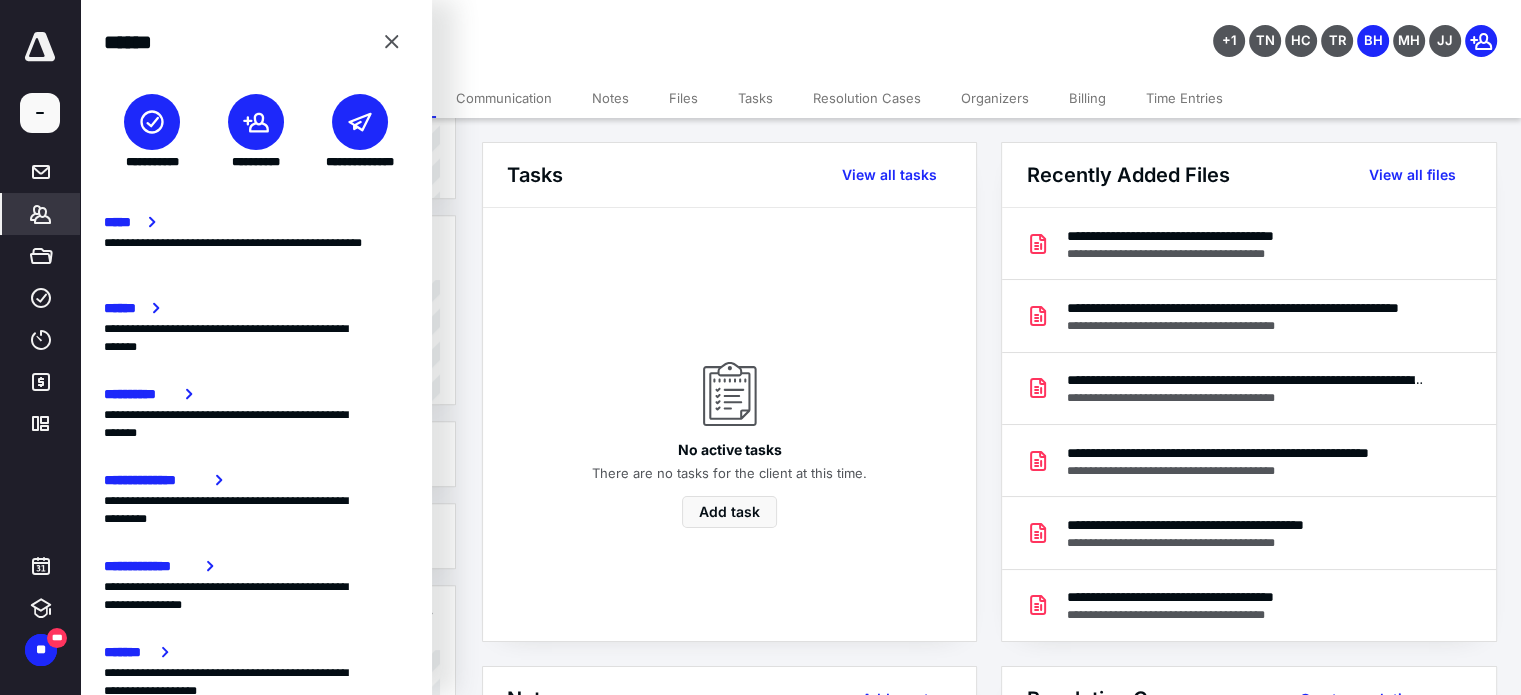 click 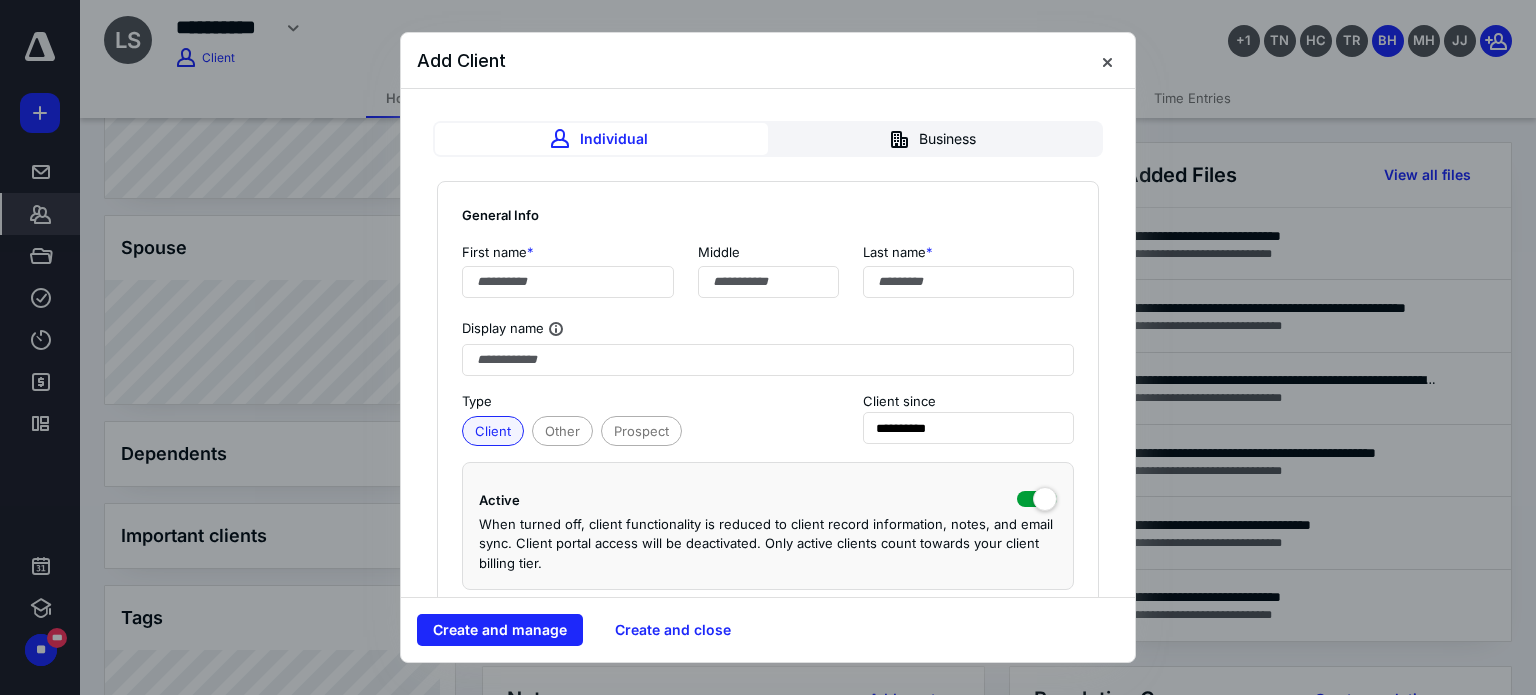 click at bounding box center [768, 347] 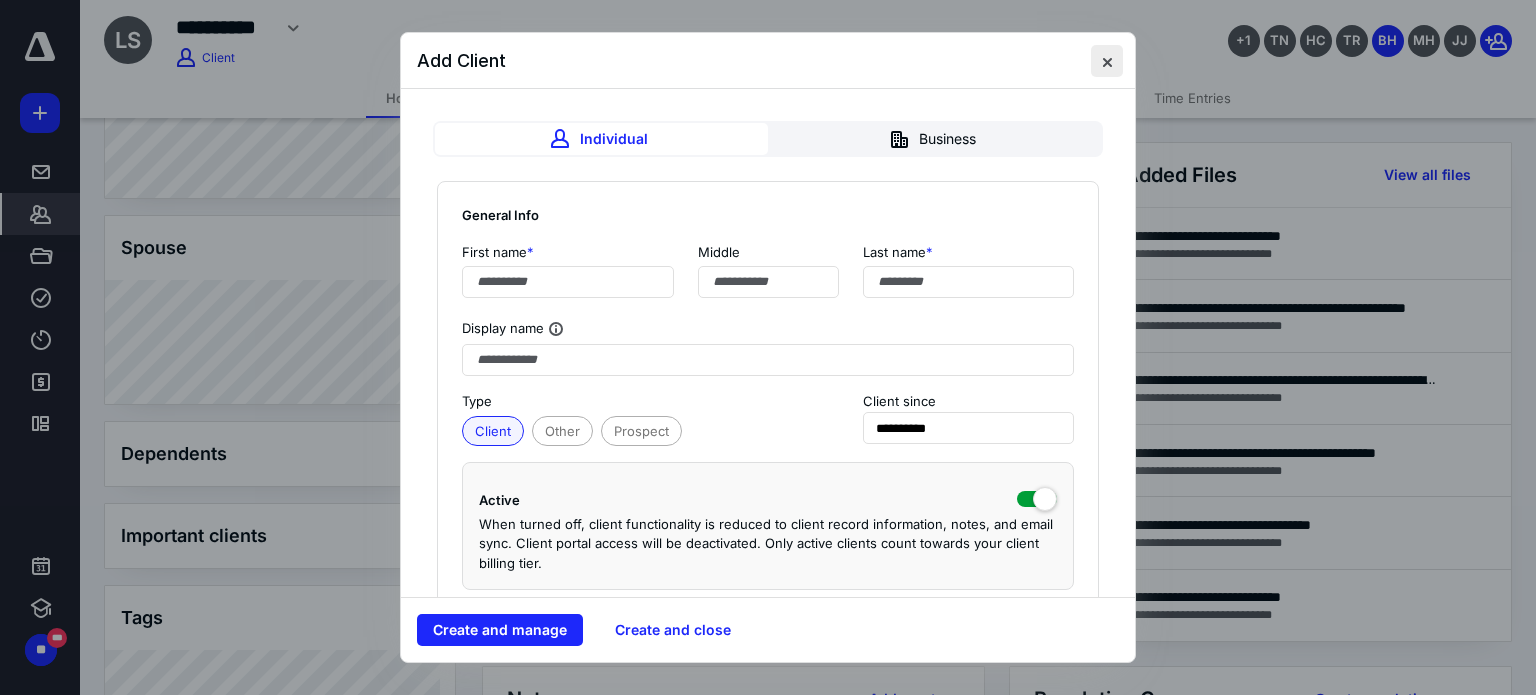 click at bounding box center (1107, 61) 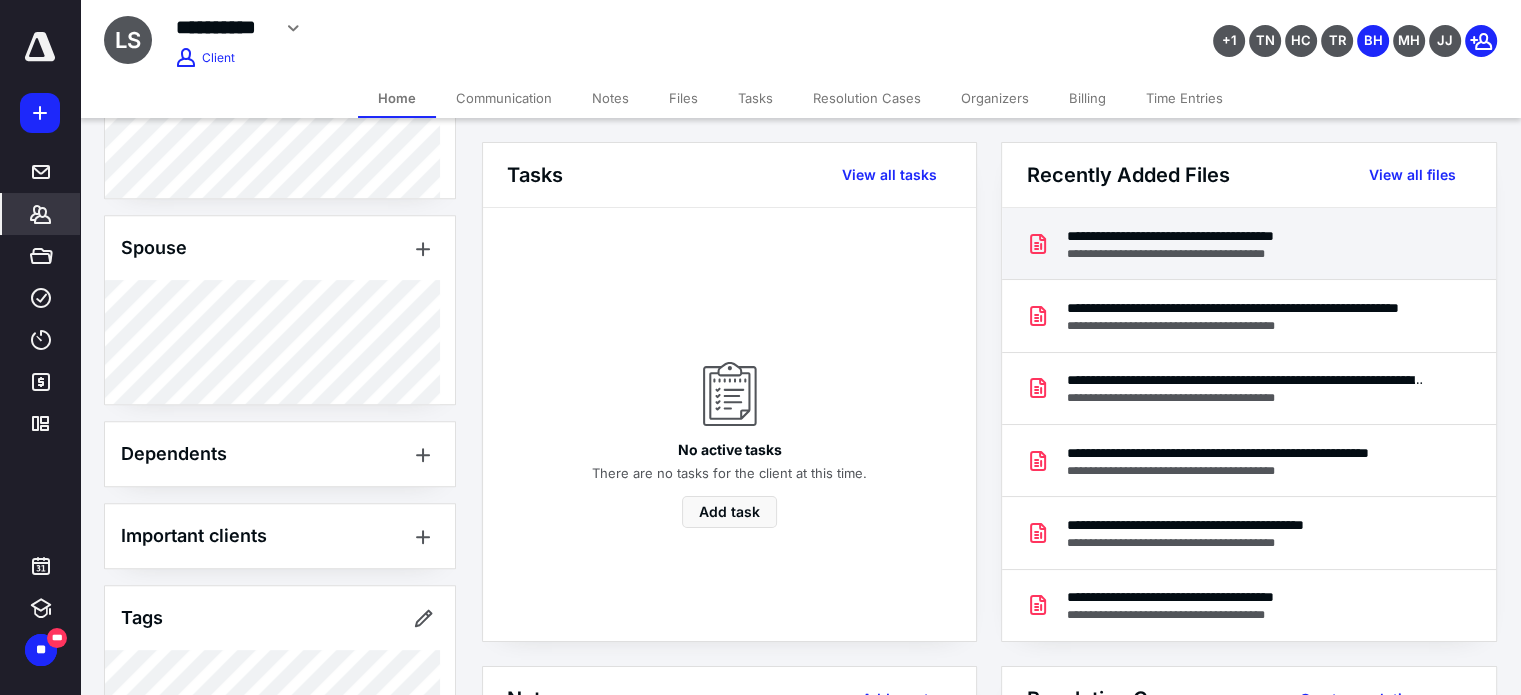 click on "**********" at bounding box center [1205, 254] 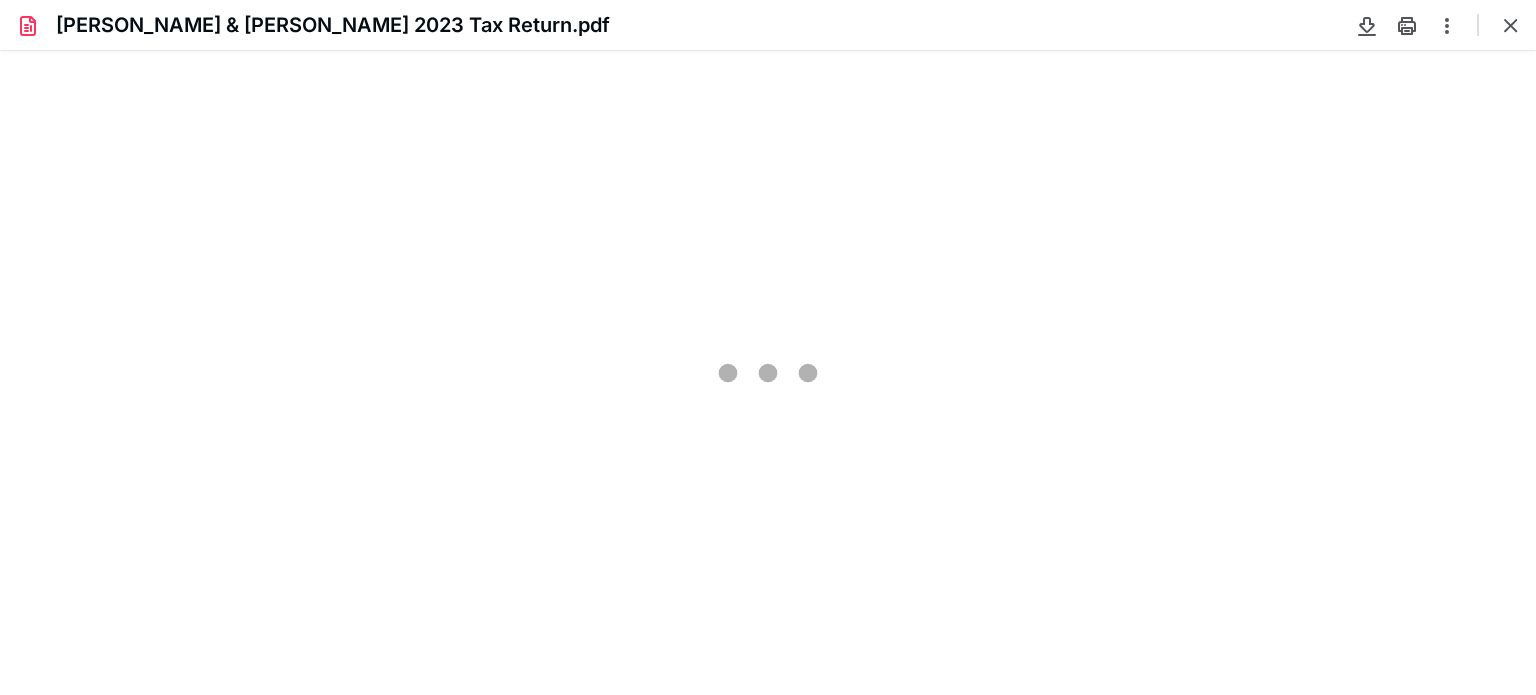 scroll, scrollTop: 0, scrollLeft: 0, axis: both 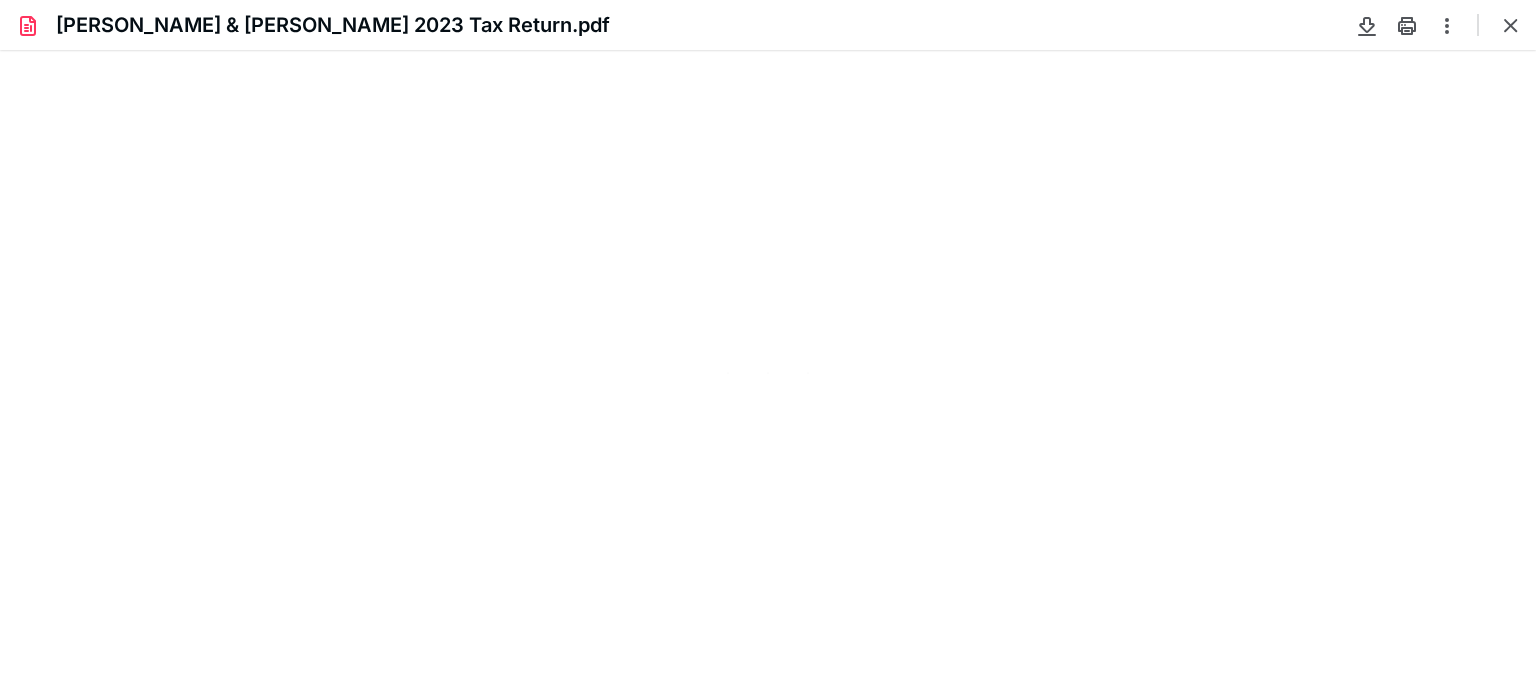 type on "77" 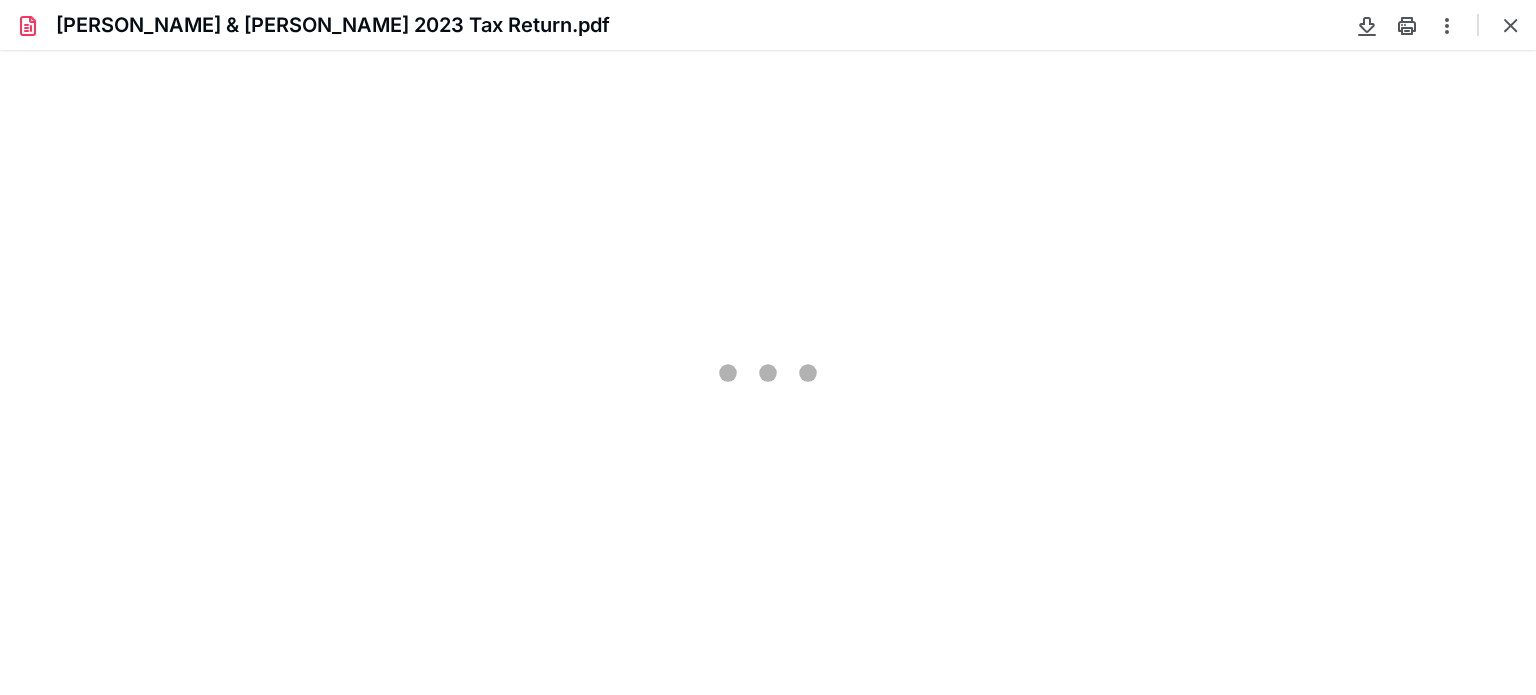 scroll, scrollTop: 39, scrollLeft: 0, axis: vertical 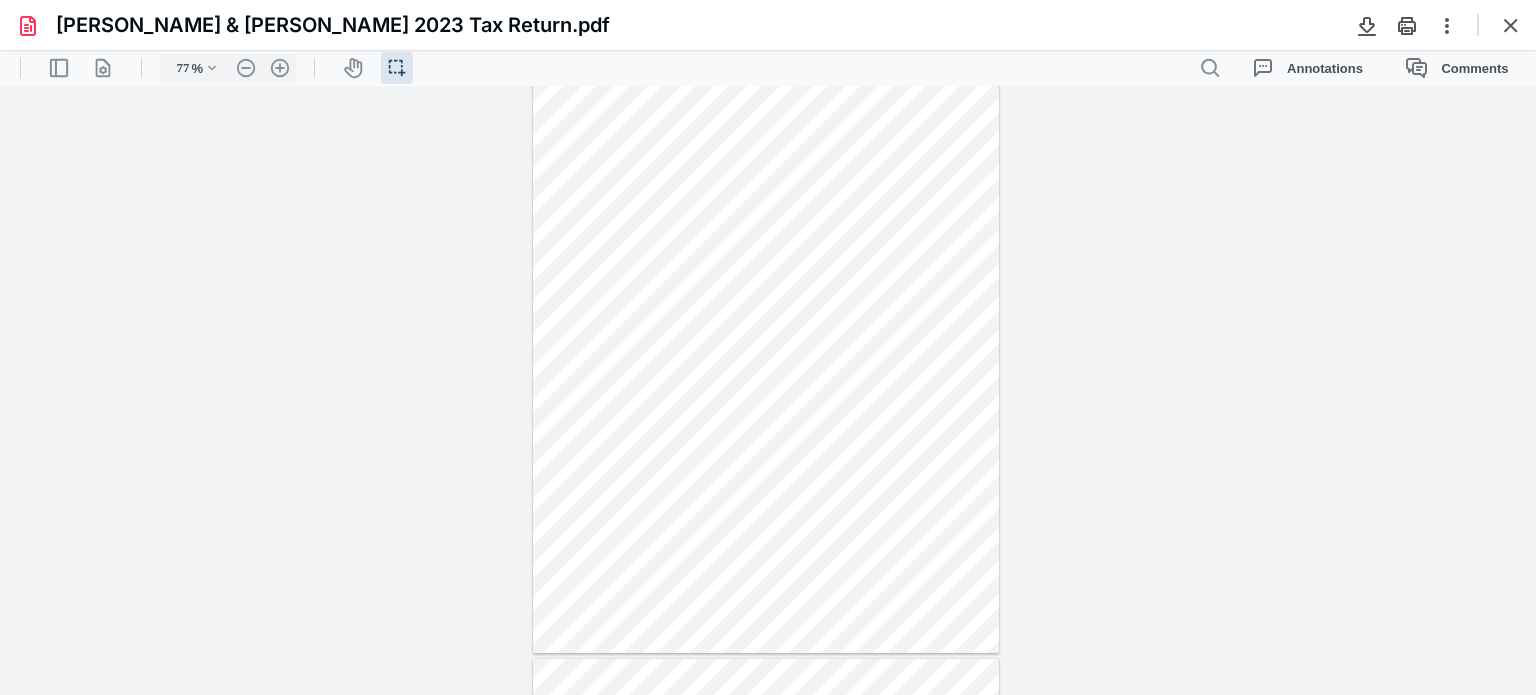 click on "**********" at bounding box center [768, 391] 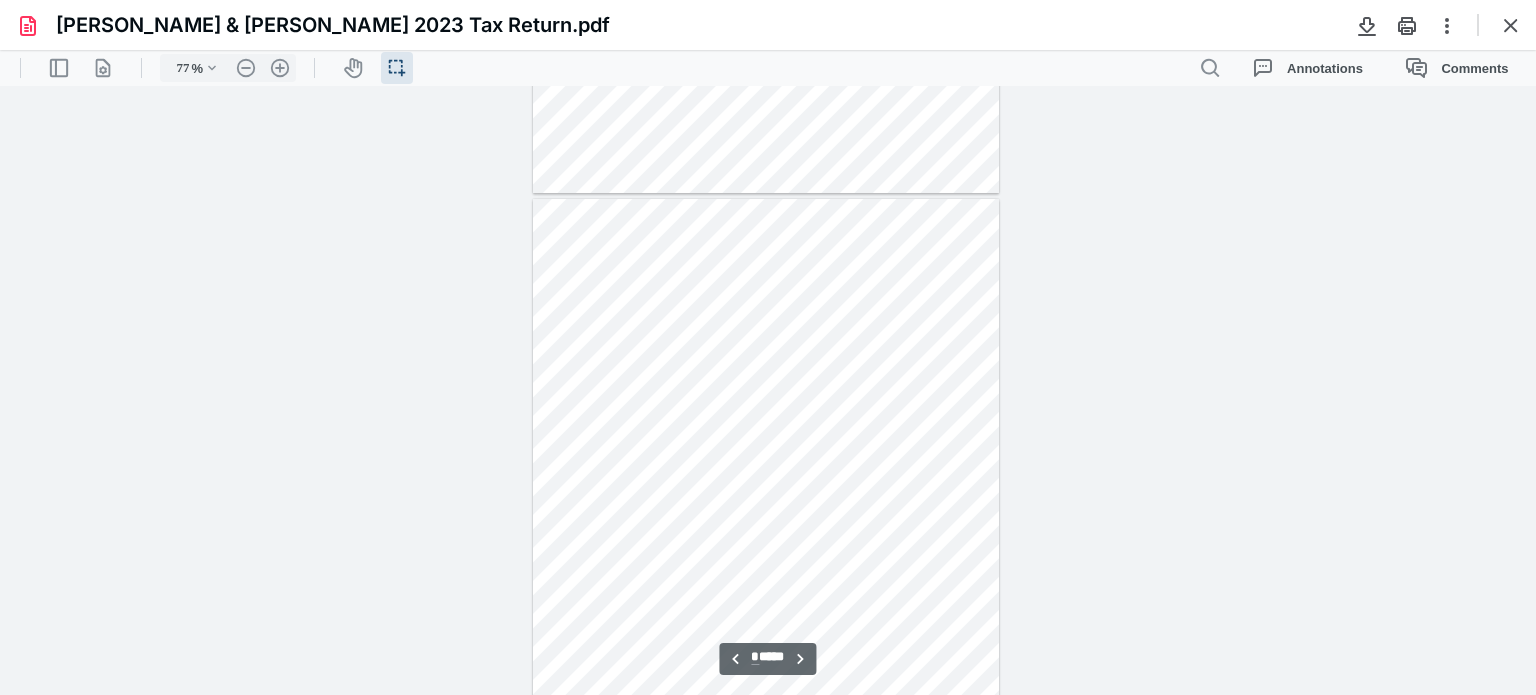 scroll, scrollTop: 1186, scrollLeft: 0, axis: vertical 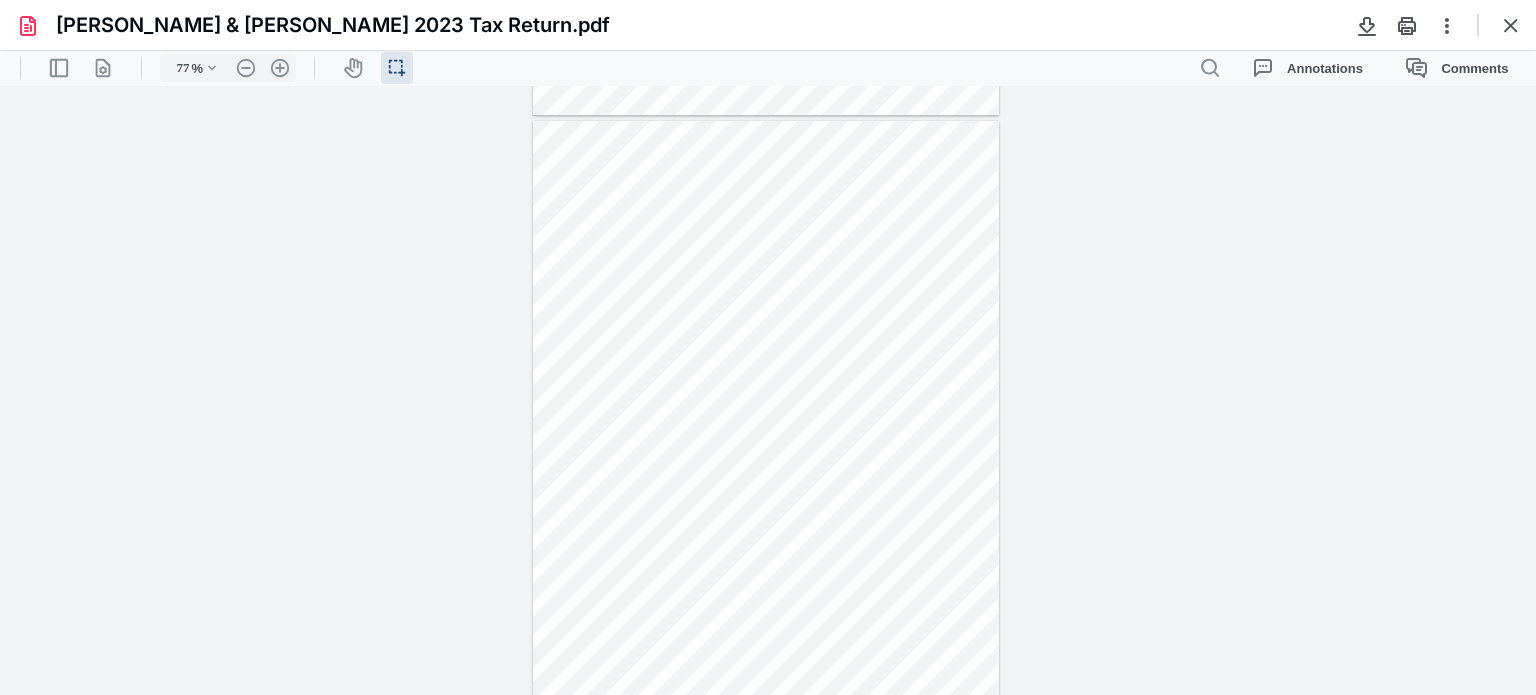 type on "*" 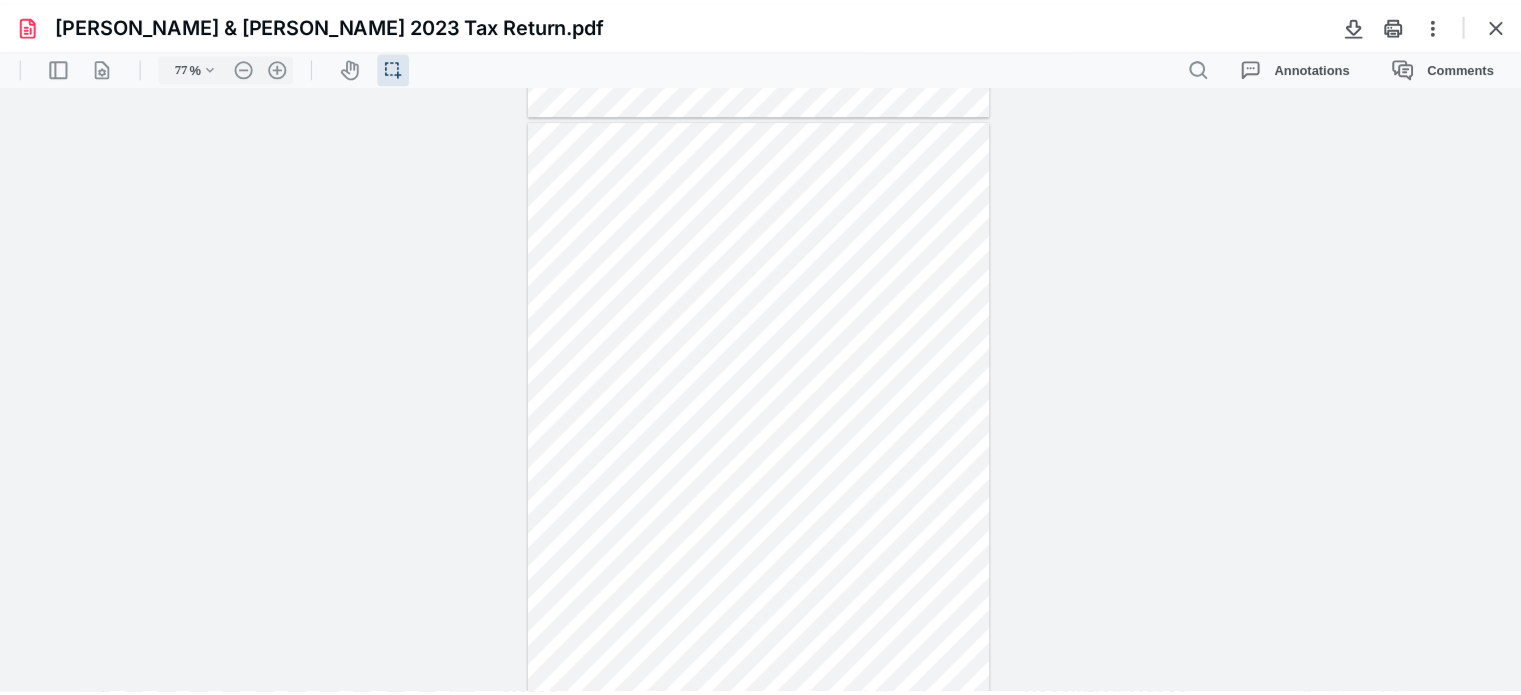 scroll, scrollTop: 0, scrollLeft: 0, axis: both 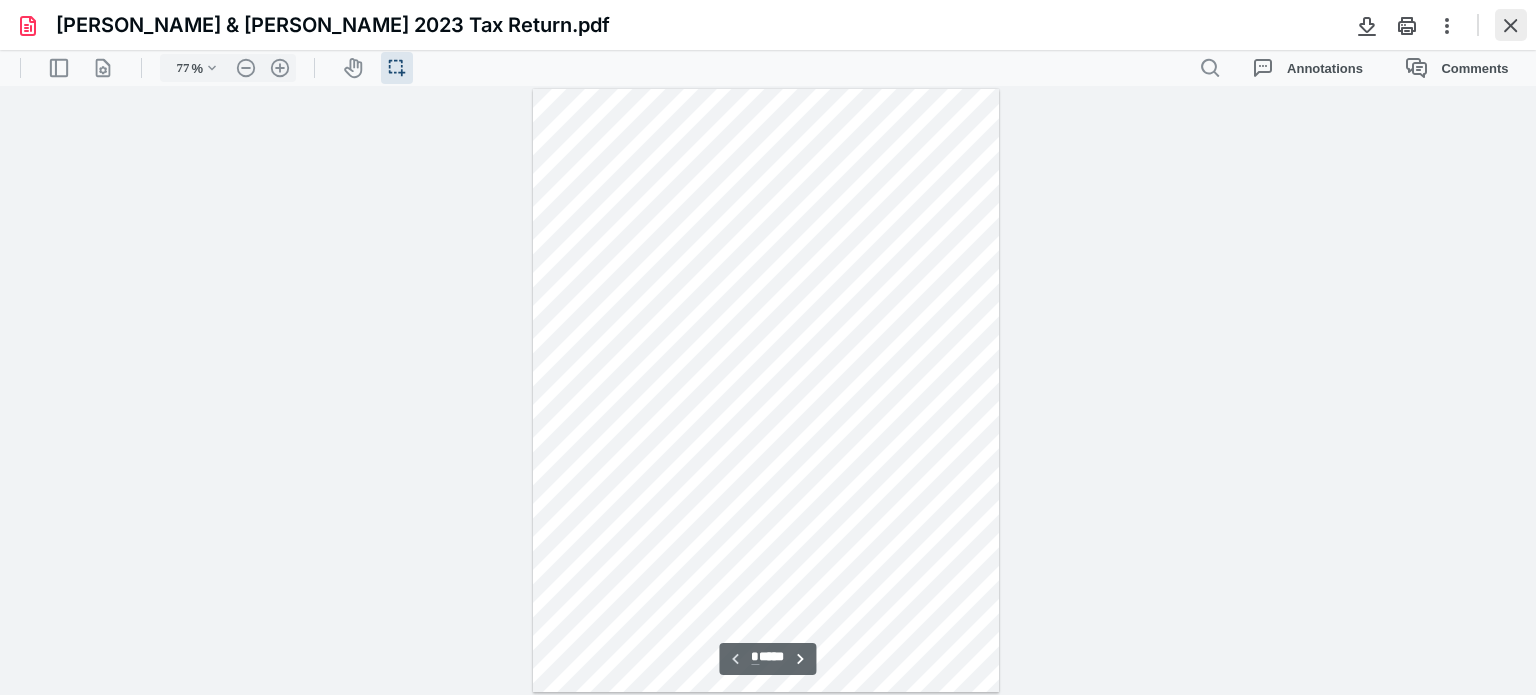 click at bounding box center [1511, 25] 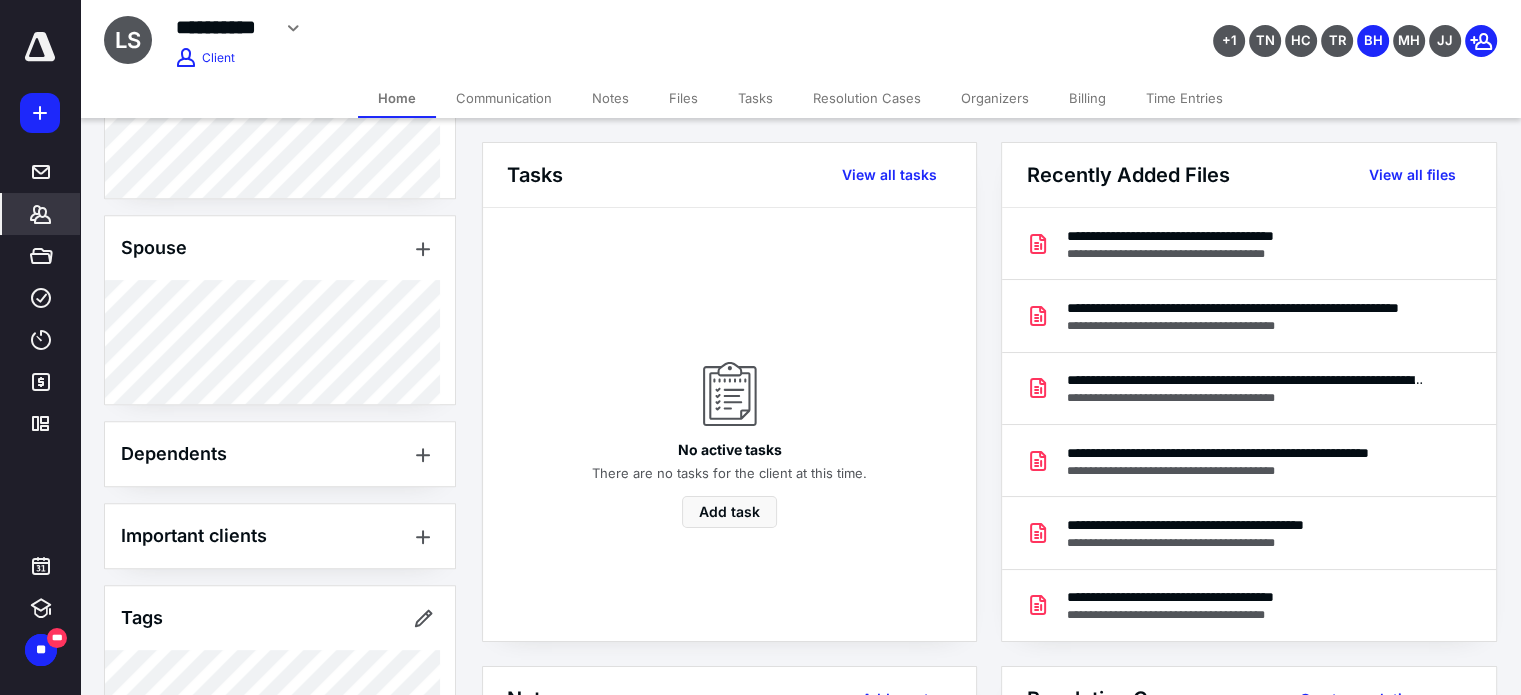 click on "**********" at bounding box center (601, 28) 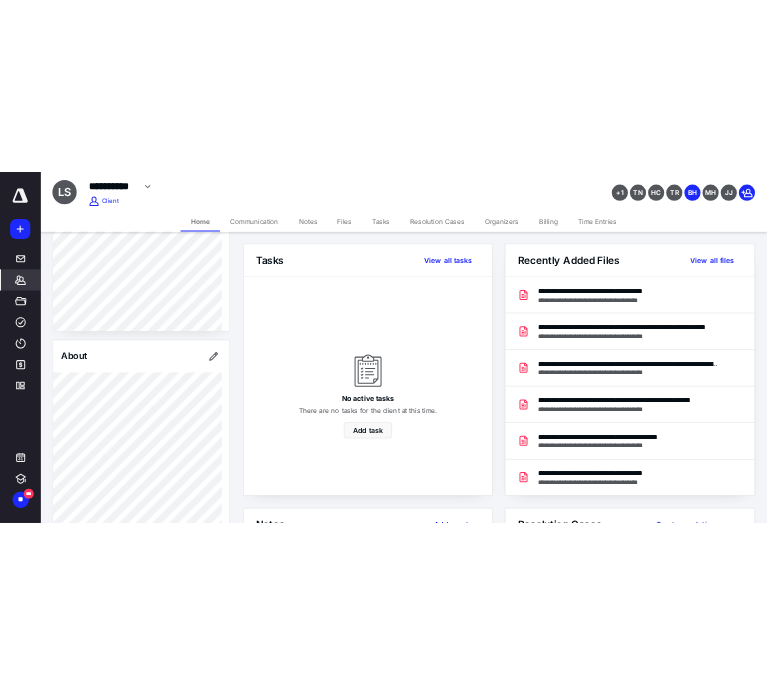 scroll, scrollTop: 0, scrollLeft: 0, axis: both 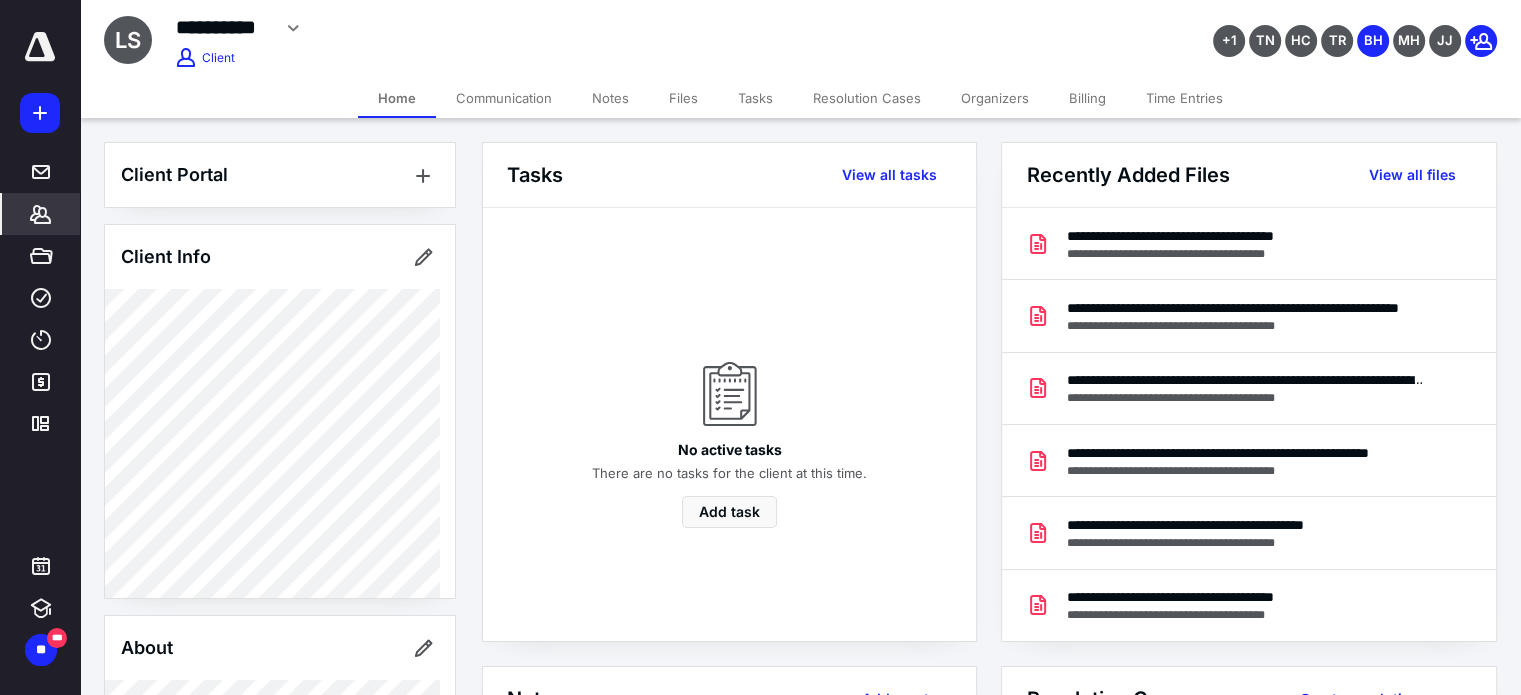 click 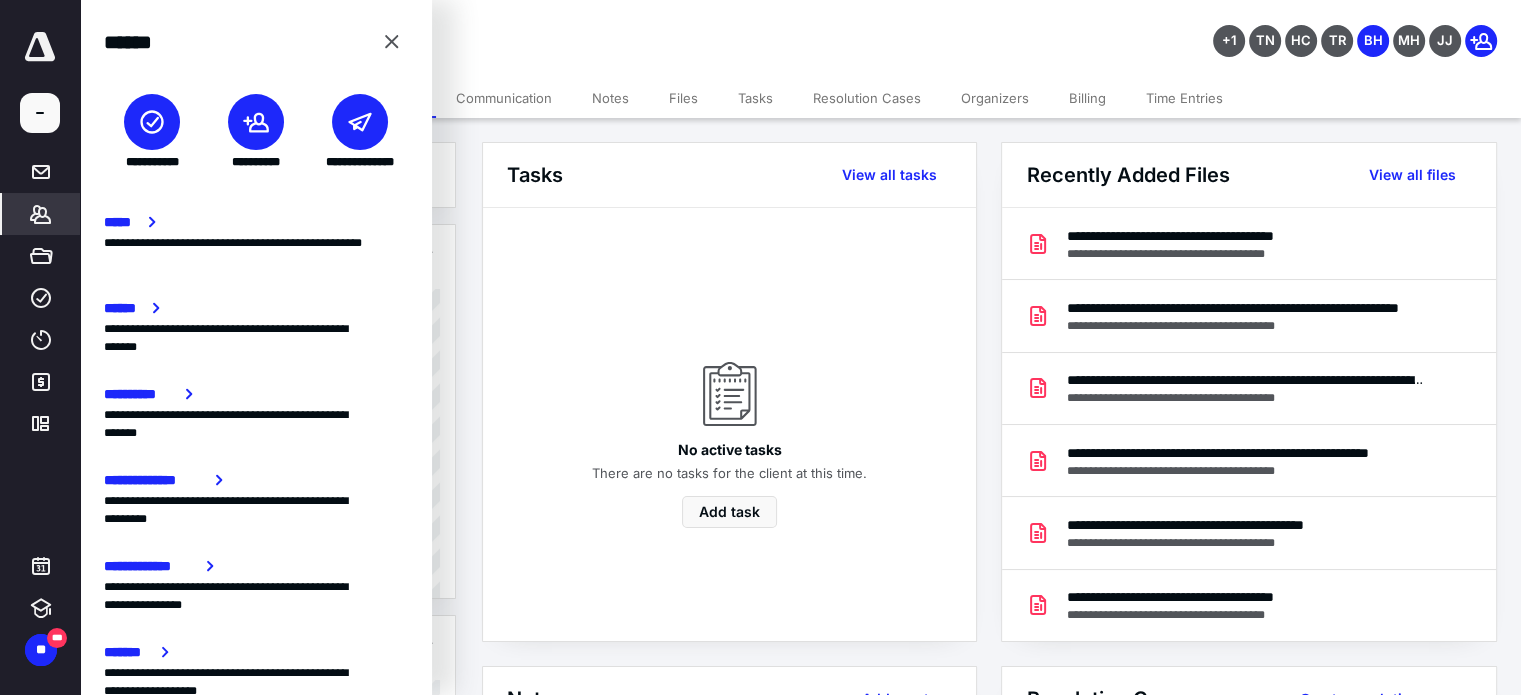 click 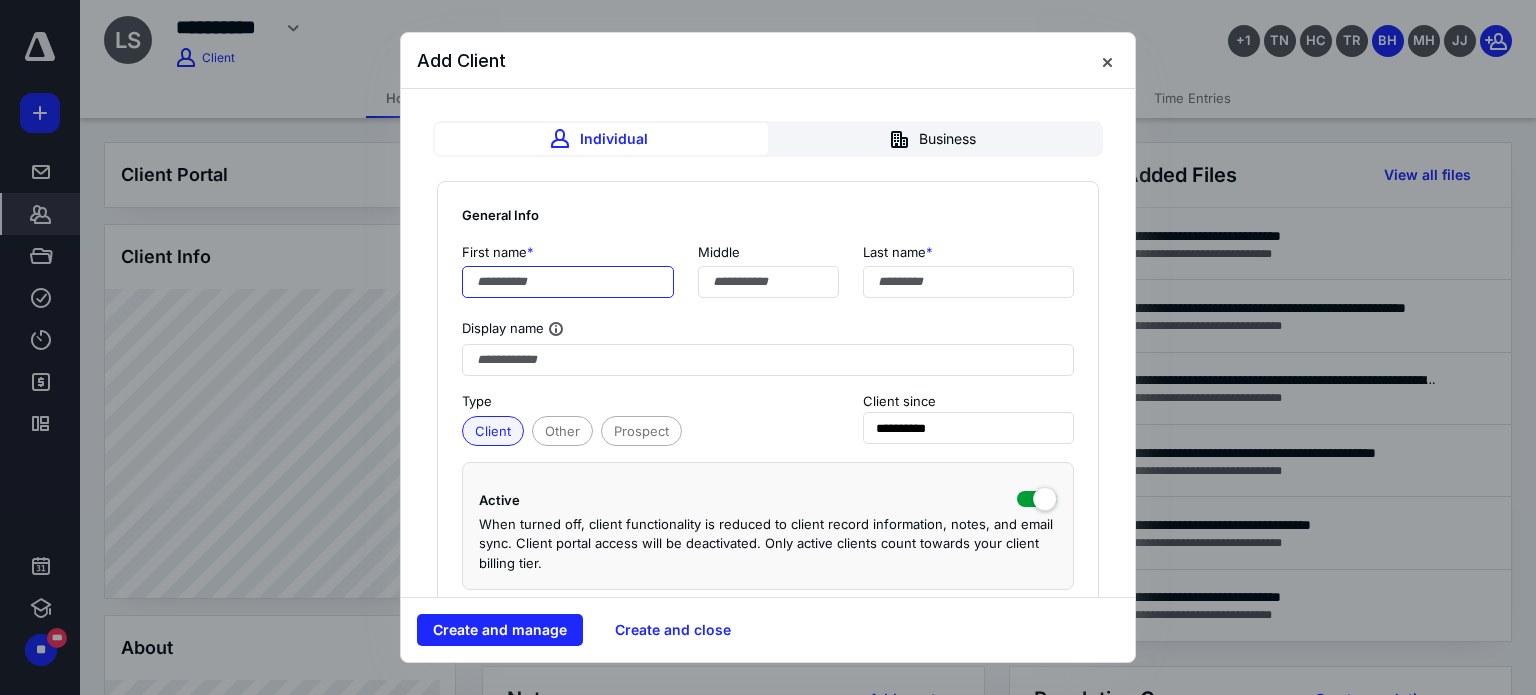 click at bounding box center (568, 282) 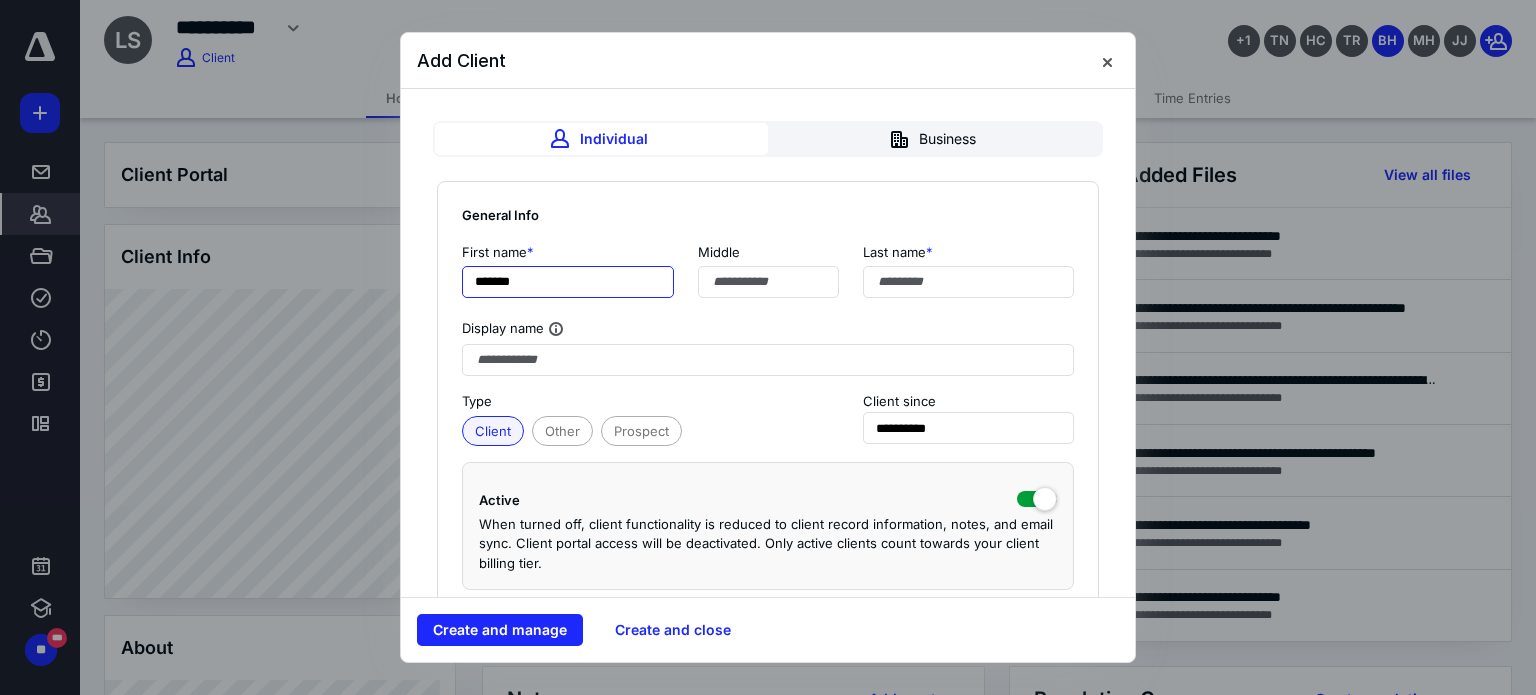 type on "*******" 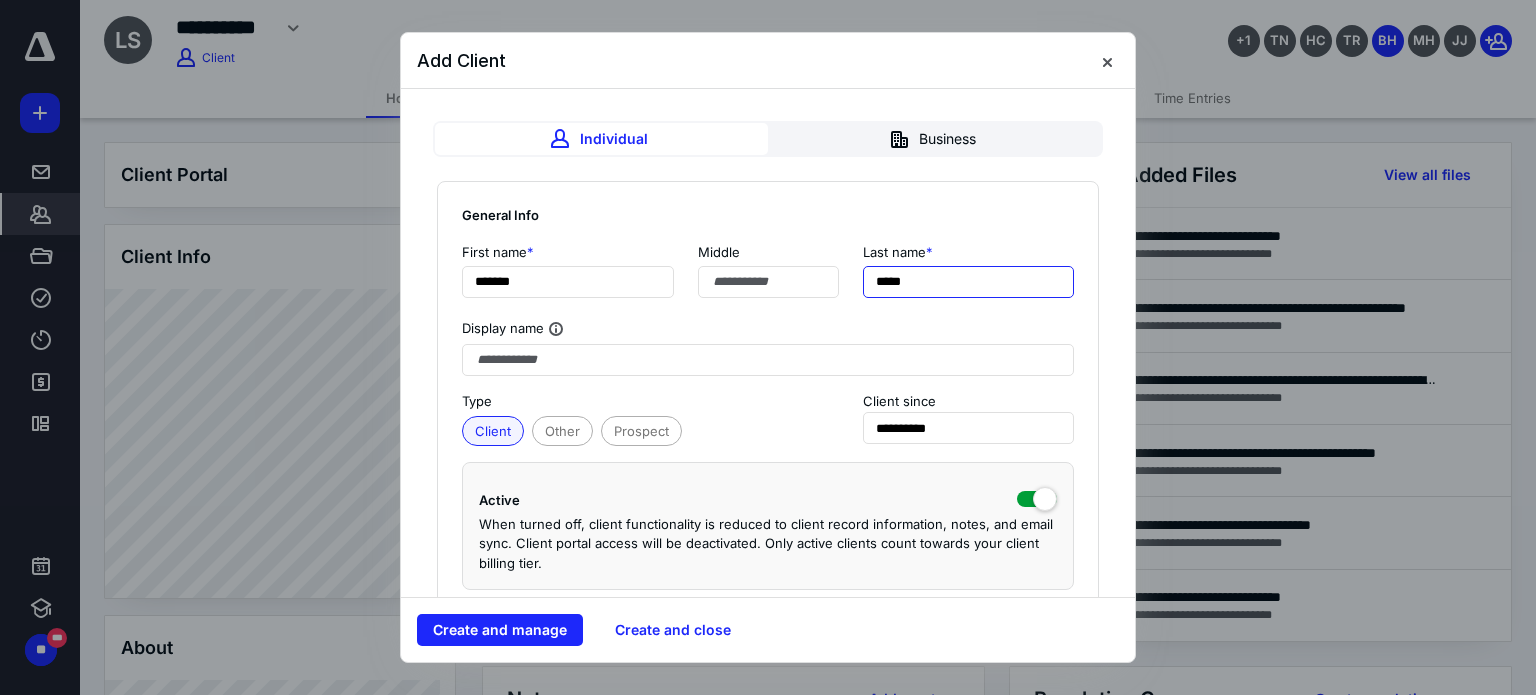 type on "*****" 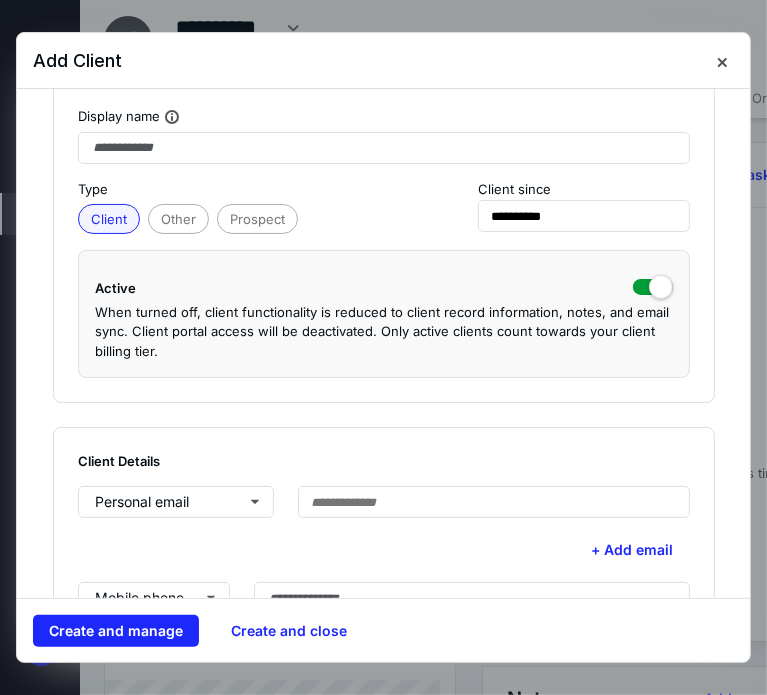 scroll, scrollTop: 347, scrollLeft: 0, axis: vertical 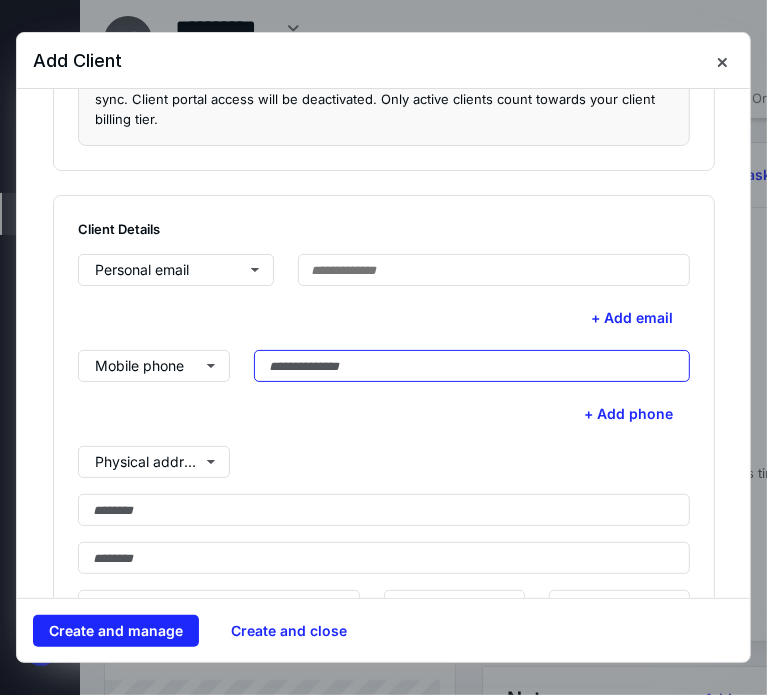 click at bounding box center (472, 366) 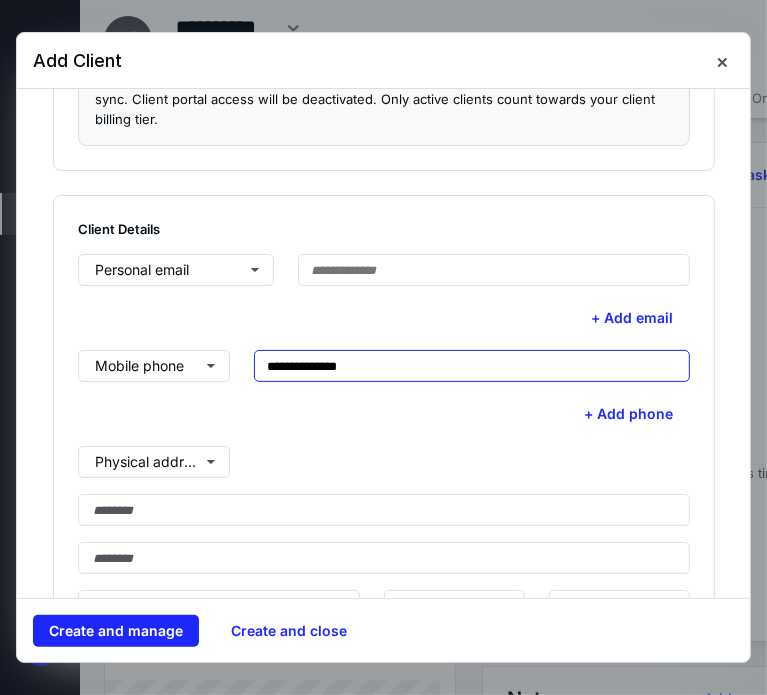 type on "**********" 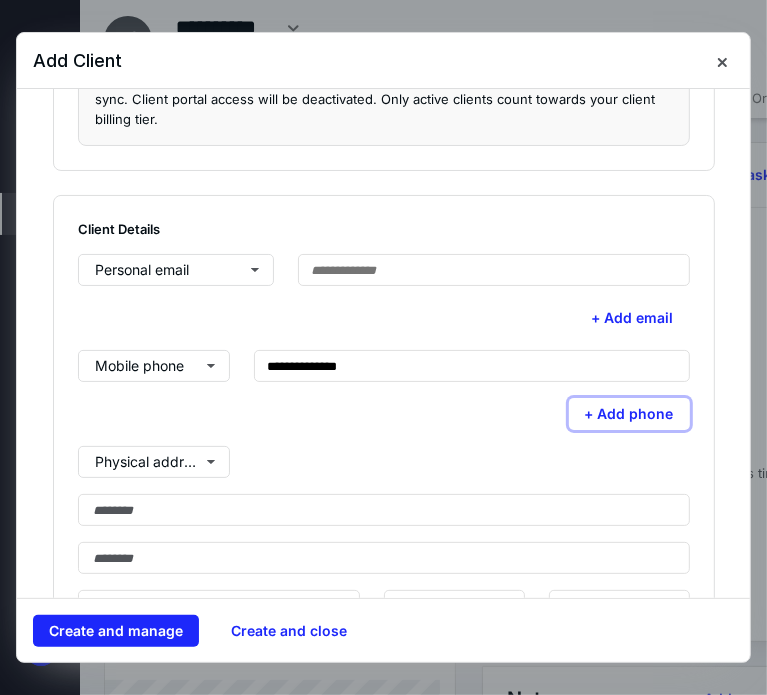 type 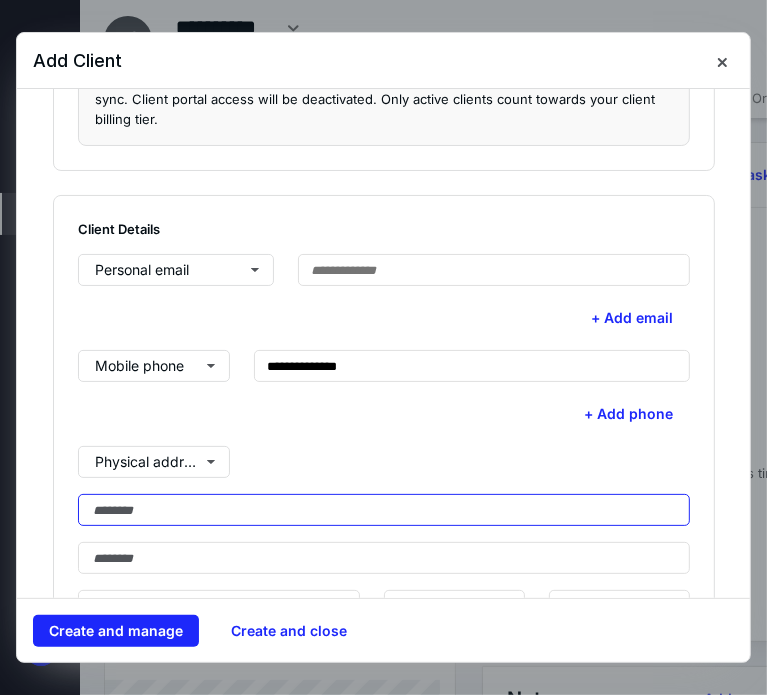 click at bounding box center (384, 510) 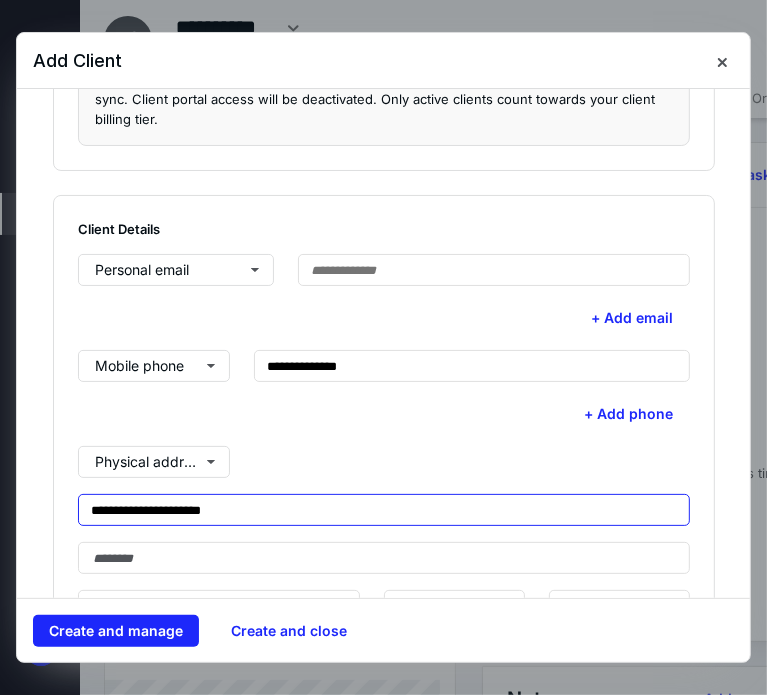 type on "**********" 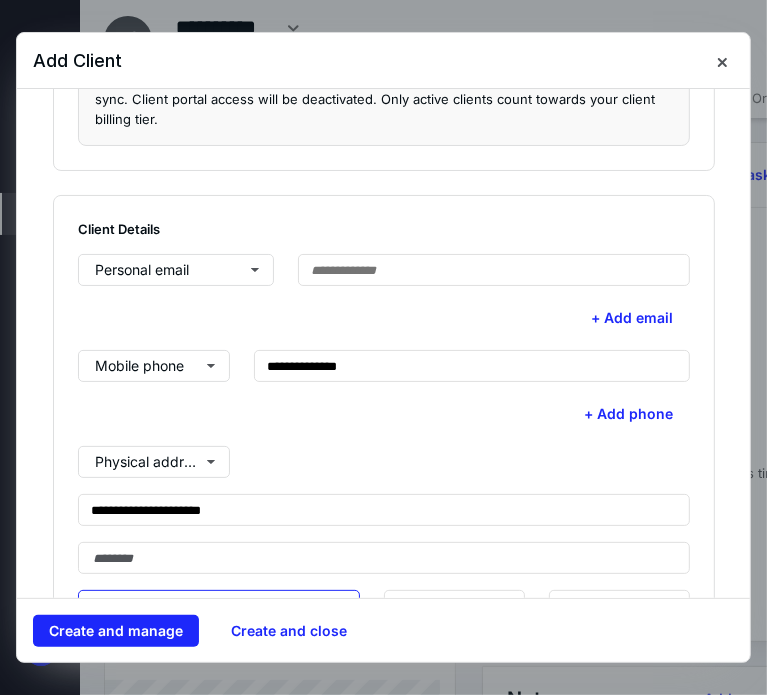 scroll, scrollTop: 467, scrollLeft: 0, axis: vertical 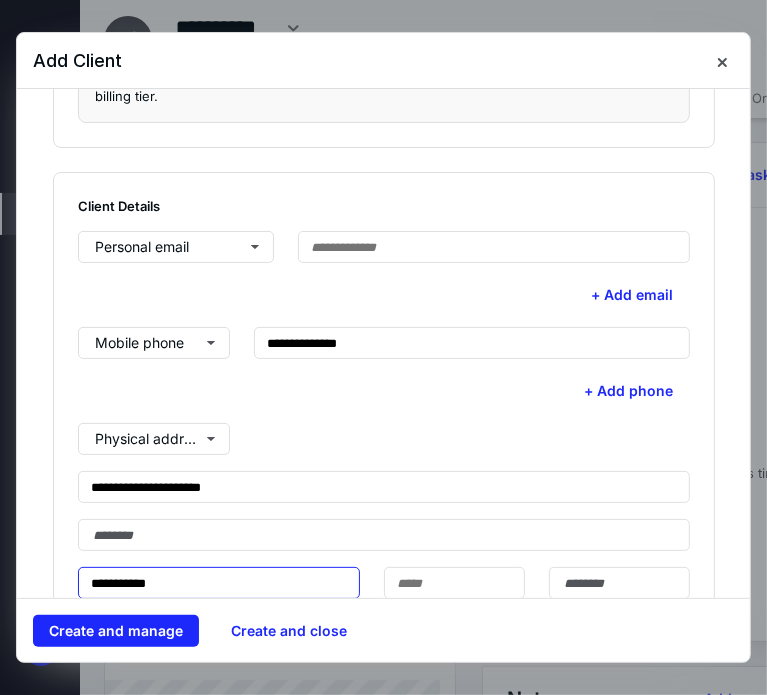 type on "**********" 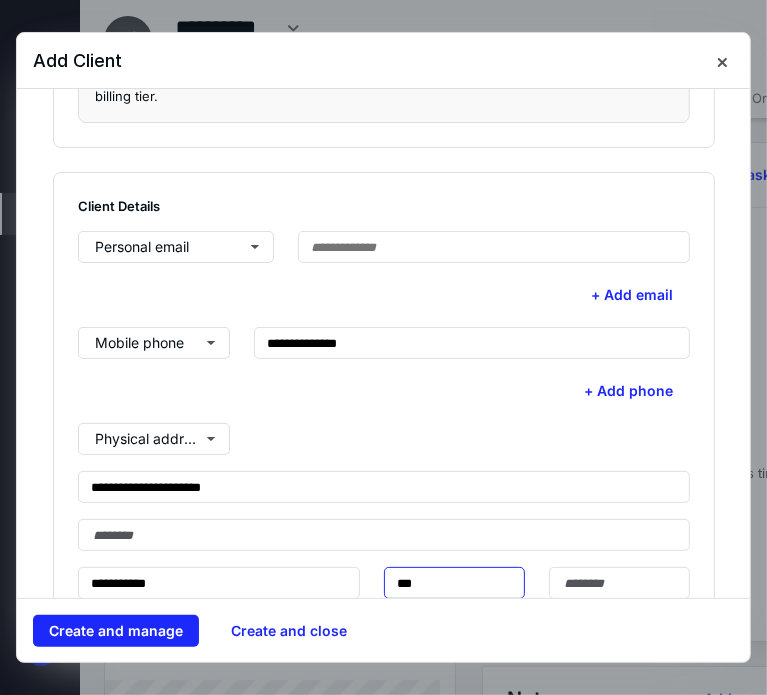 type on "***" 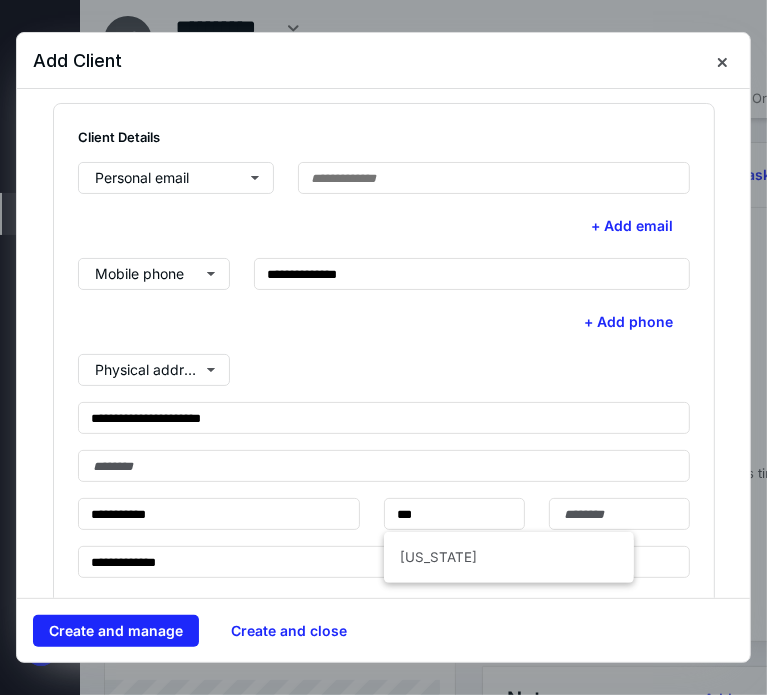 scroll, scrollTop: 628, scrollLeft: 0, axis: vertical 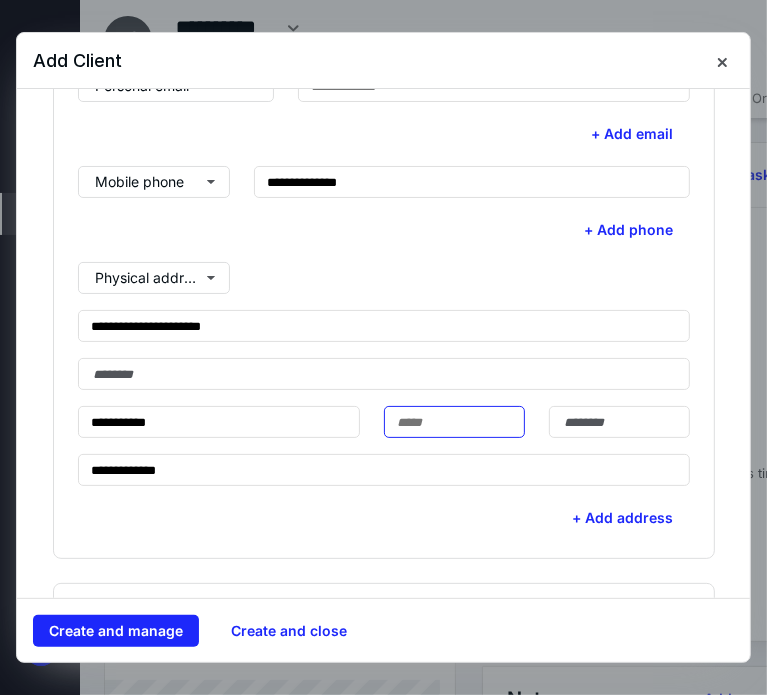 click at bounding box center (454, 422) 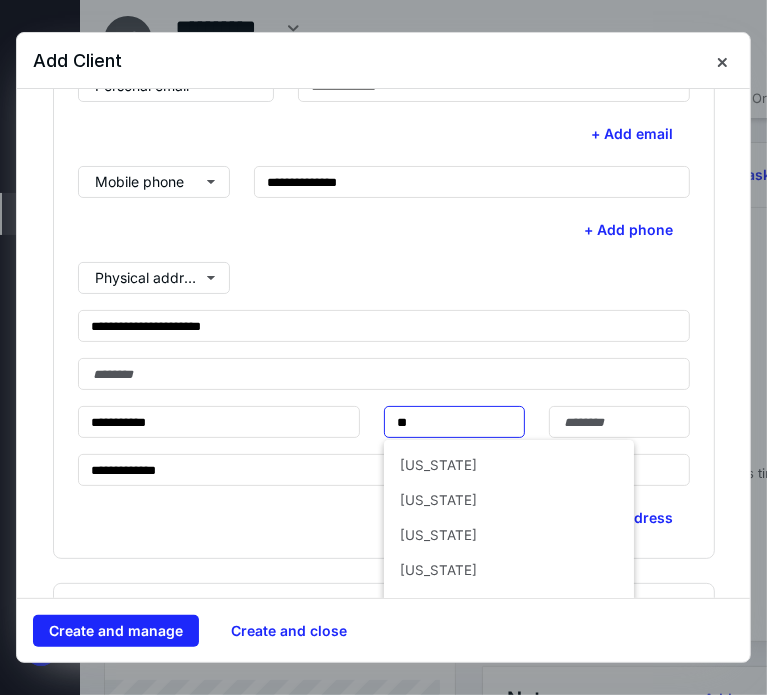click on "[US_STATE]" at bounding box center [509, 500] 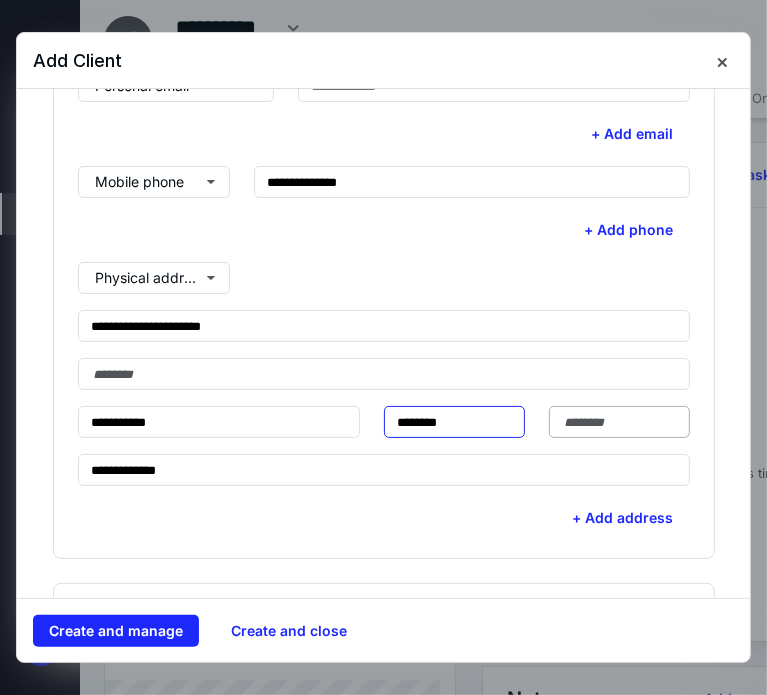 type on "********" 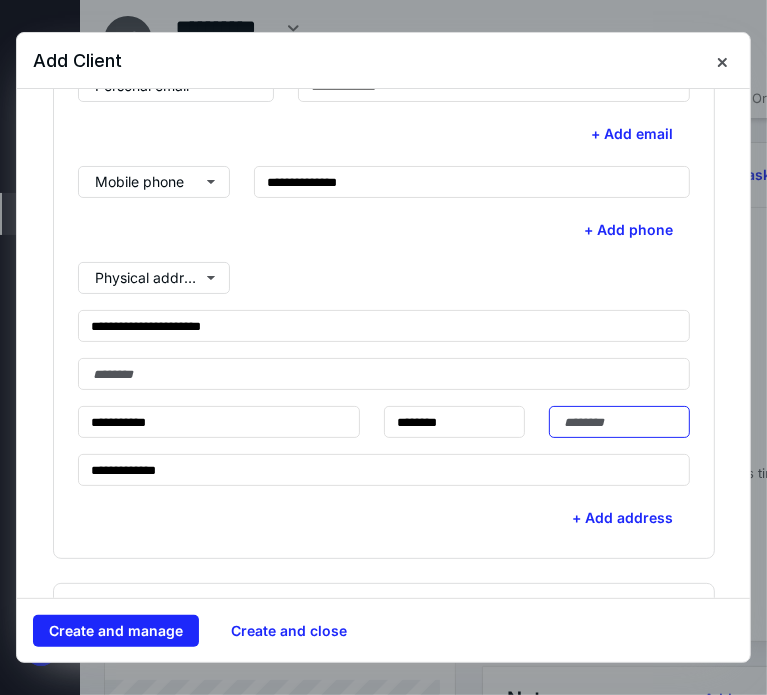 click at bounding box center [619, 422] 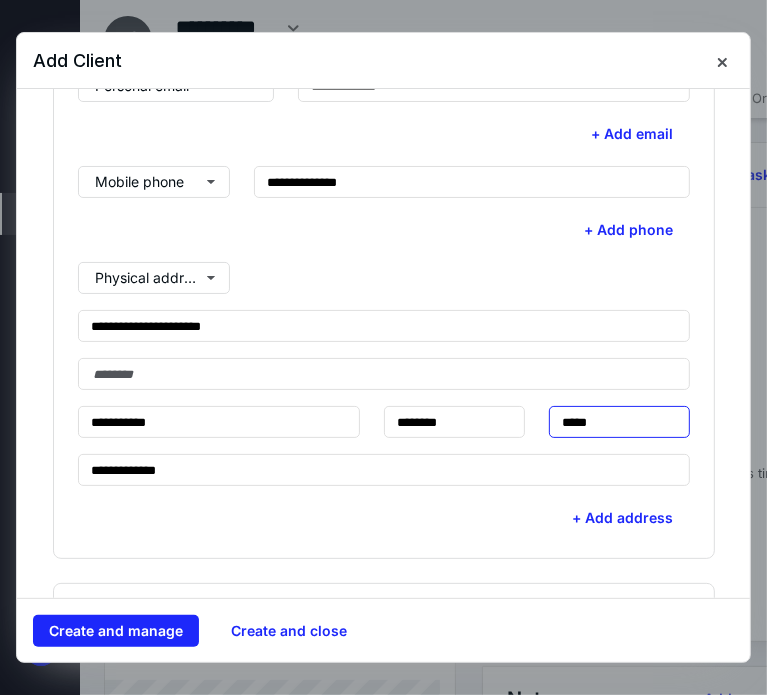 type on "*****" 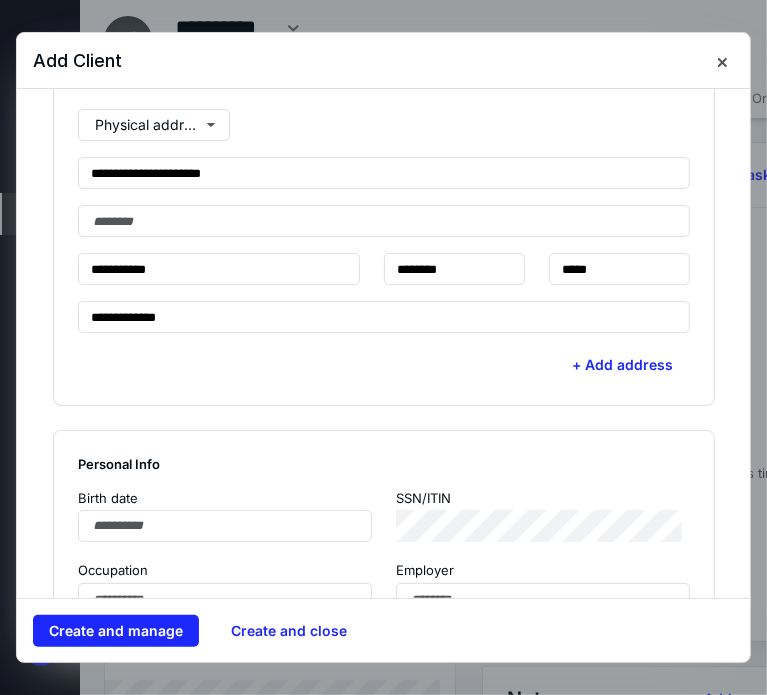 scroll, scrollTop: 785, scrollLeft: 0, axis: vertical 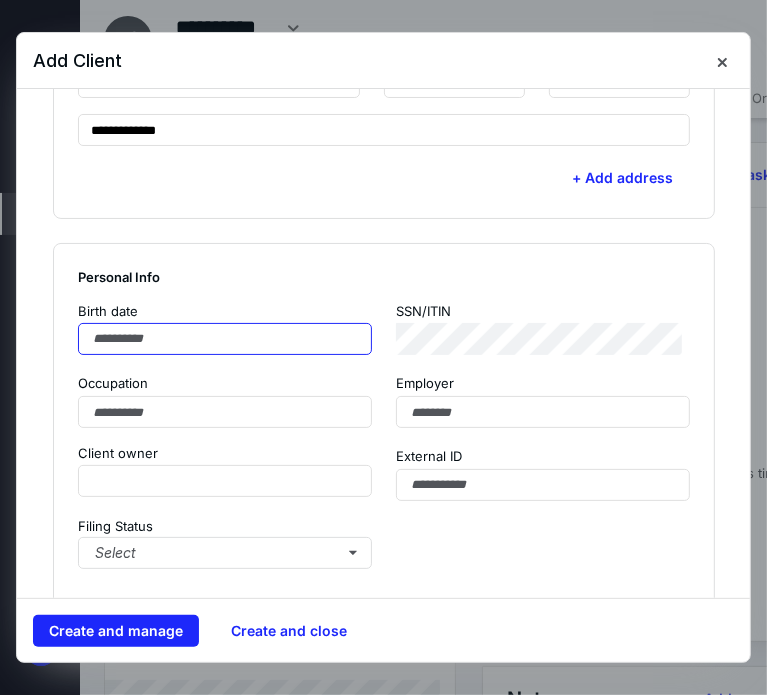 drag, startPoint x: 303, startPoint y: 343, endPoint x: 311, endPoint y: 335, distance: 11.313708 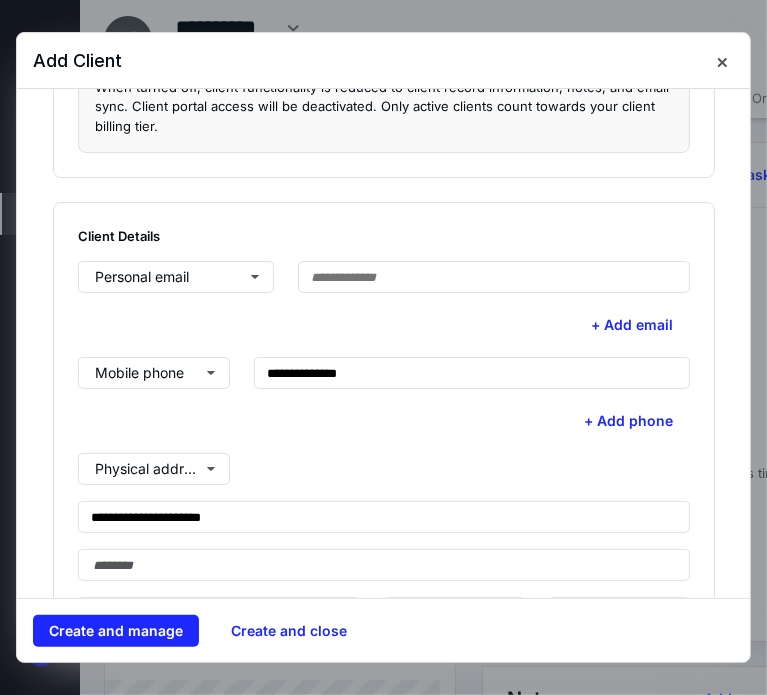 scroll, scrollTop: 0, scrollLeft: 0, axis: both 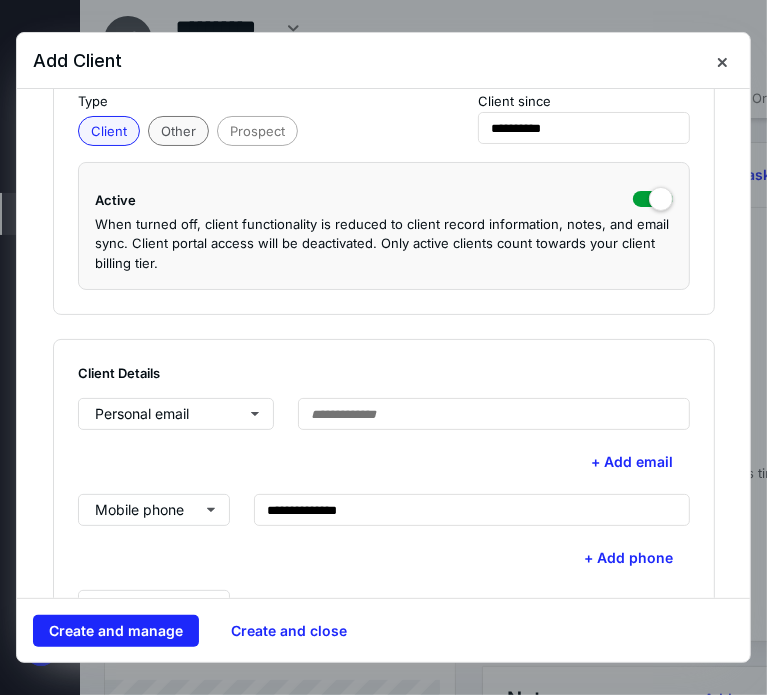 click on "Other" at bounding box center (178, 131) 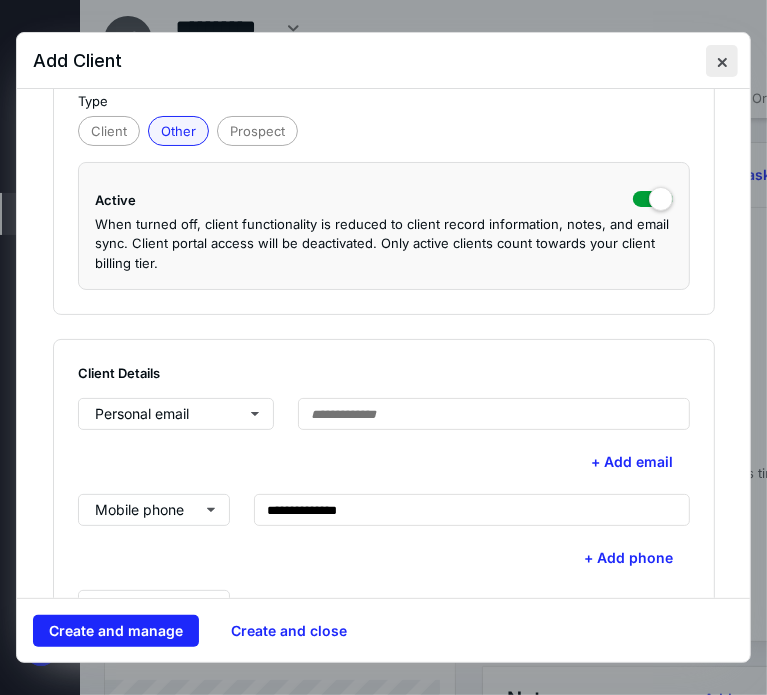 click at bounding box center [722, 61] 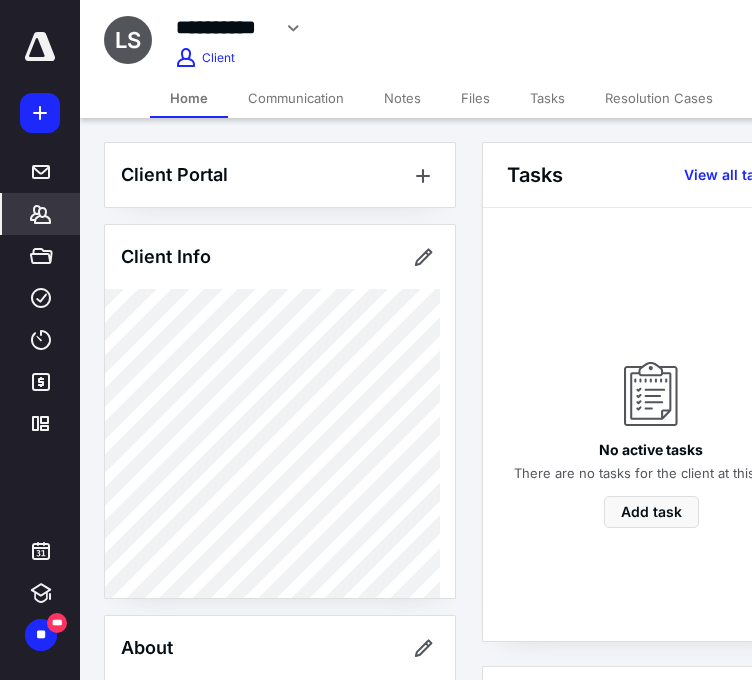 click on "Client Portal Client Info About Spouse Dependents Important clients Tags Manage all tags" at bounding box center [280, 867] 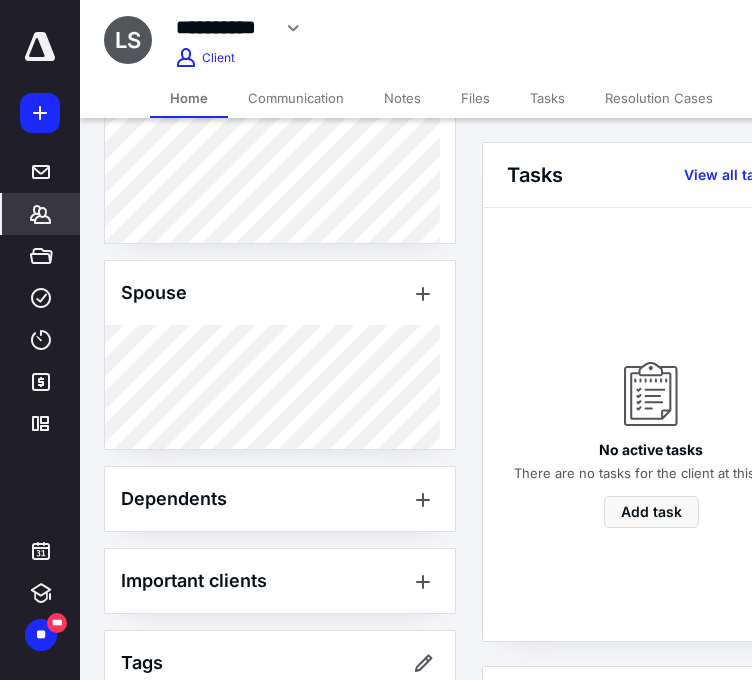 scroll, scrollTop: 932, scrollLeft: 0, axis: vertical 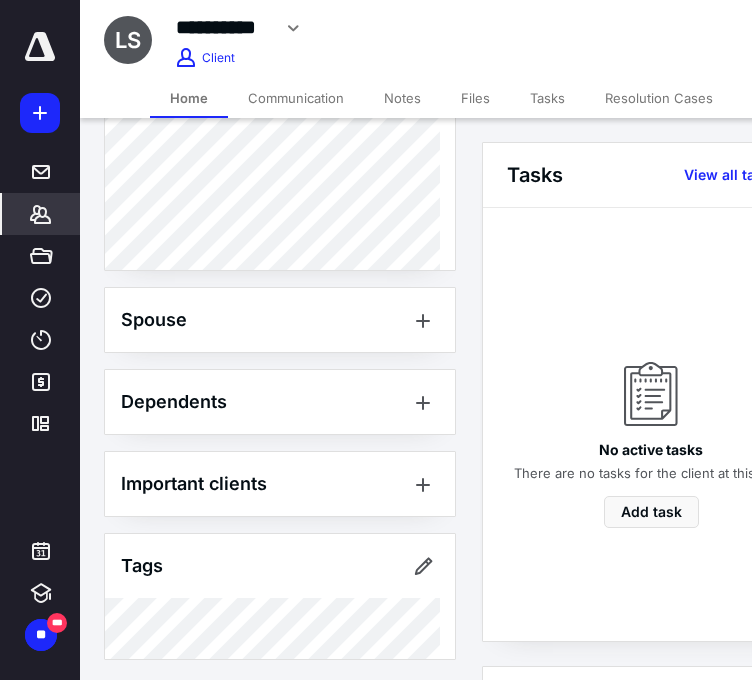 click on "Files" at bounding box center [475, 98] 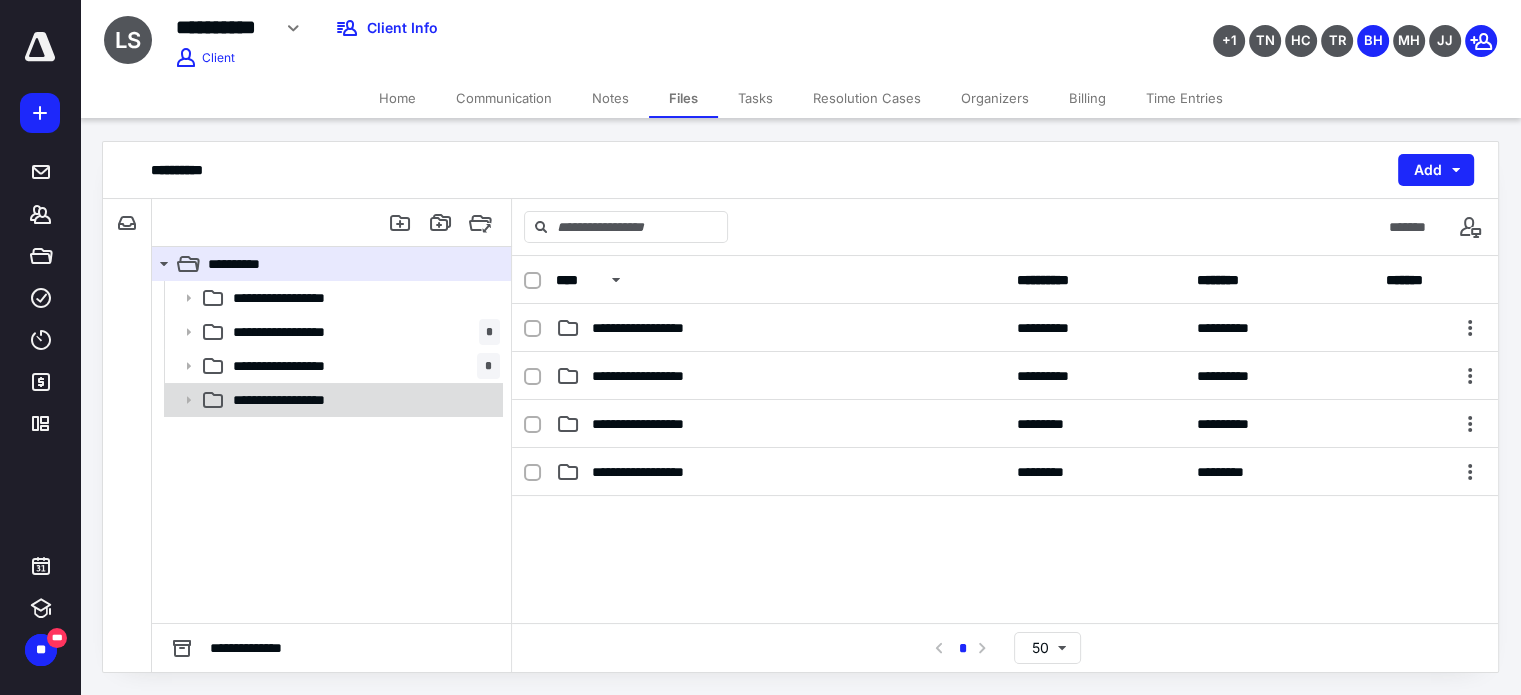 click on "**********" at bounding box center (303, 400) 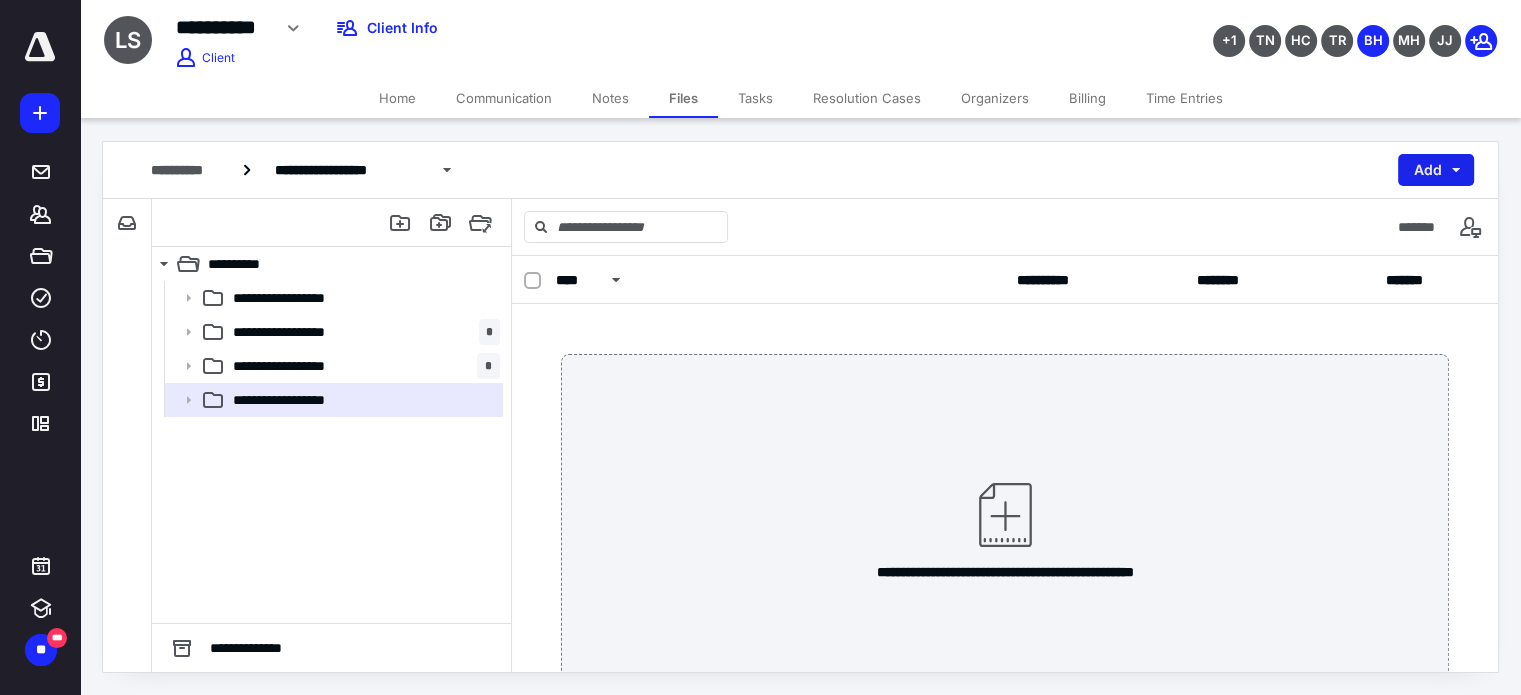 click on "Add" at bounding box center (1436, 170) 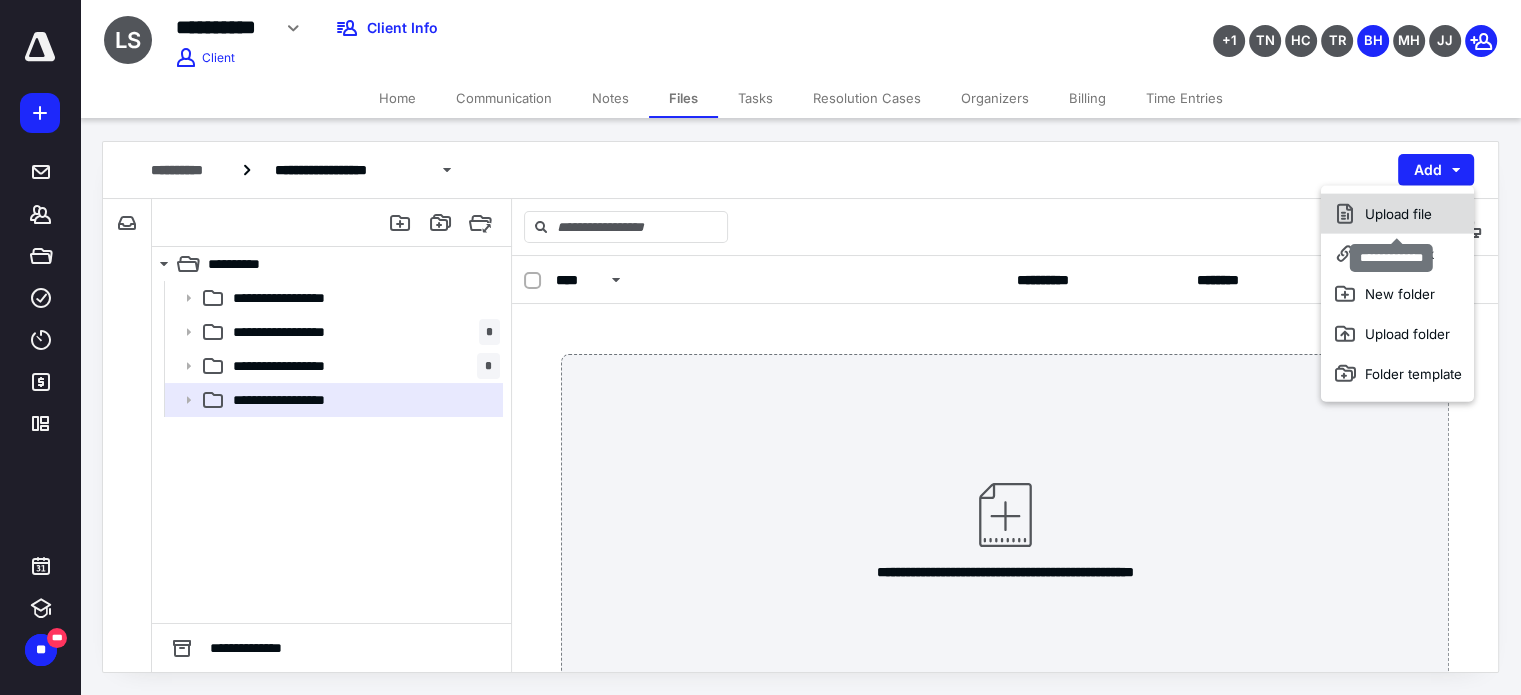click on "Upload file" at bounding box center [1397, 214] 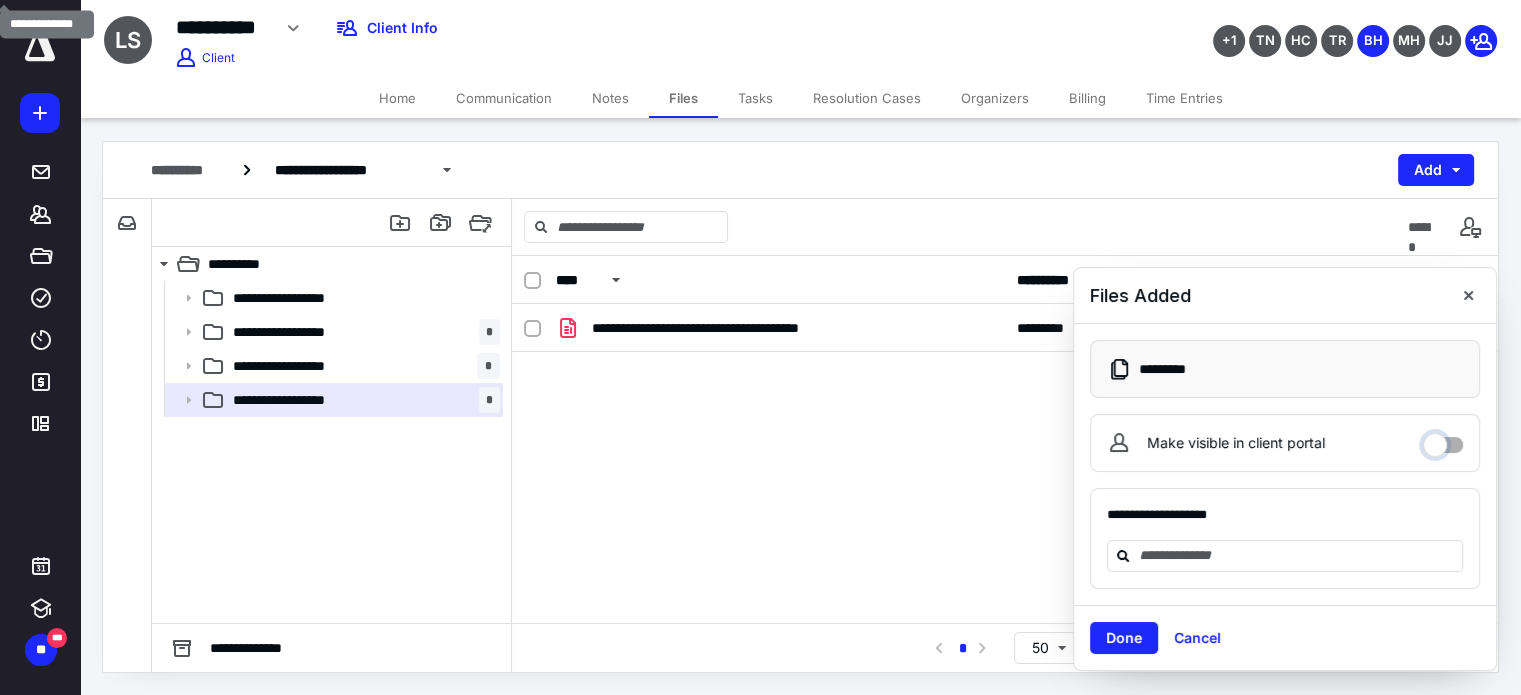 click on "Make visible in client portal" at bounding box center (1443, 440) 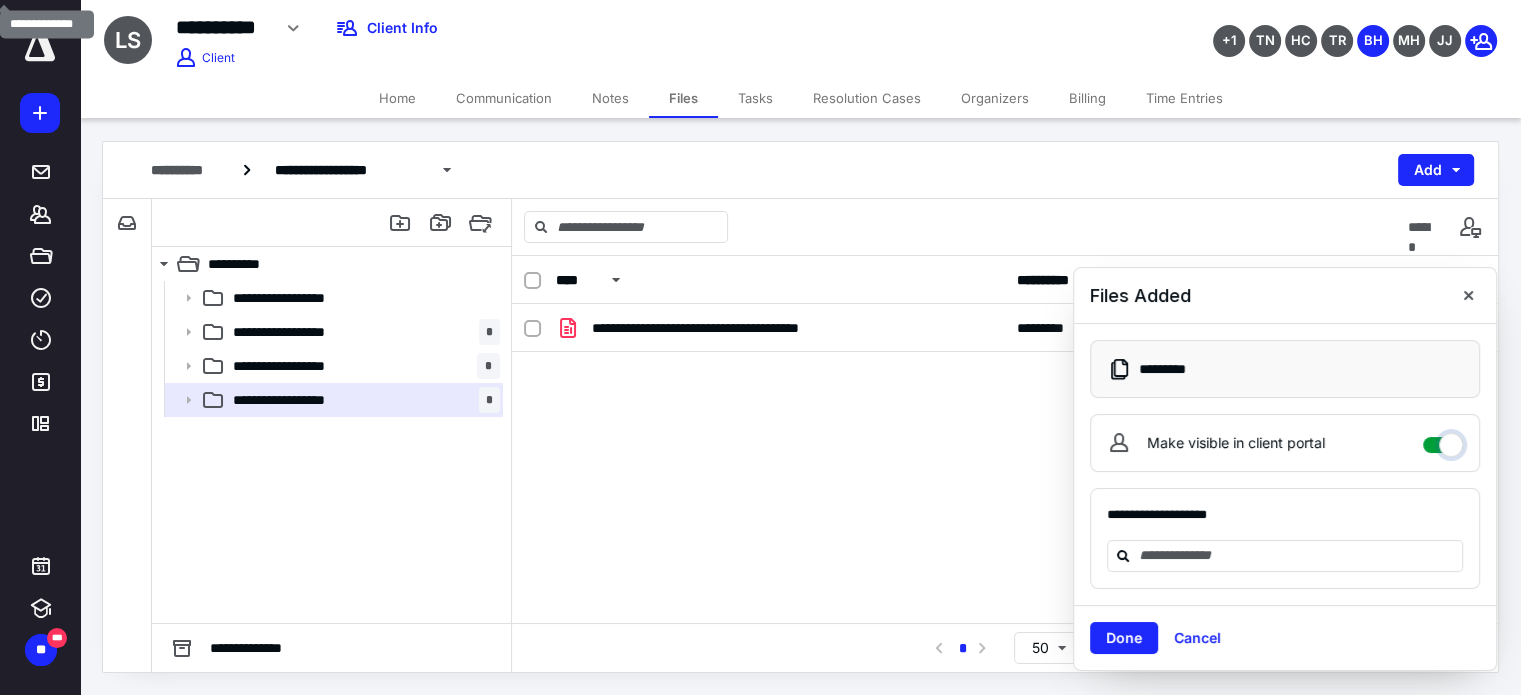 checkbox on "****" 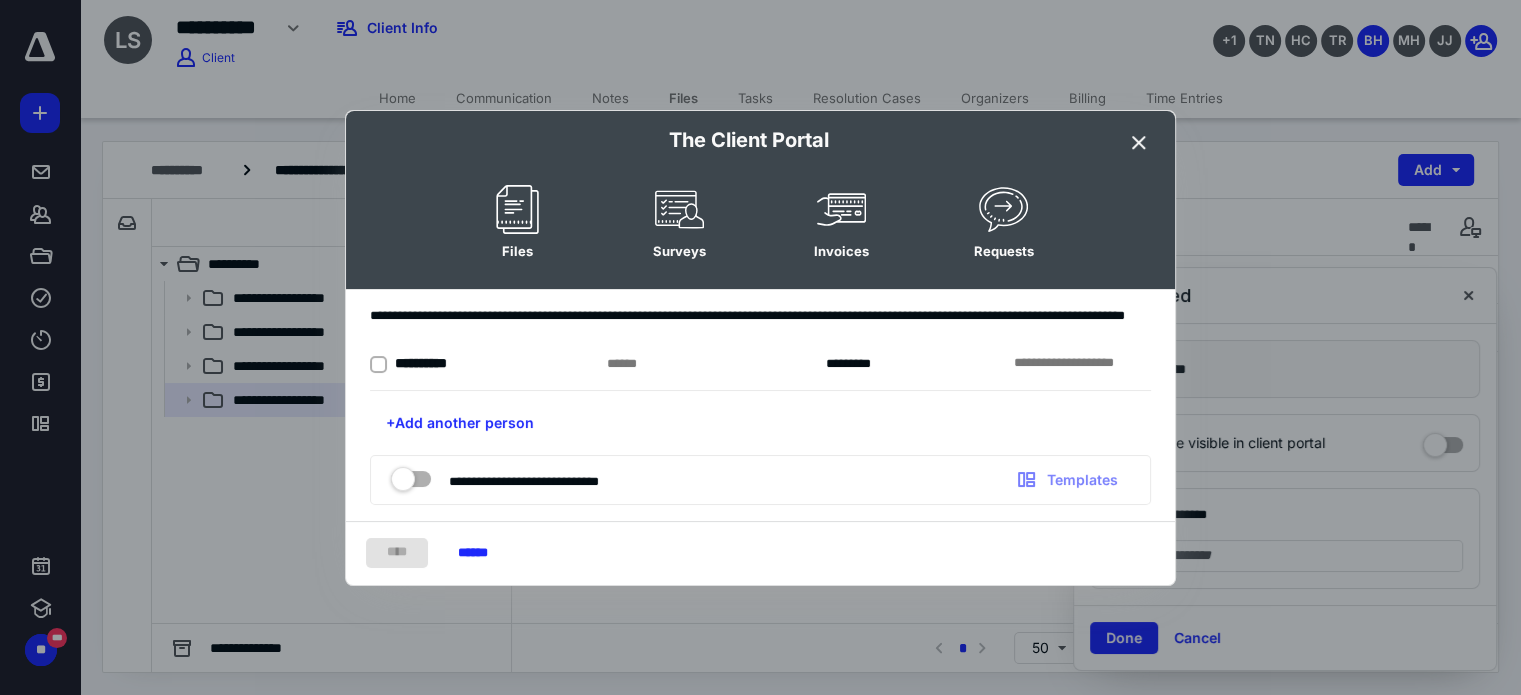 click on "**********" at bounding box center (760, 405) 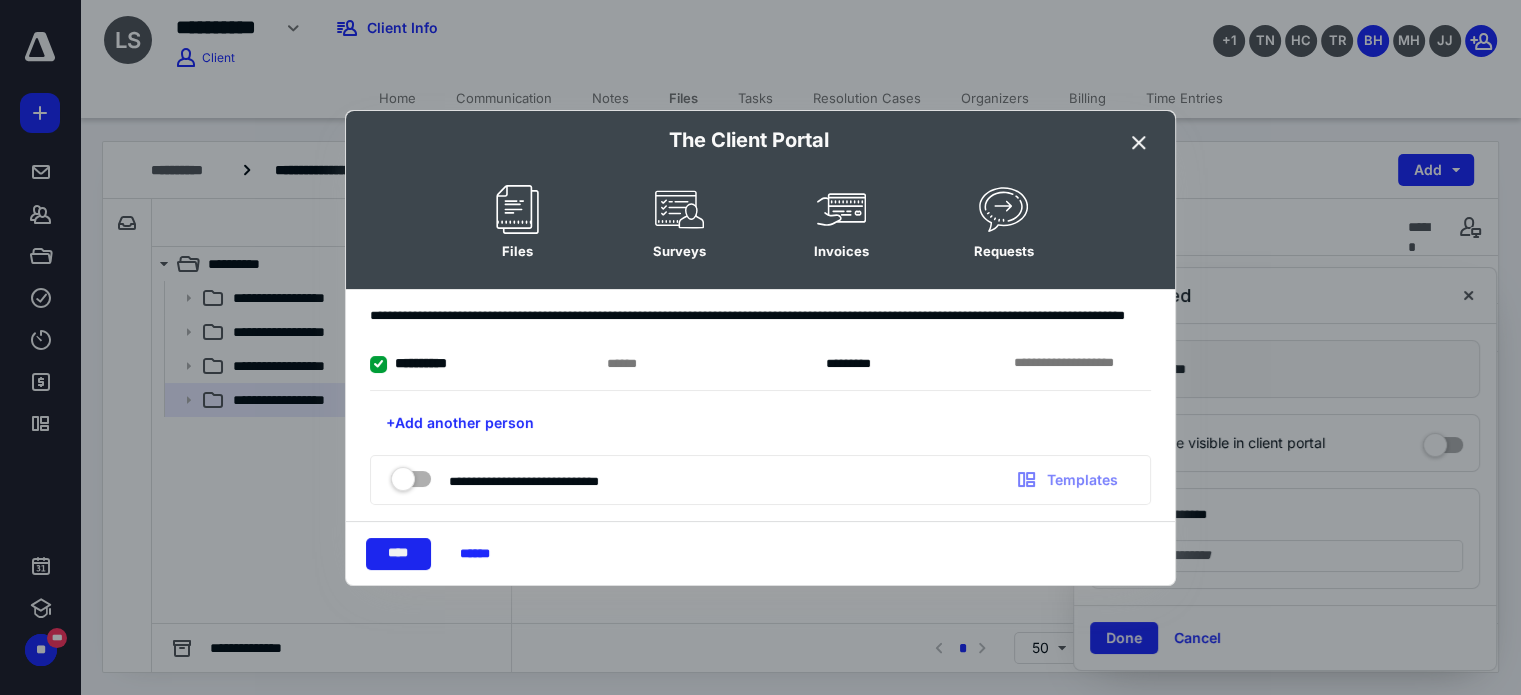 drag, startPoint x: 387, startPoint y: 547, endPoint x: 414, endPoint y: 539, distance: 28.160255 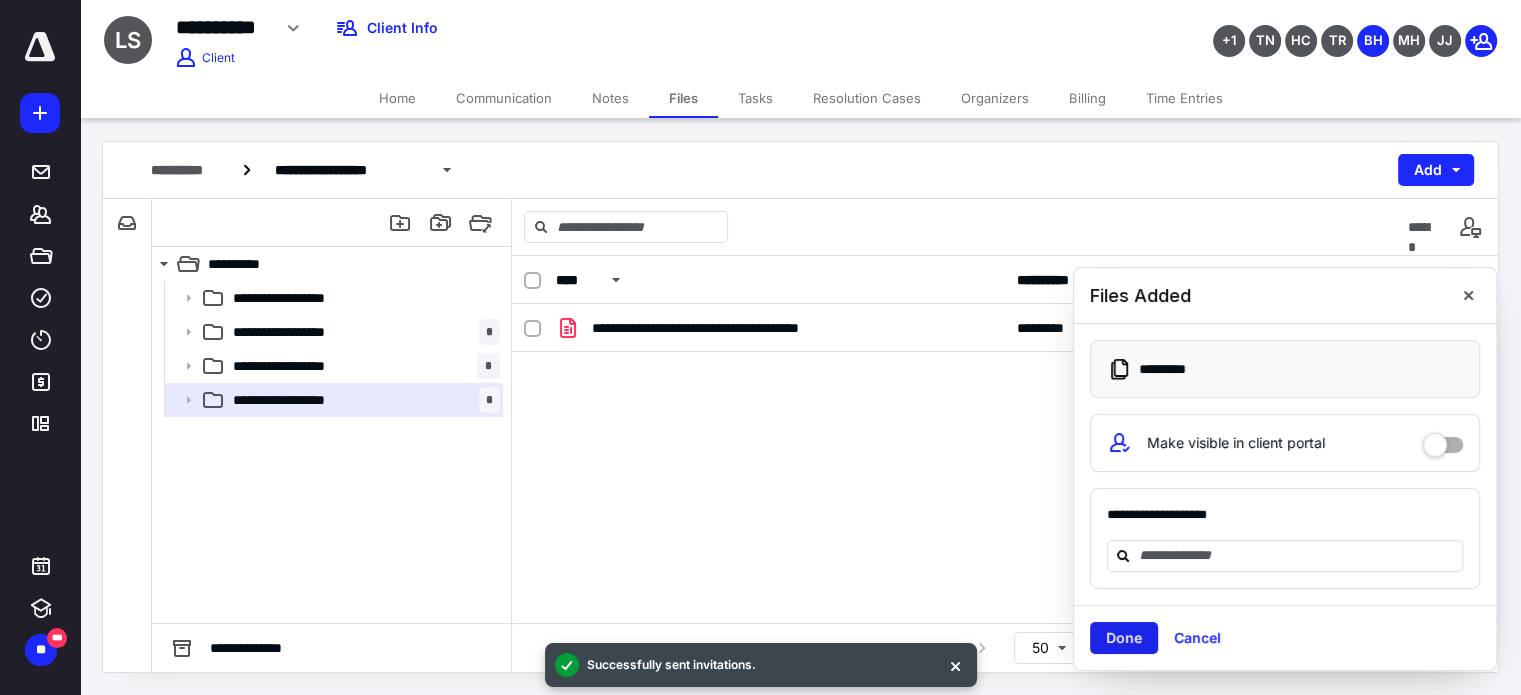 click on "Done" at bounding box center (1124, 638) 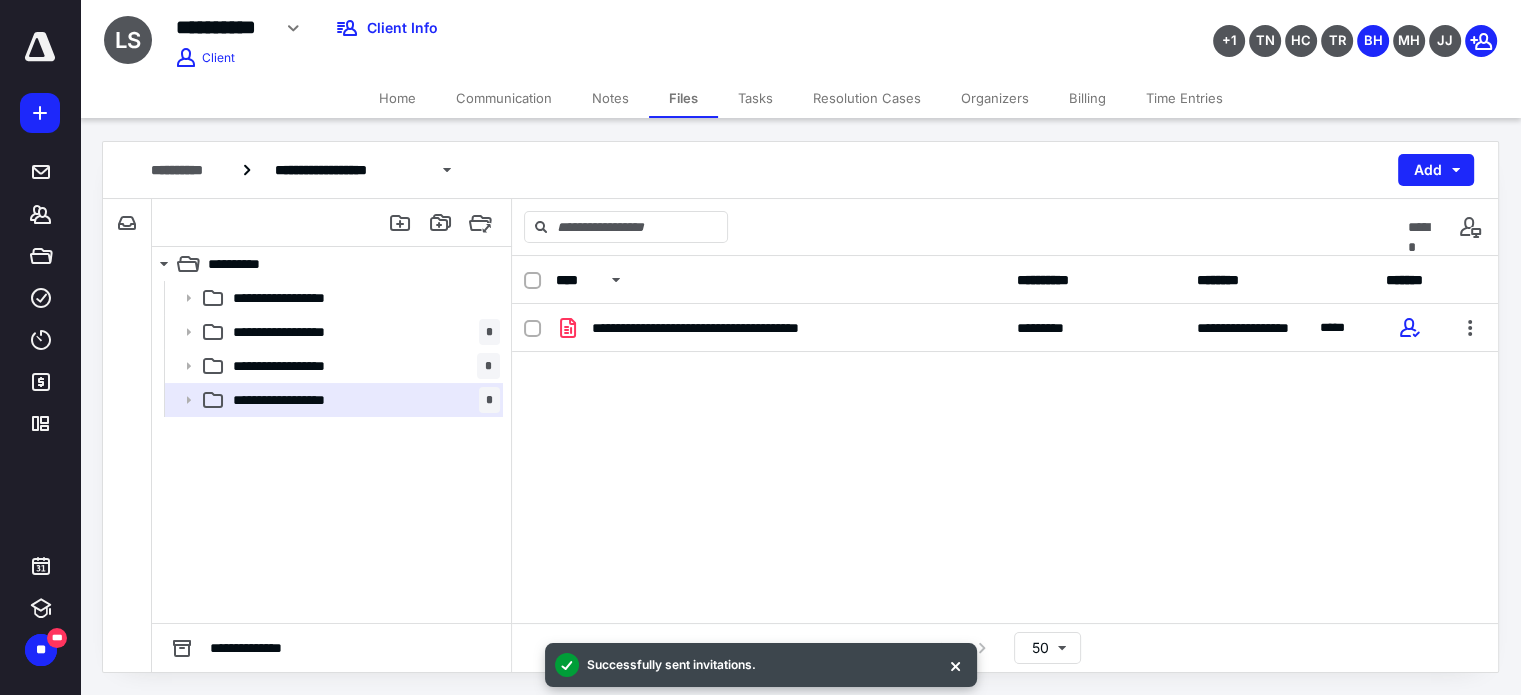 click on "Tasks" at bounding box center (755, 98) 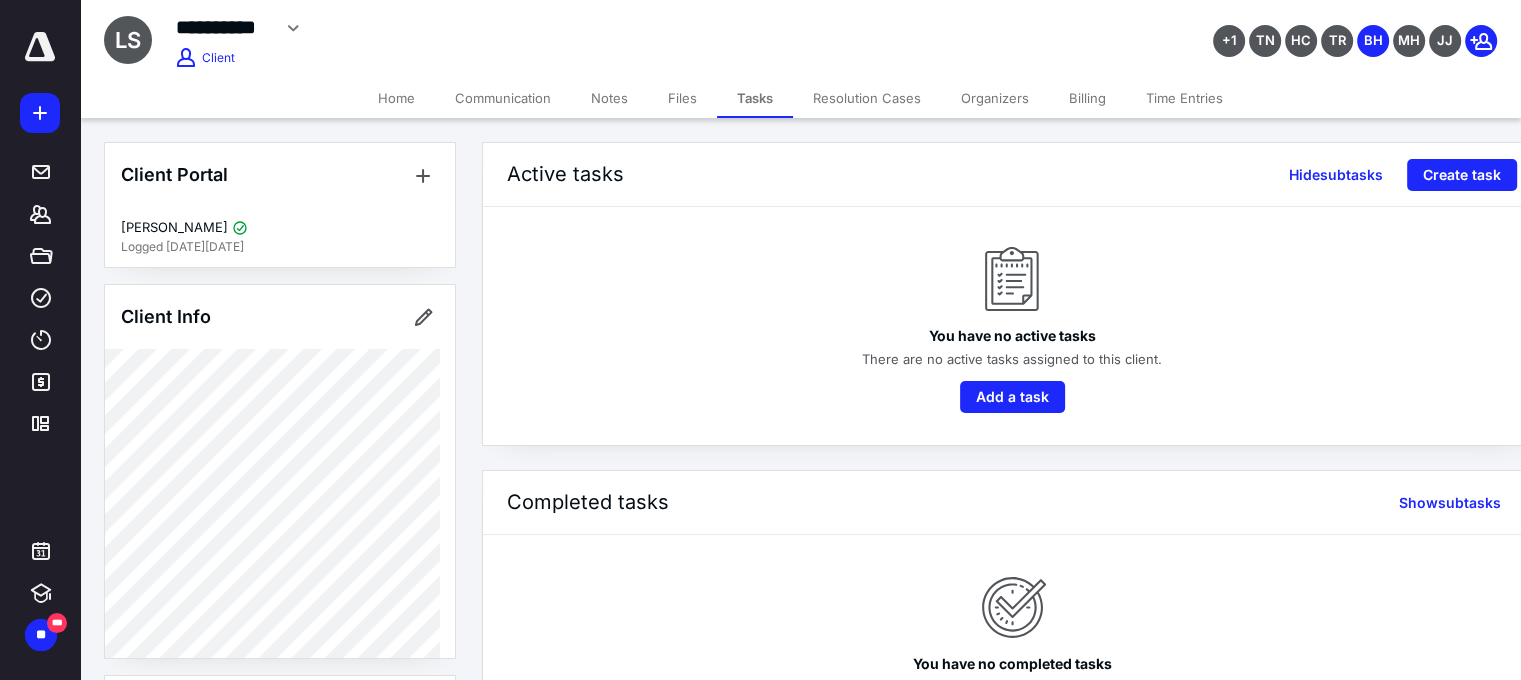 click on "**********" at bounding box center [601, 28] 